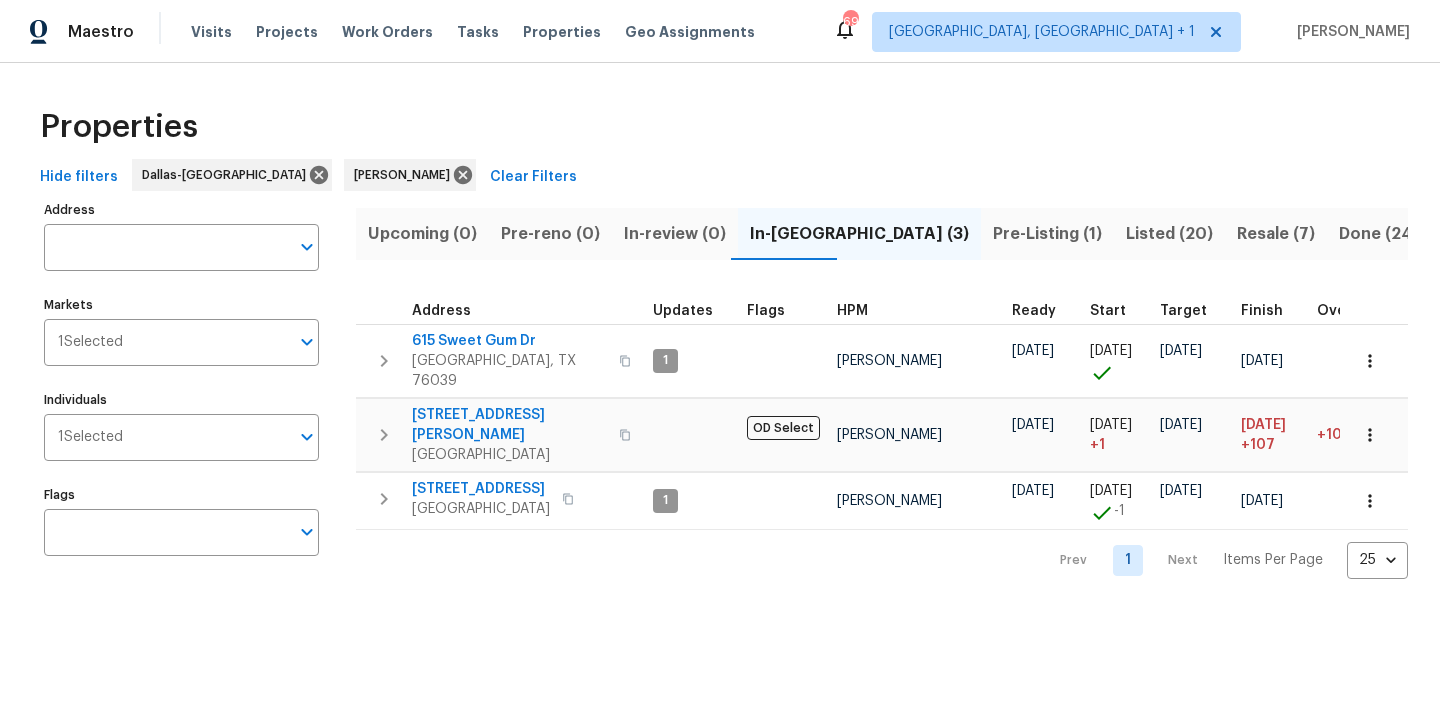 scroll, scrollTop: 0, scrollLeft: 0, axis: both 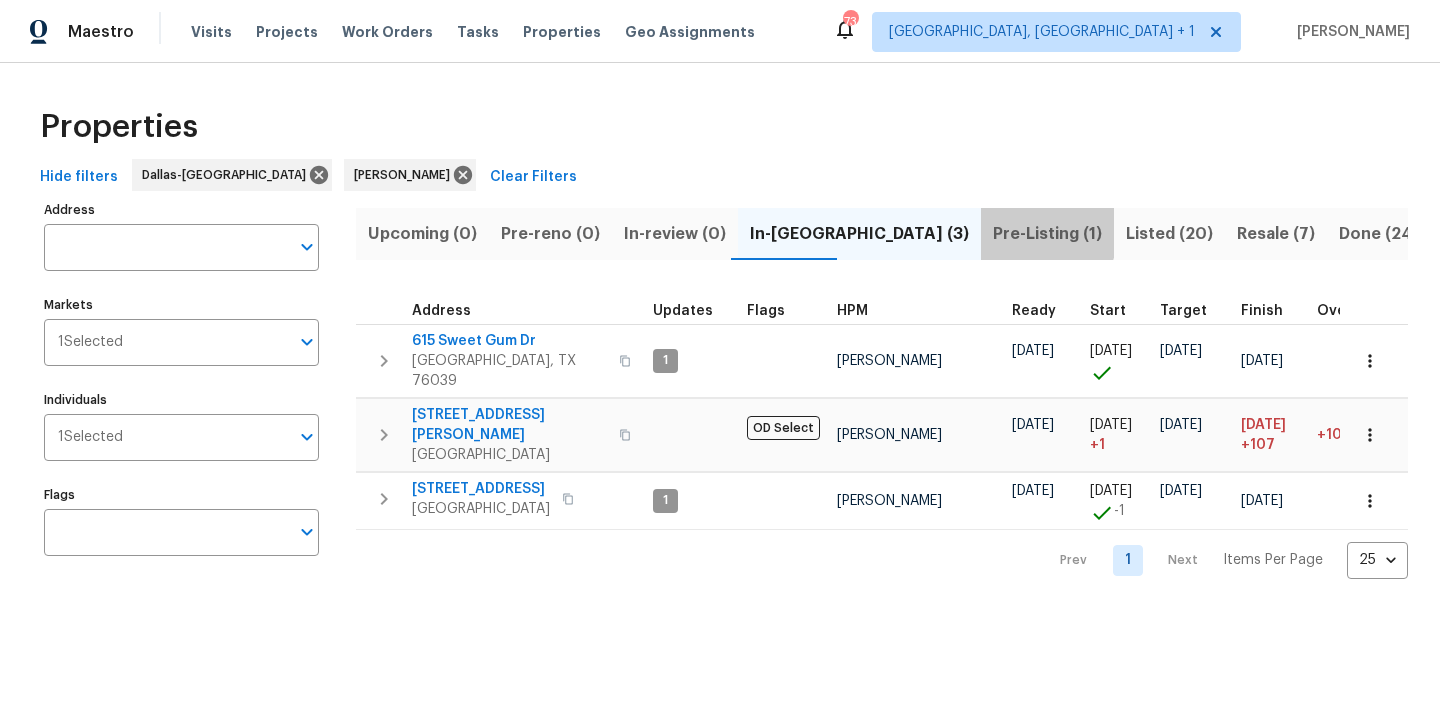 click on "Pre-Listing (1)" at bounding box center (1047, 234) 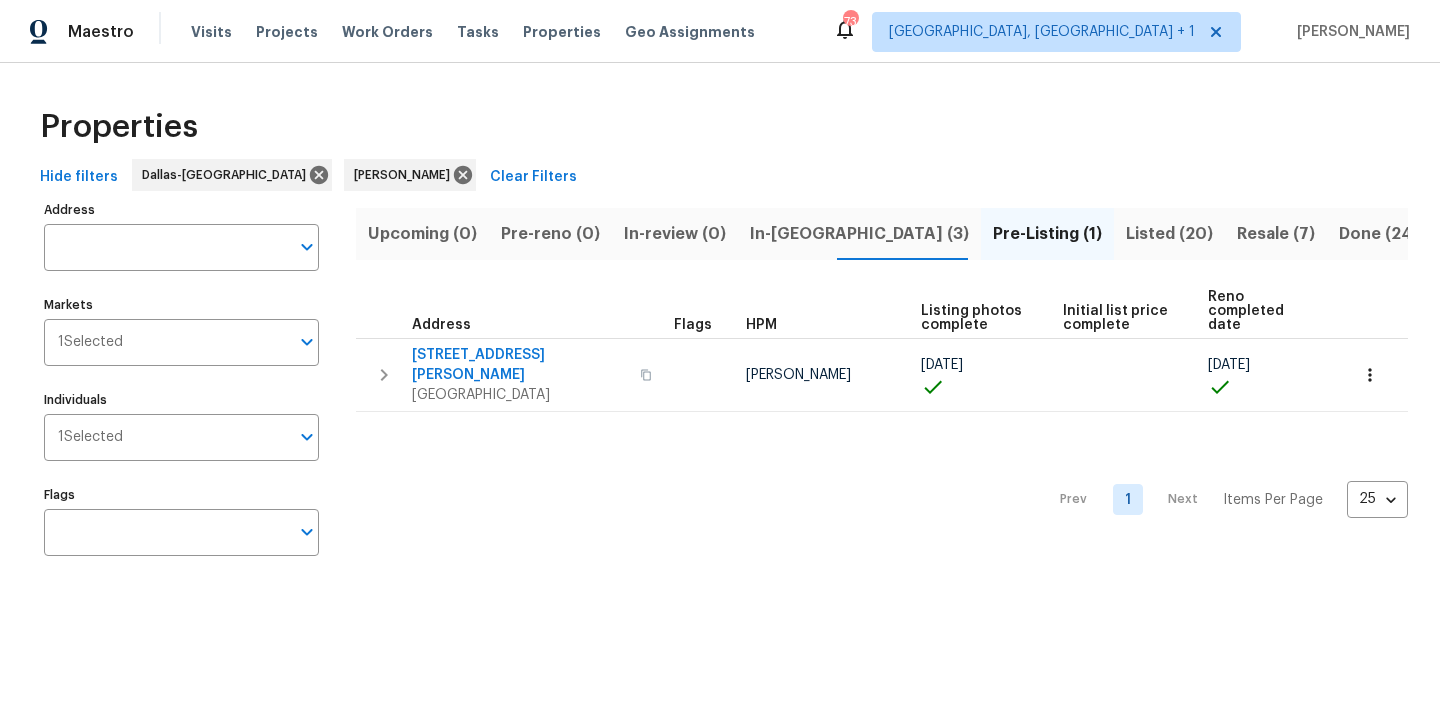 click on "Listed (20)" at bounding box center (1169, 234) 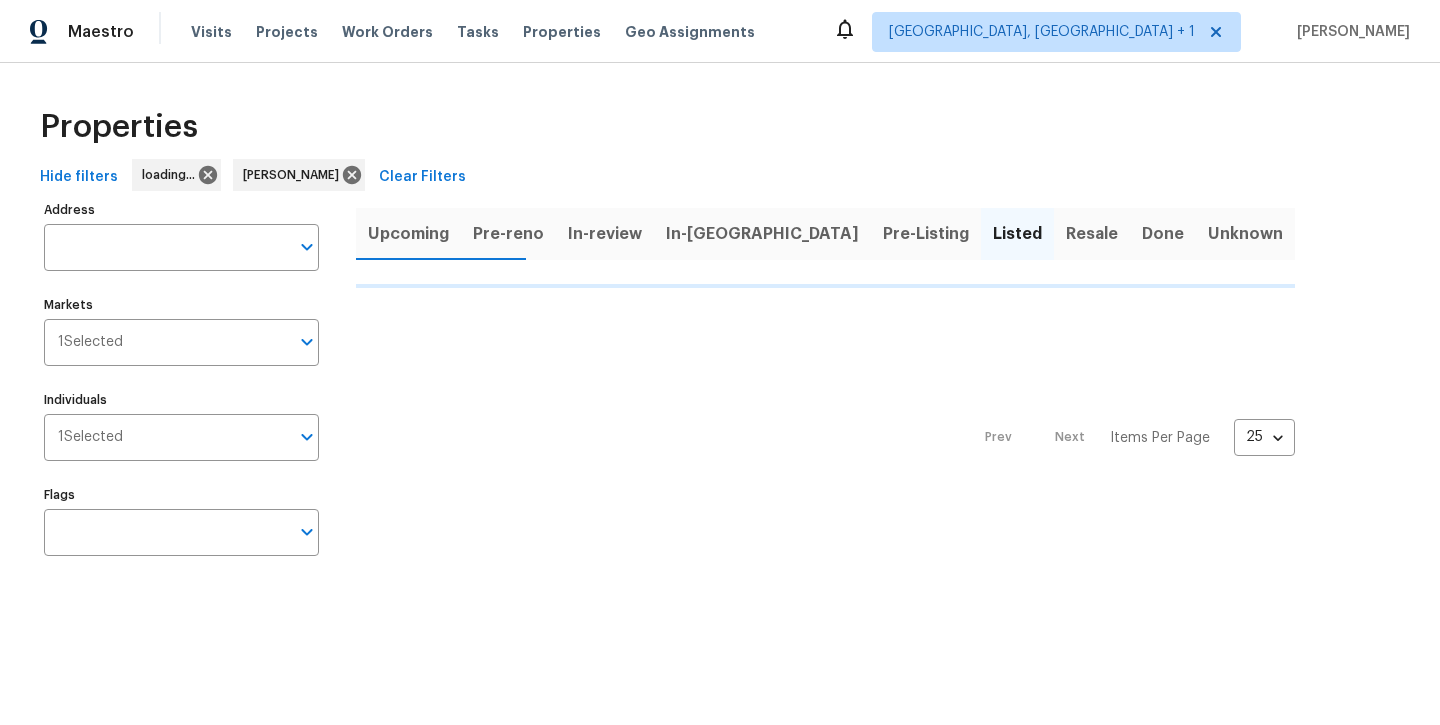 scroll, scrollTop: 0, scrollLeft: 0, axis: both 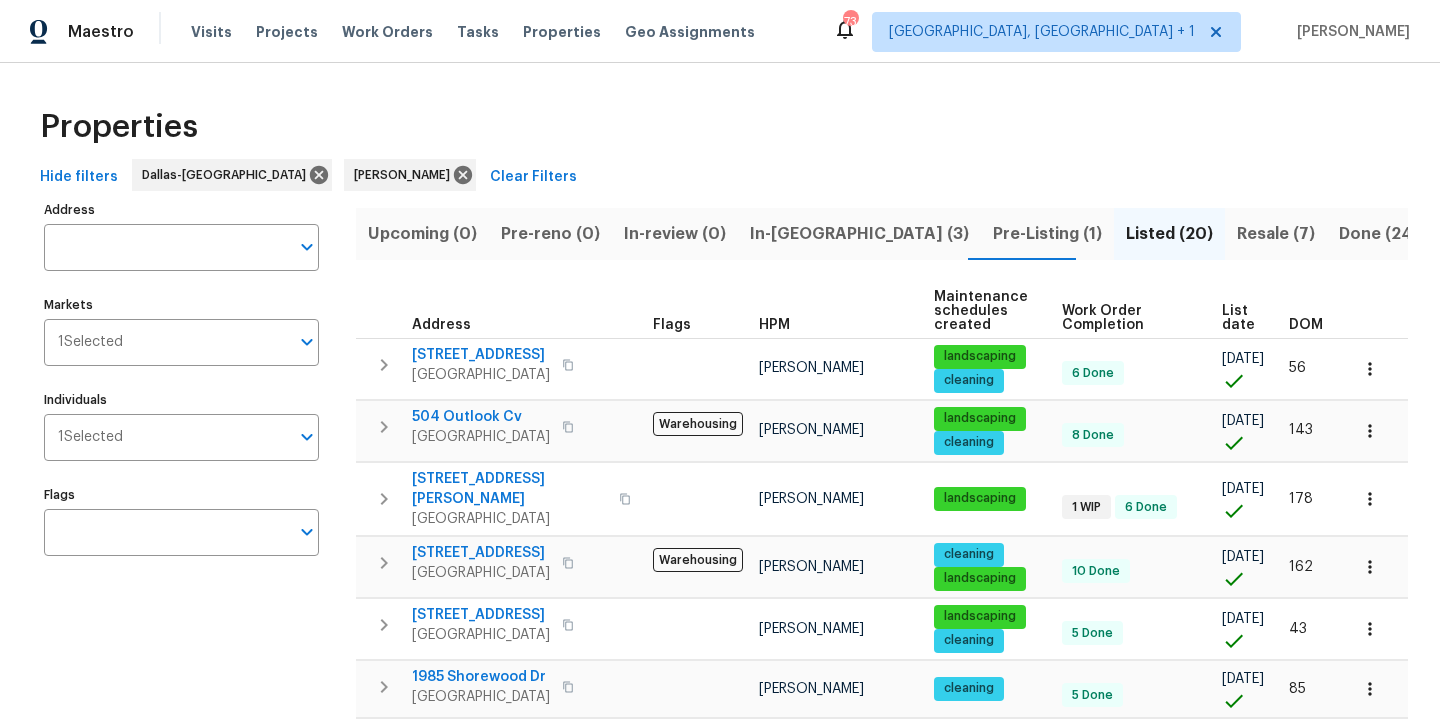 click on "Pre-Listing (1)" at bounding box center [1047, 234] 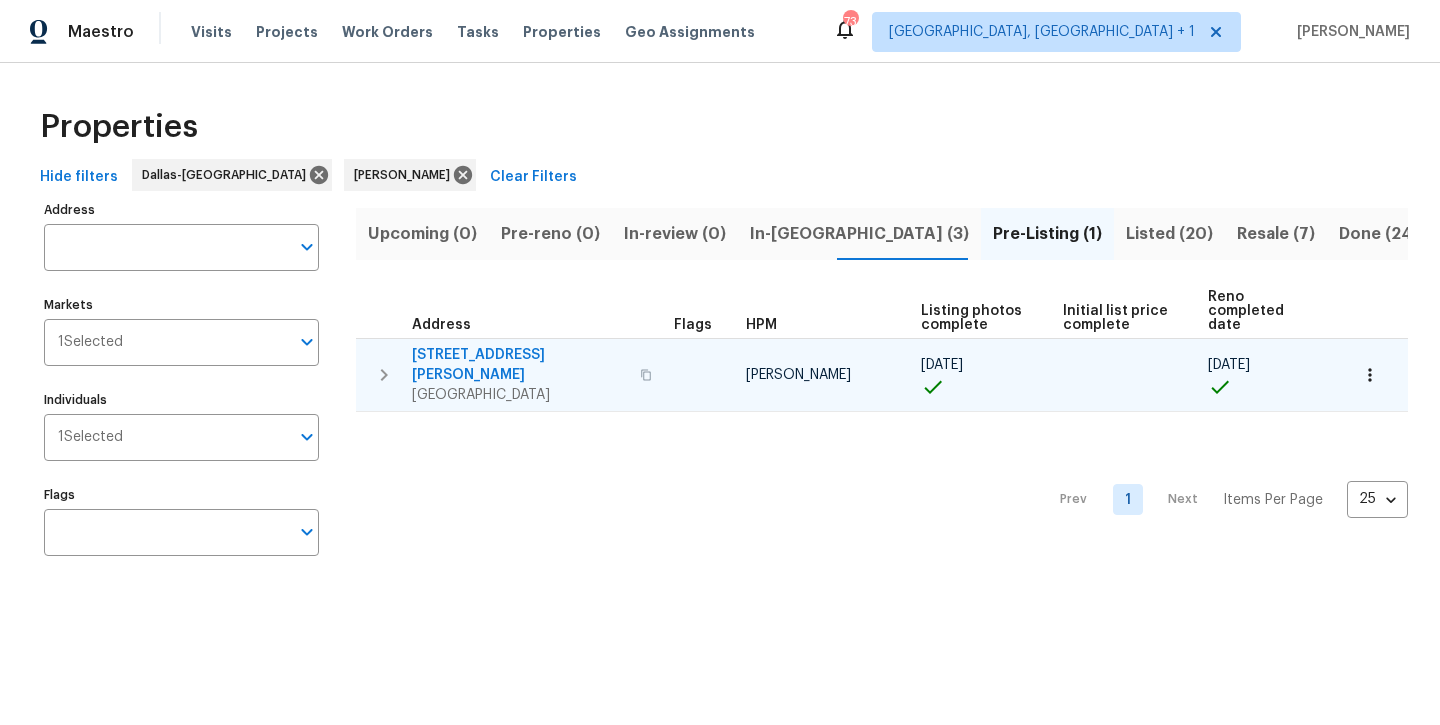 click on "1204 Hackworth St" at bounding box center [520, 365] 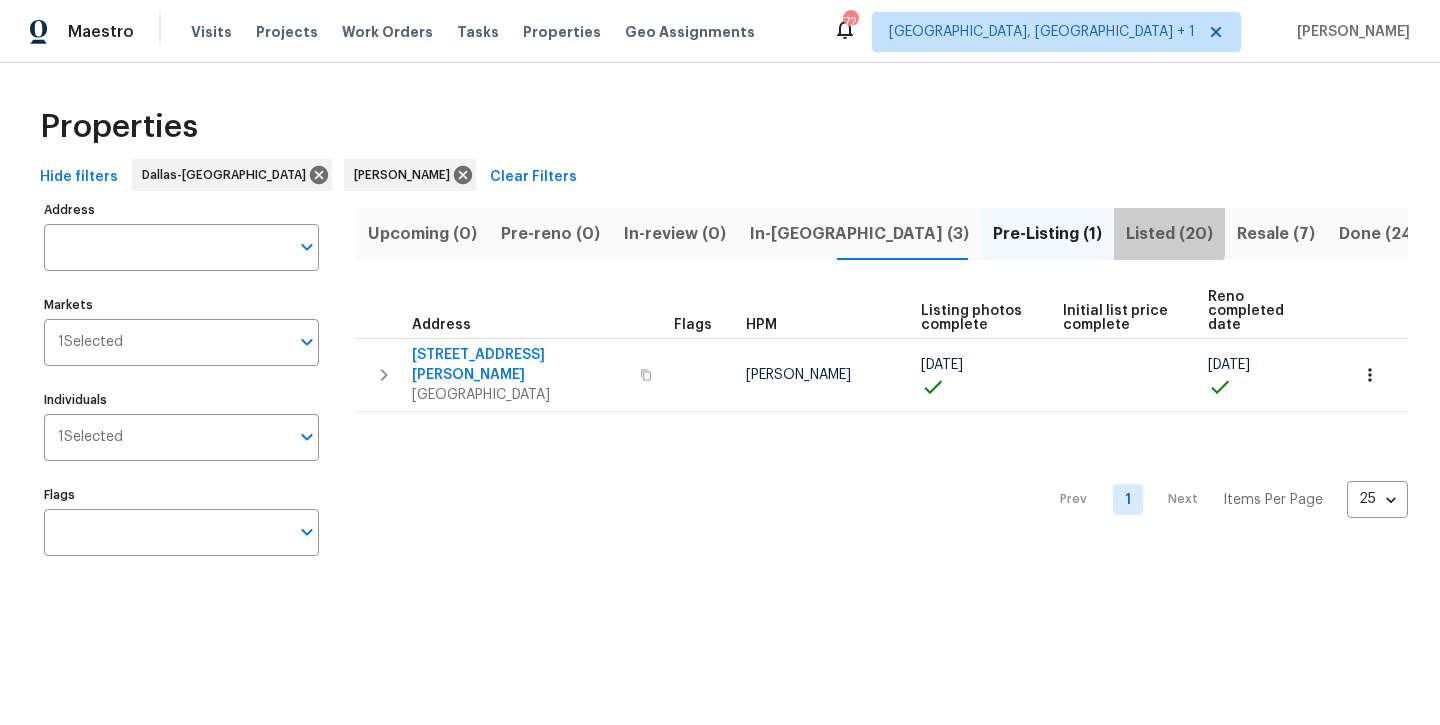 click on "Listed (20)" at bounding box center [1169, 234] 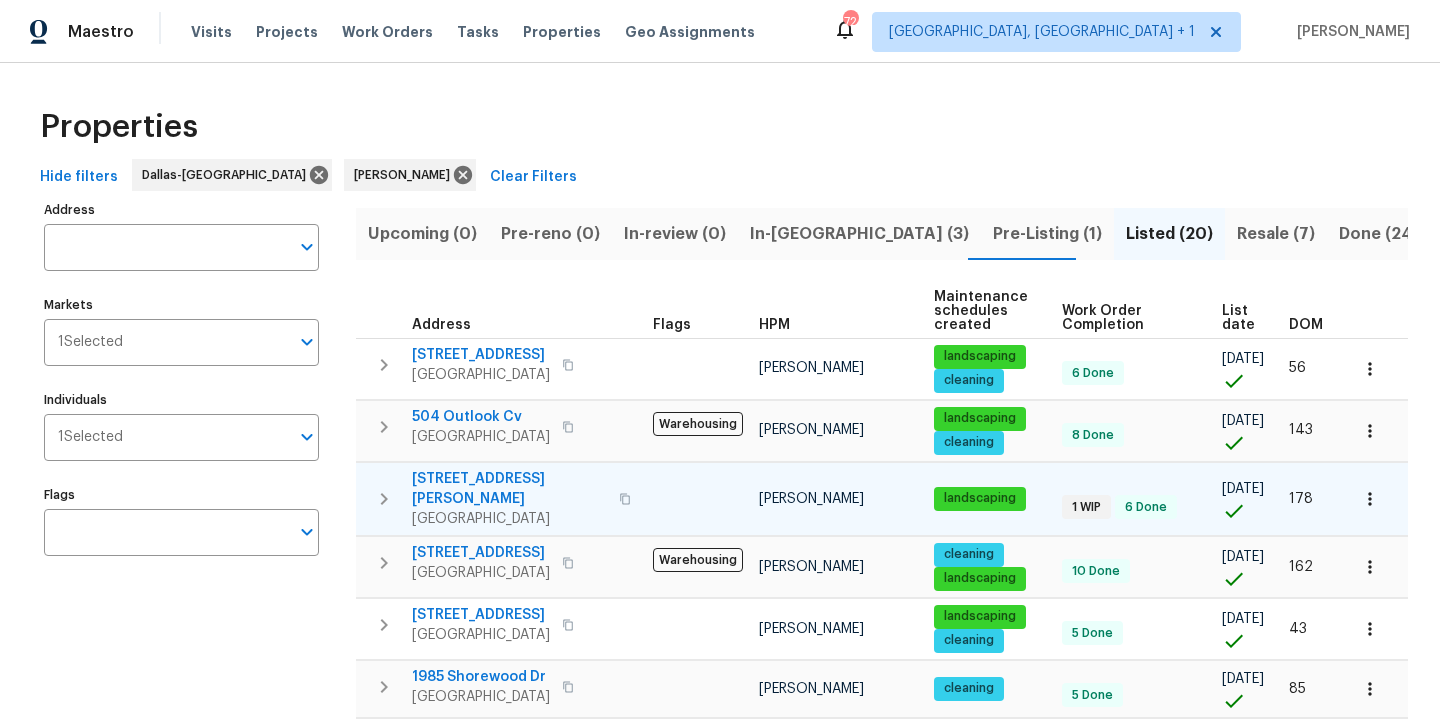 click on "3104 Kimberlee Ln" at bounding box center [509, 489] 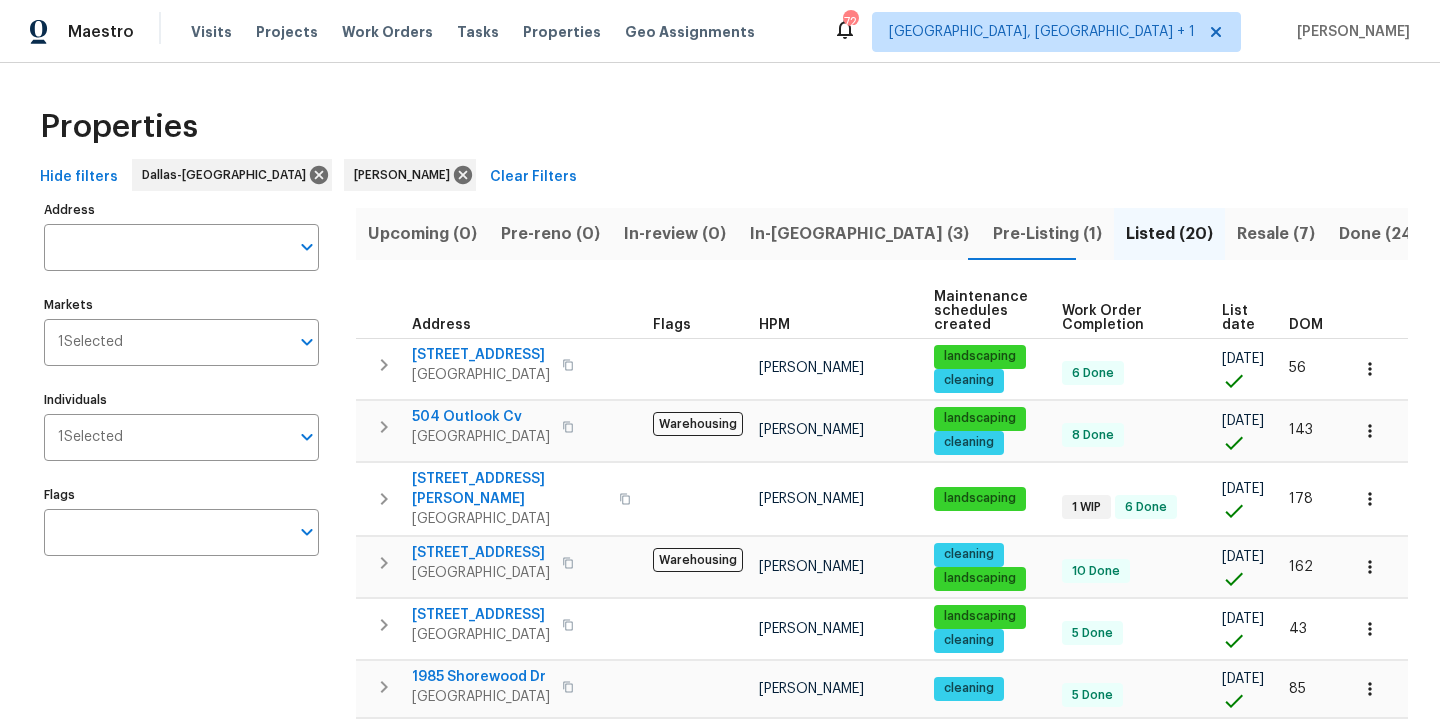 click on "In-[GEOGRAPHIC_DATA] (3)" at bounding box center [859, 234] 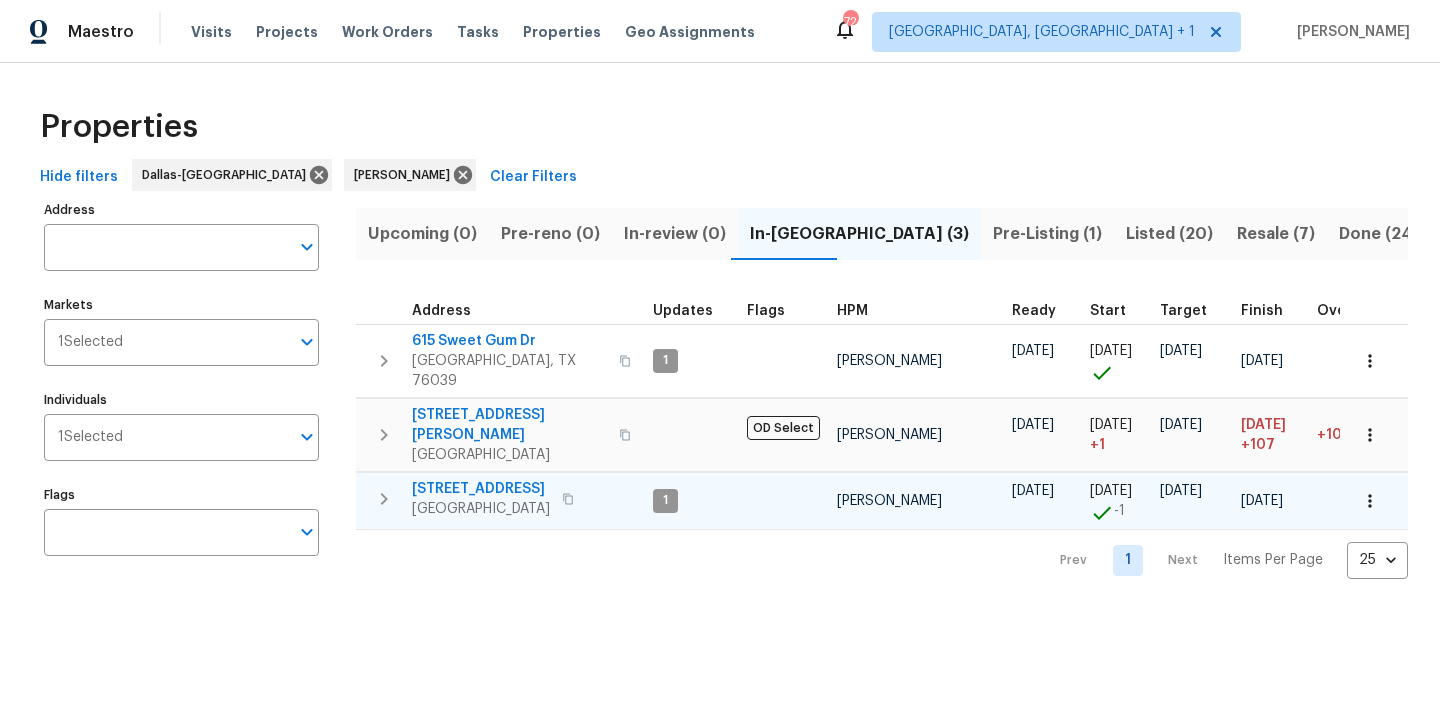 scroll, scrollTop: 0, scrollLeft: 0, axis: both 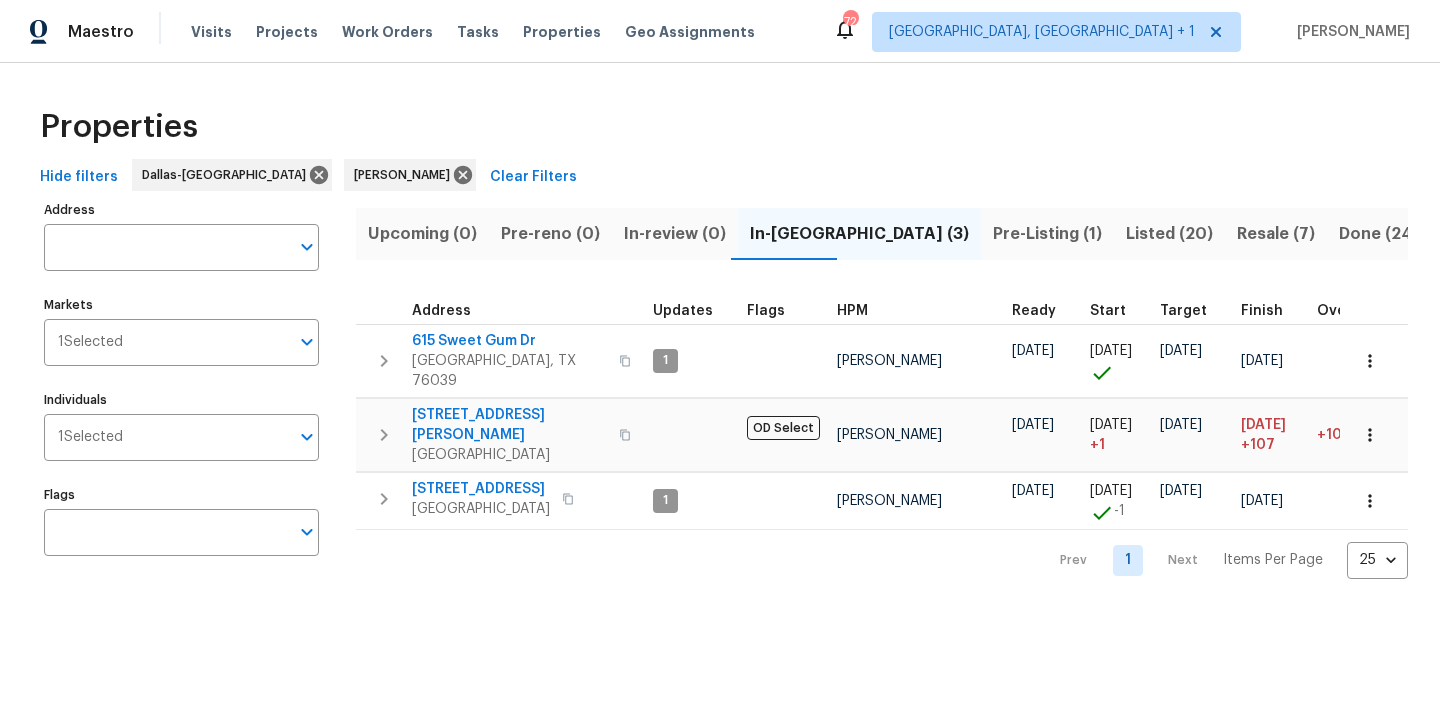 click on "Listed (20)" at bounding box center (1169, 234) 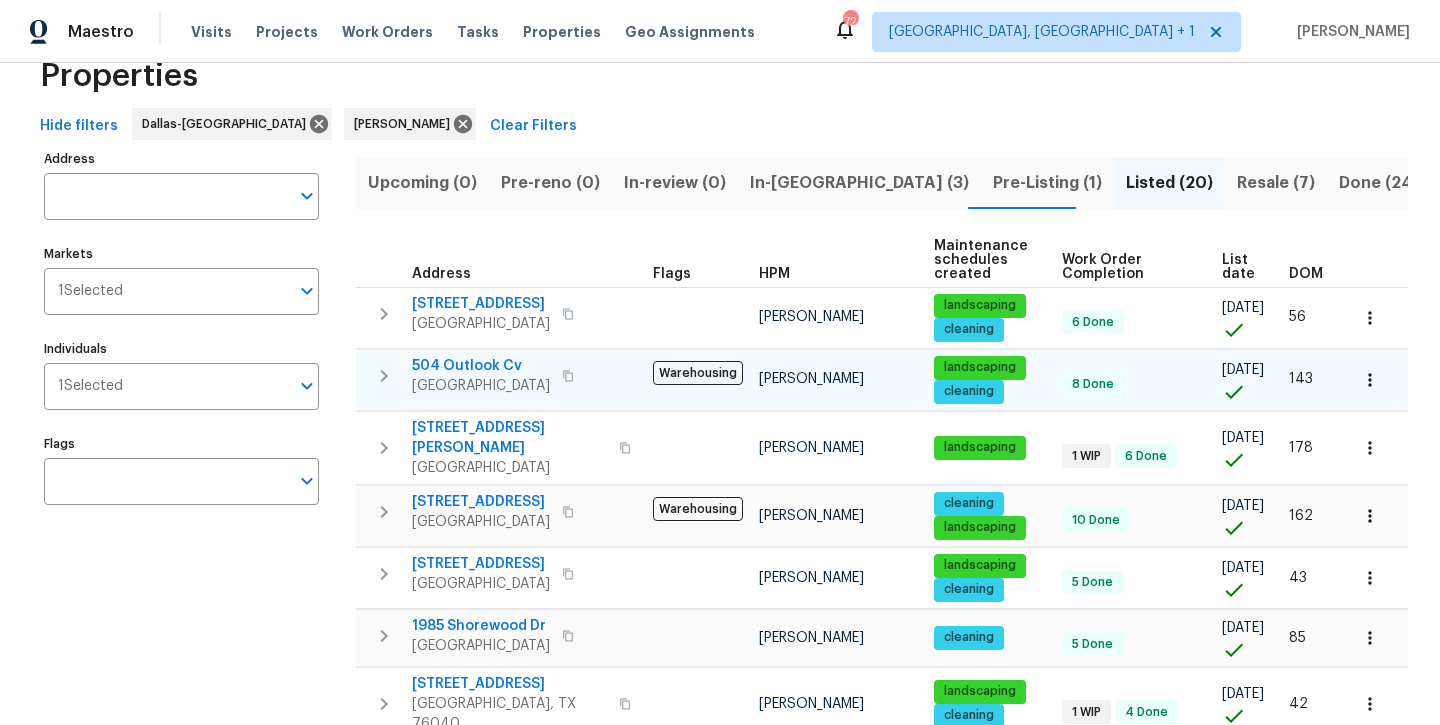scroll, scrollTop: 57, scrollLeft: 0, axis: vertical 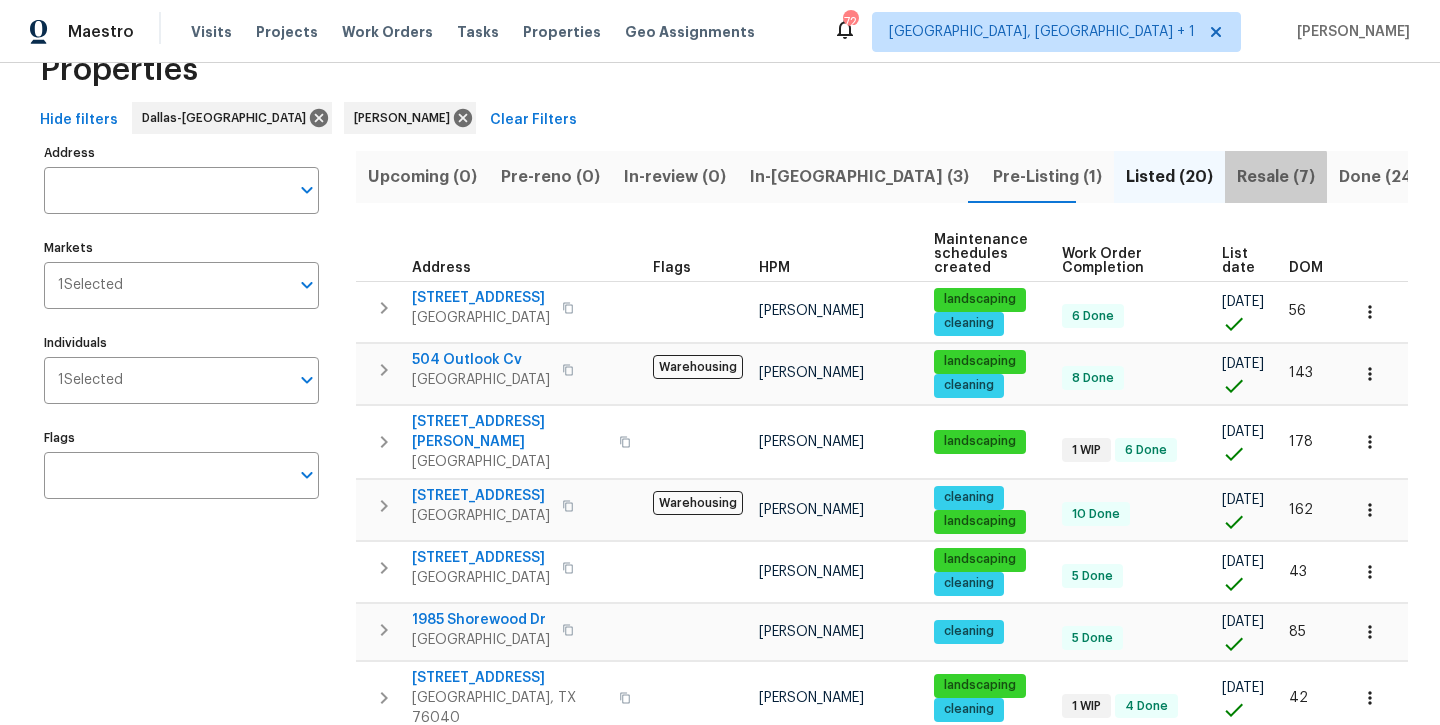 click on "Resale (7)" at bounding box center (1276, 177) 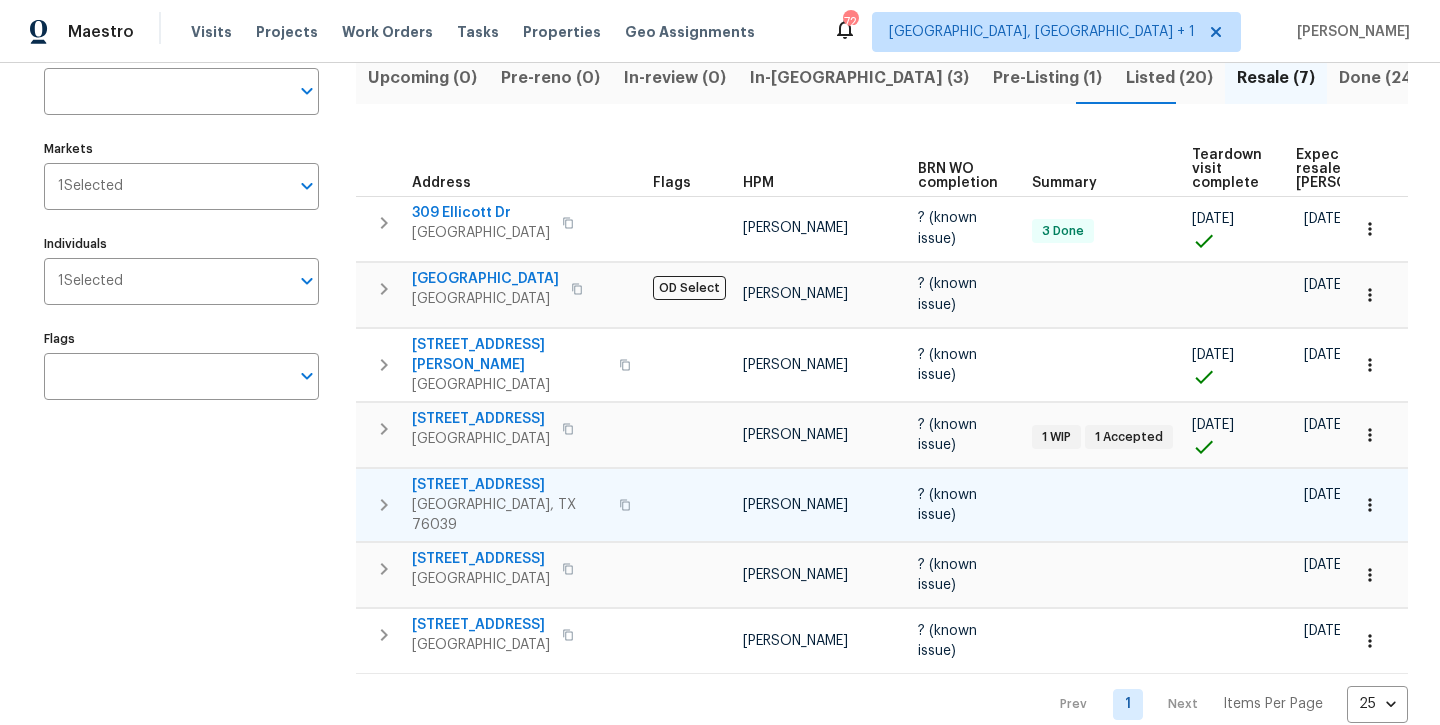 scroll, scrollTop: 155, scrollLeft: 0, axis: vertical 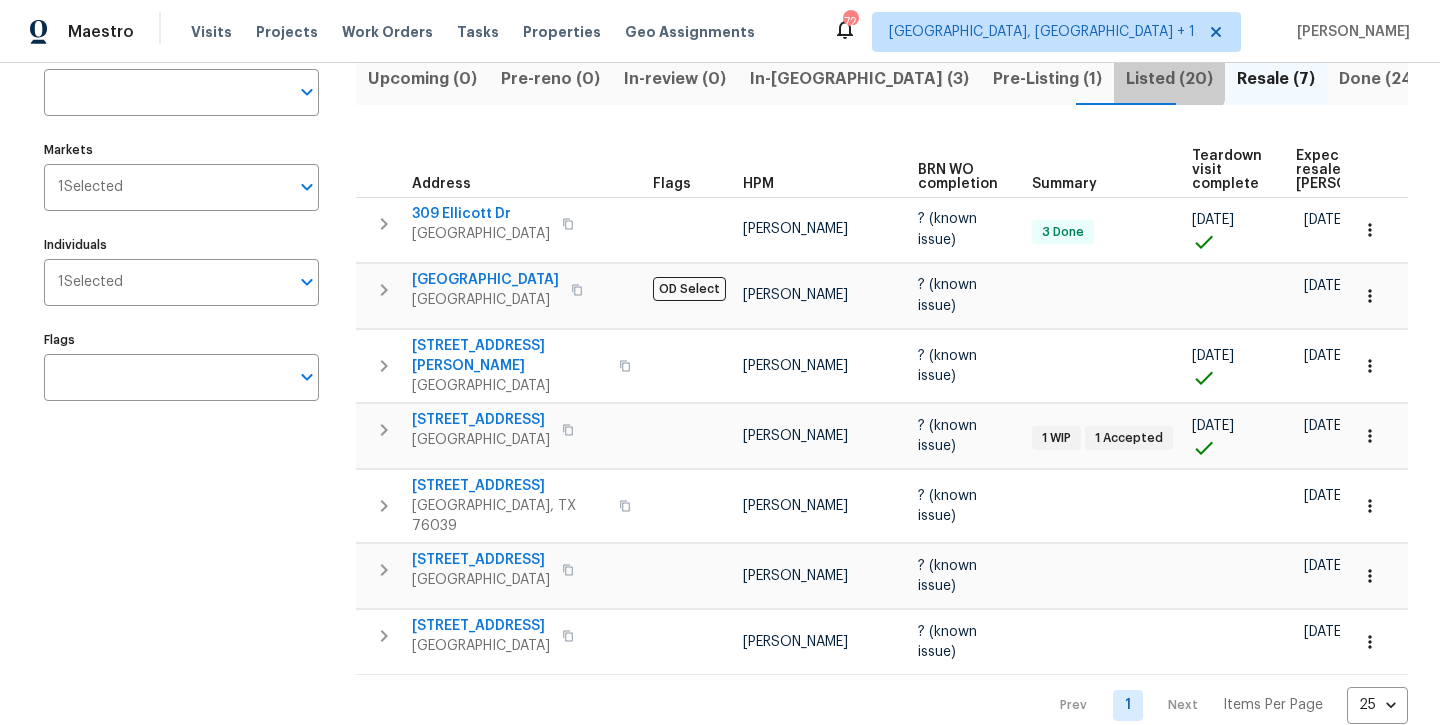 click on "Listed (20)" at bounding box center [1169, 79] 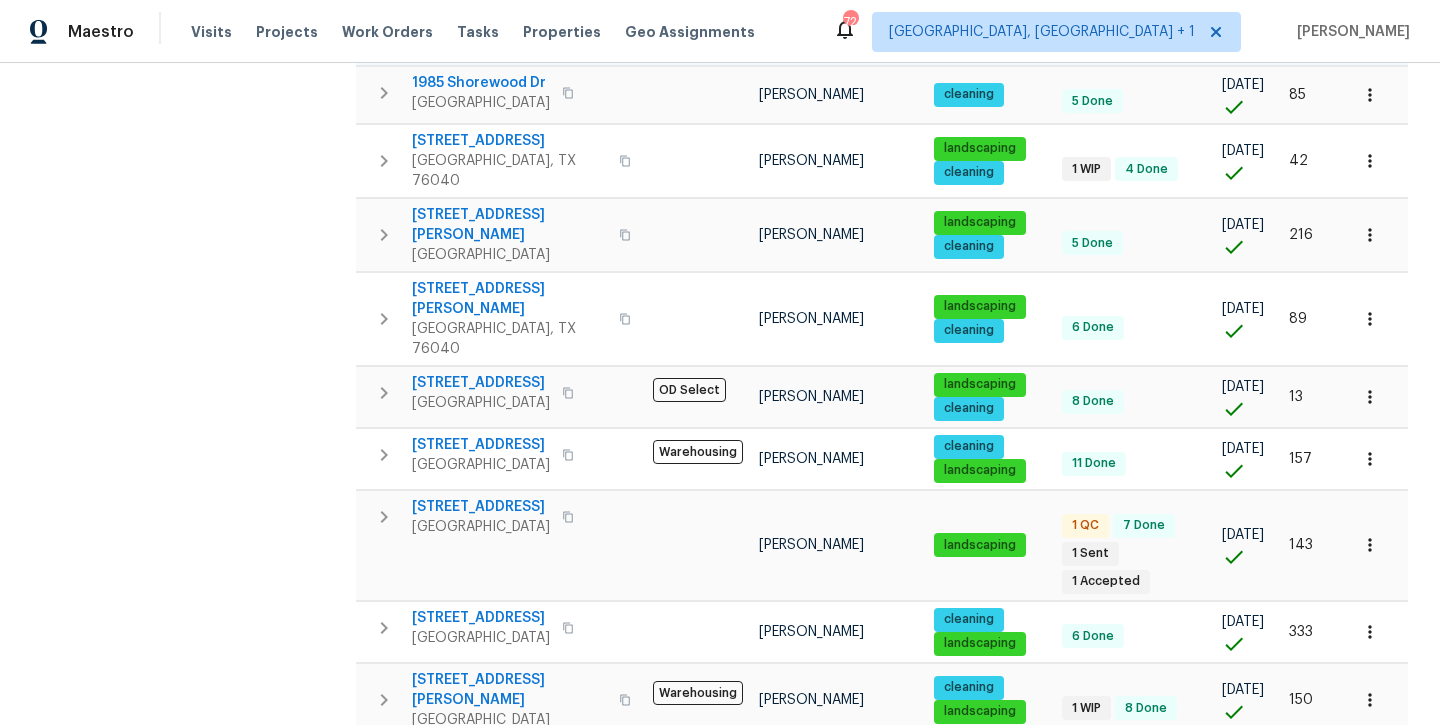 scroll, scrollTop: 602, scrollLeft: 0, axis: vertical 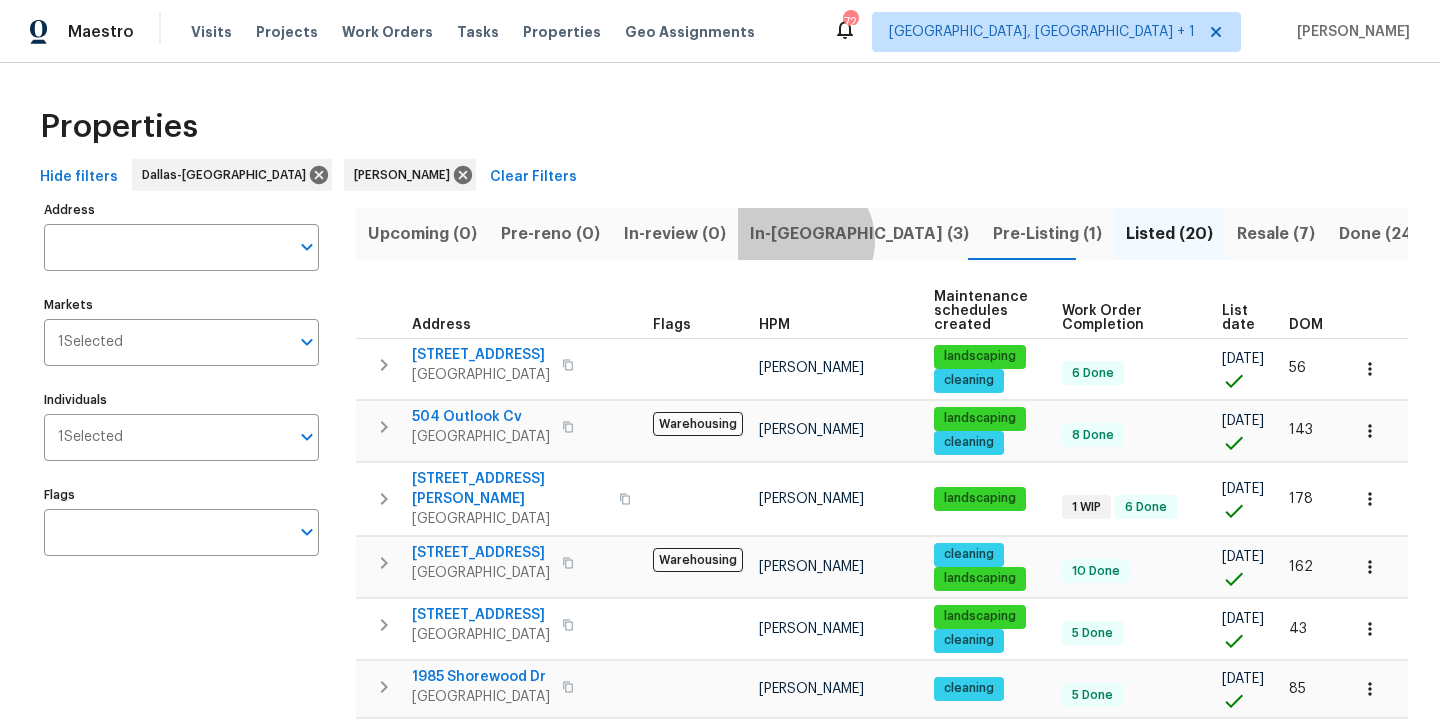 click on "In-reno (3)" at bounding box center [859, 234] 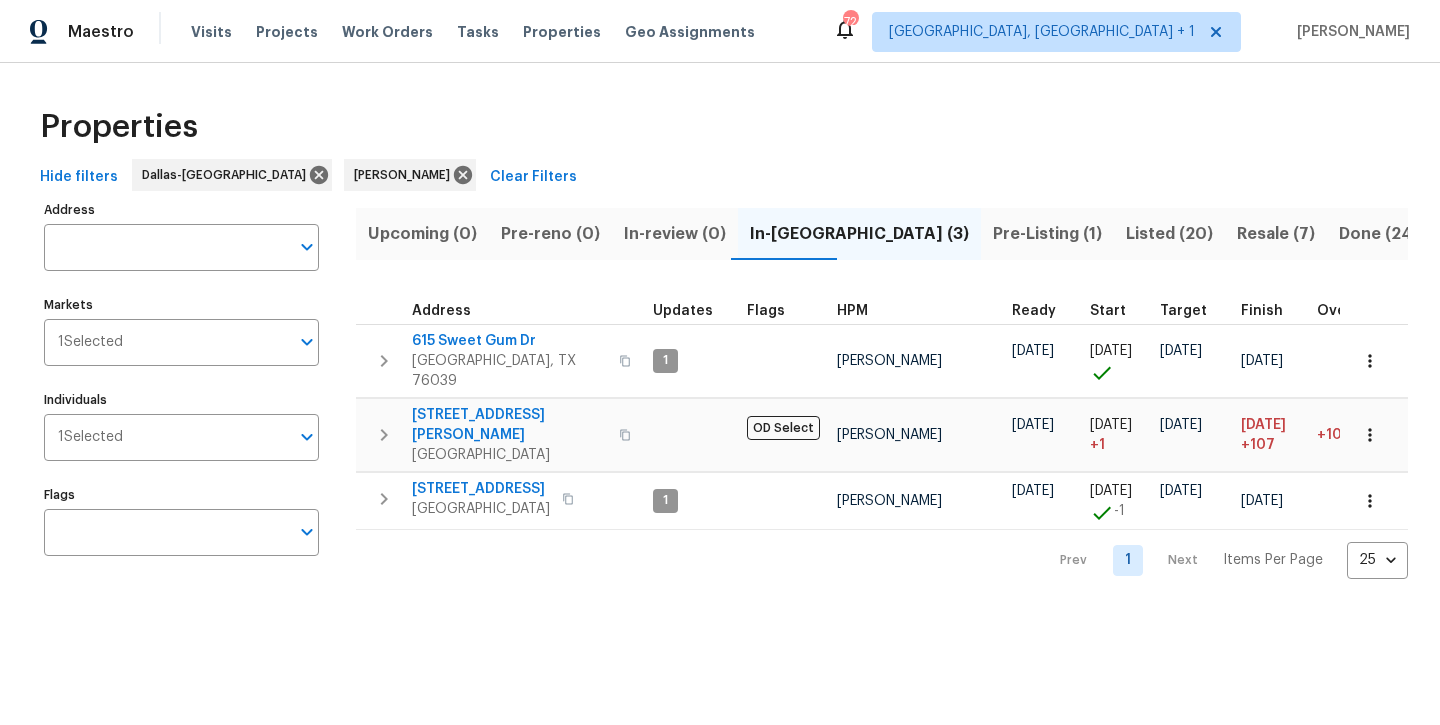 click on "Pre-Listing (1)" at bounding box center (1047, 234) 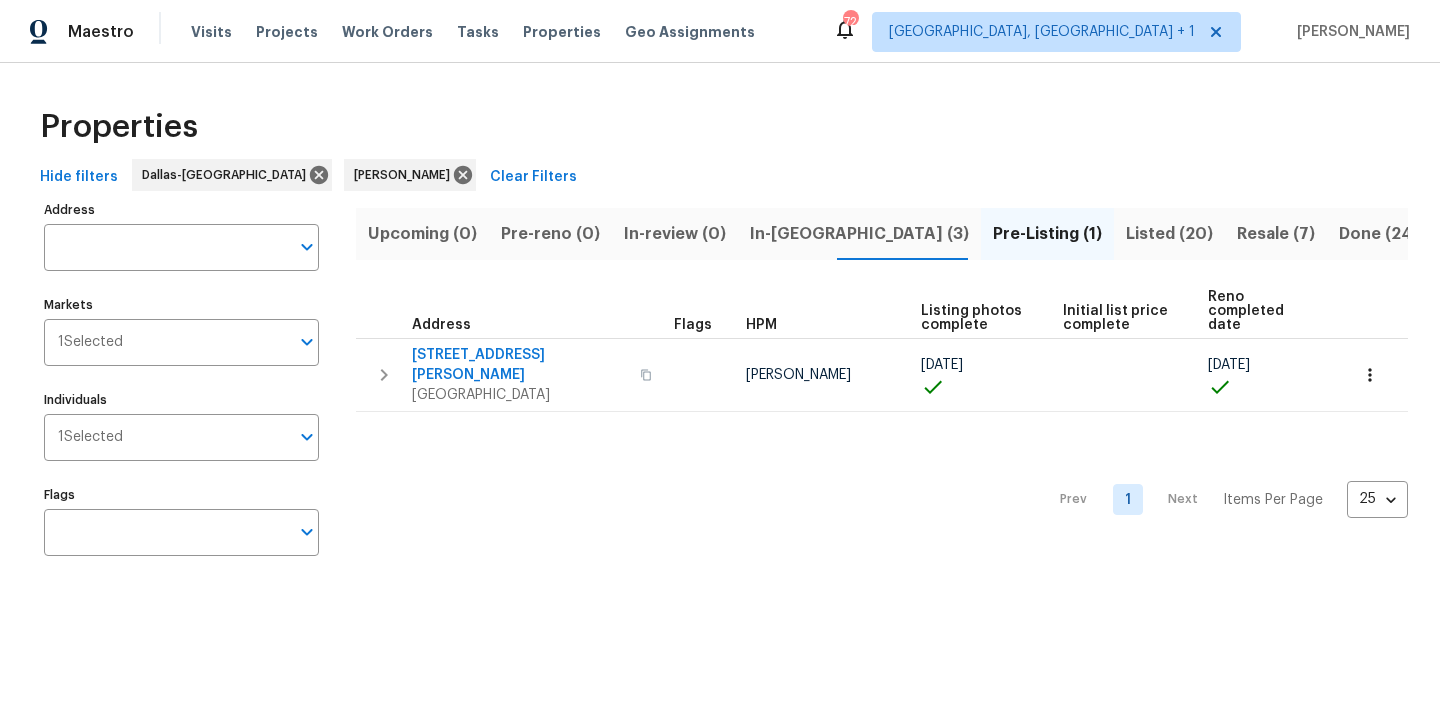 click on "Listed (20)" at bounding box center (1169, 234) 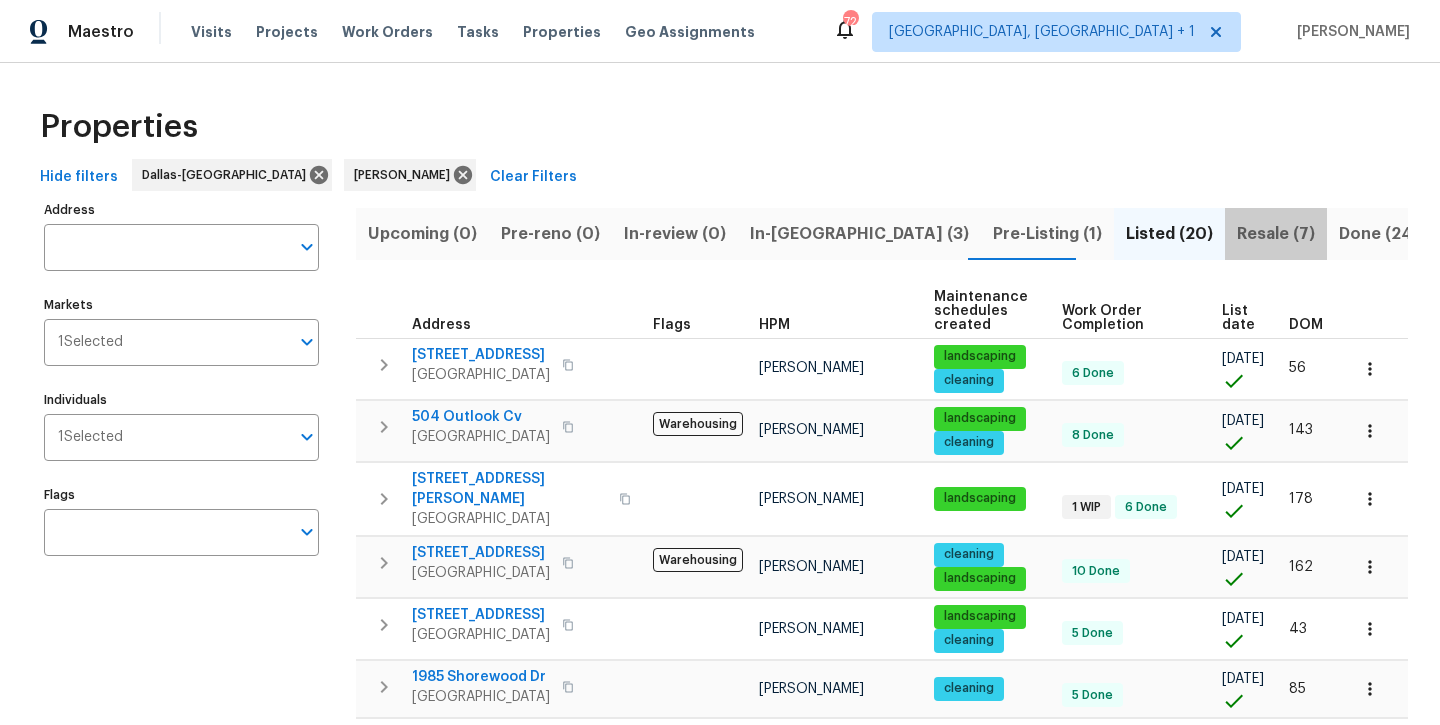 click on "Resale (7)" at bounding box center (1276, 234) 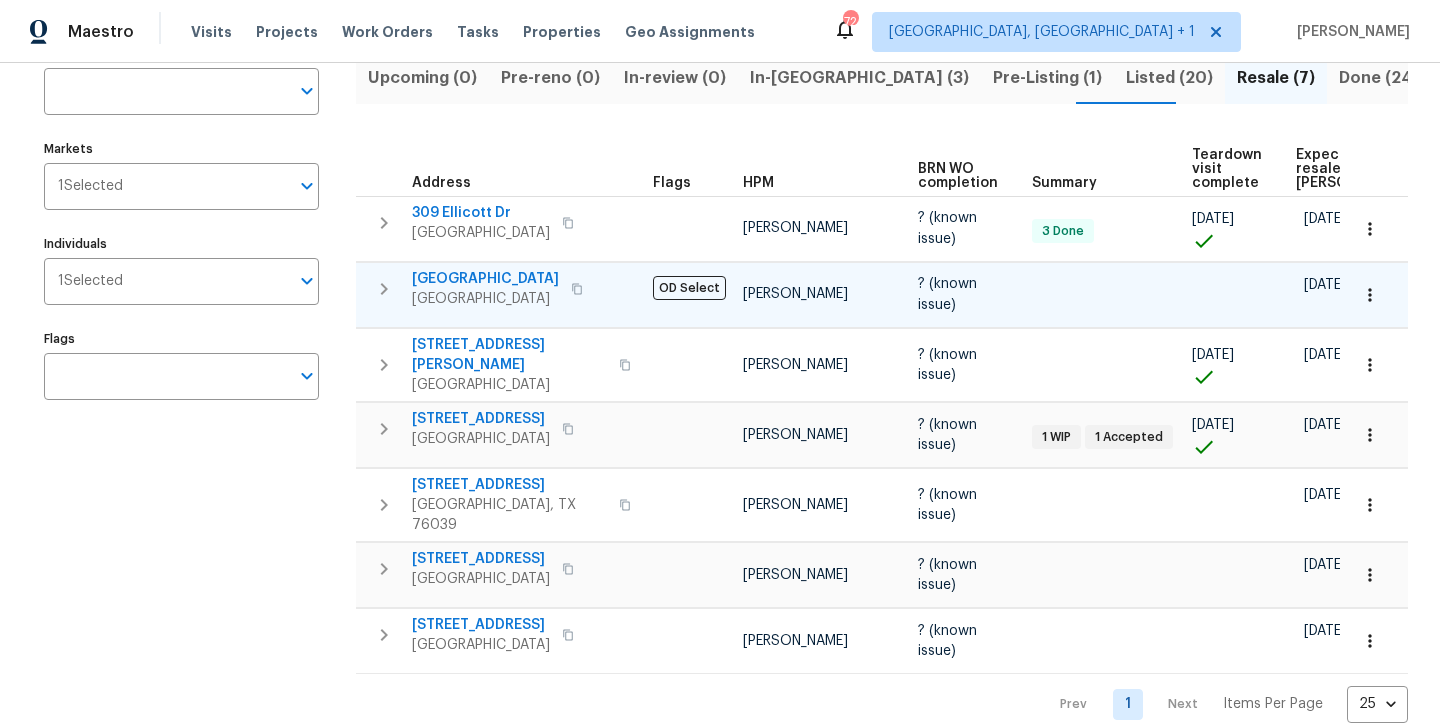 scroll, scrollTop: 155, scrollLeft: 0, axis: vertical 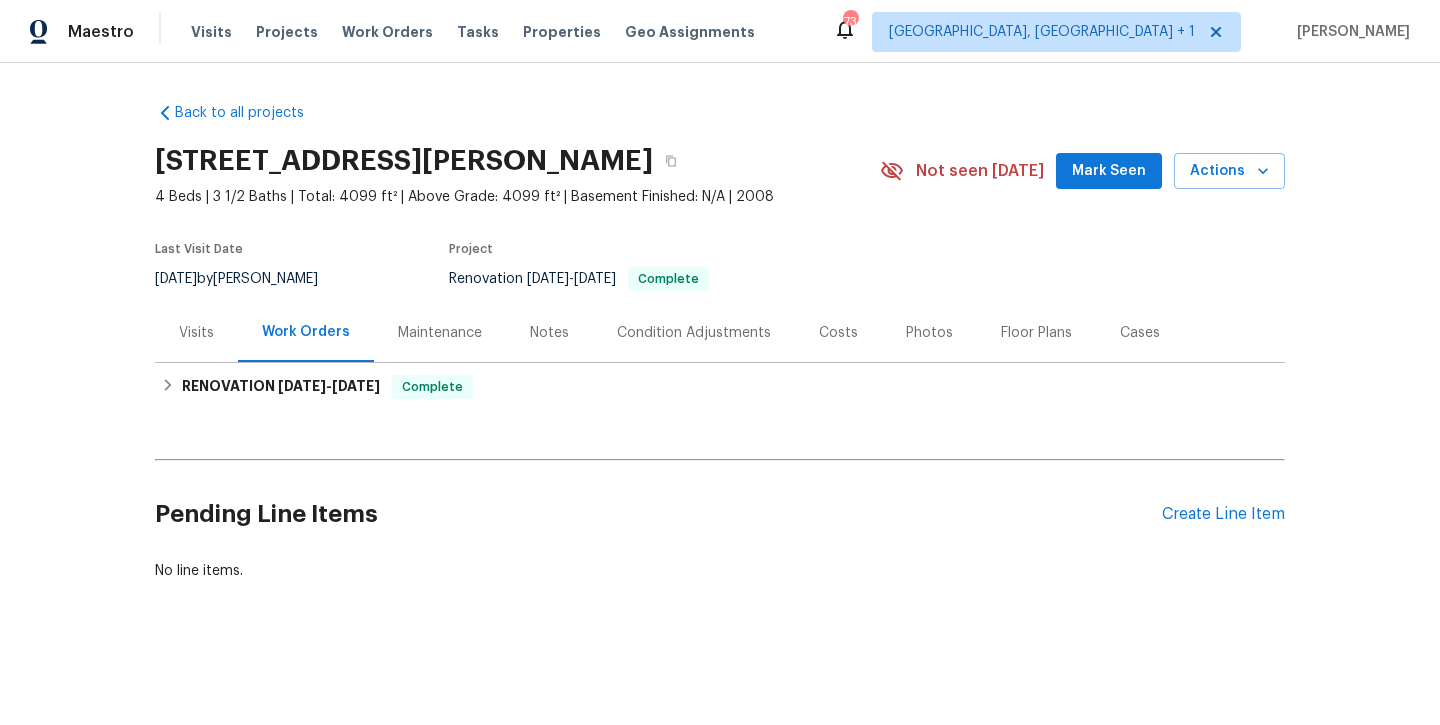 click on "Photos" at bounding box center (929, 333) 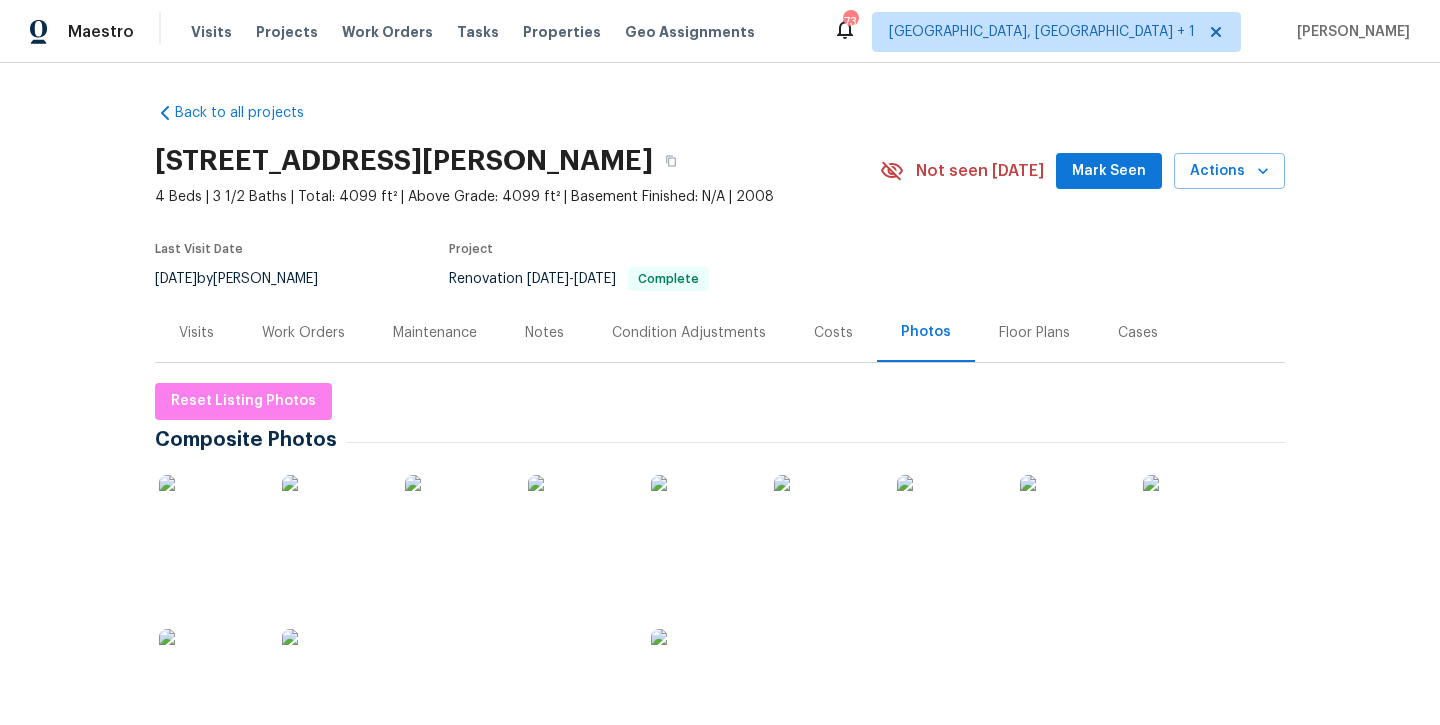 click at bounding box center [209, 525] 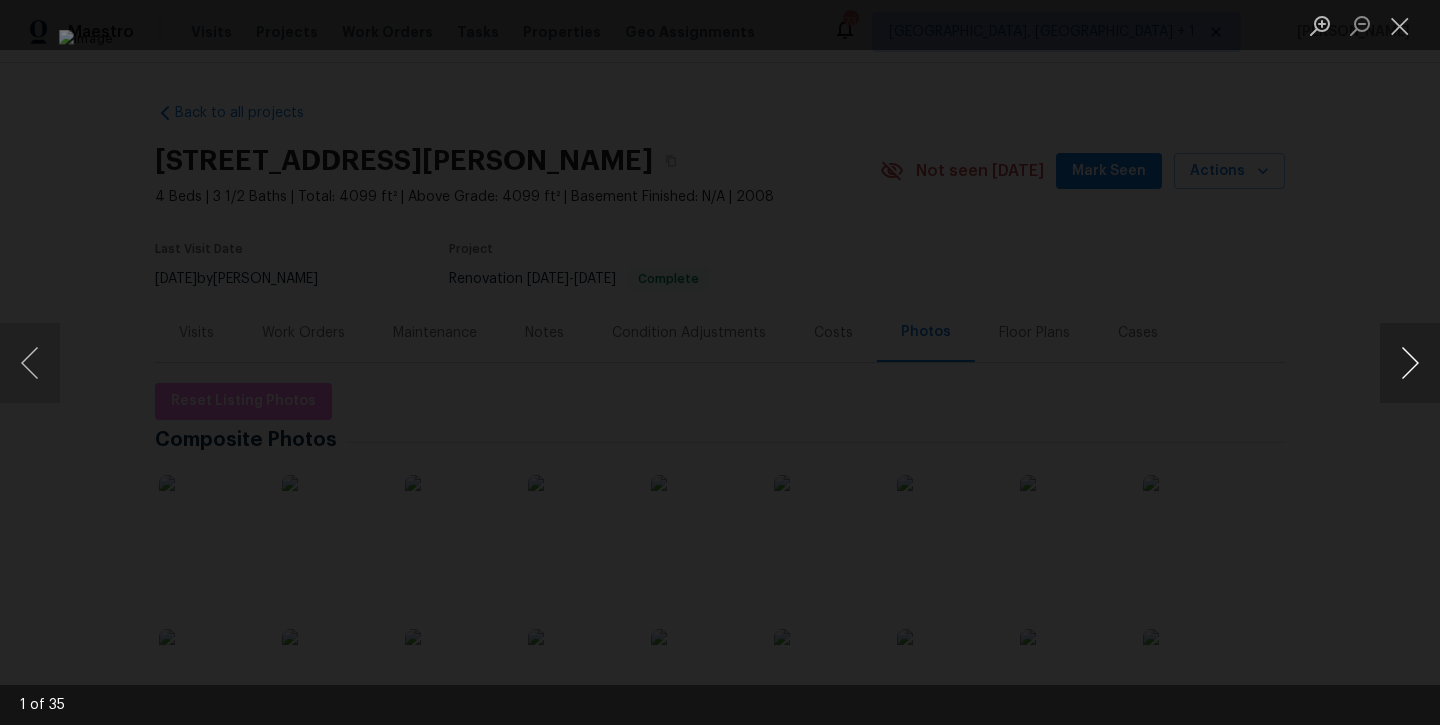 click at bounding box center [1410, 363] 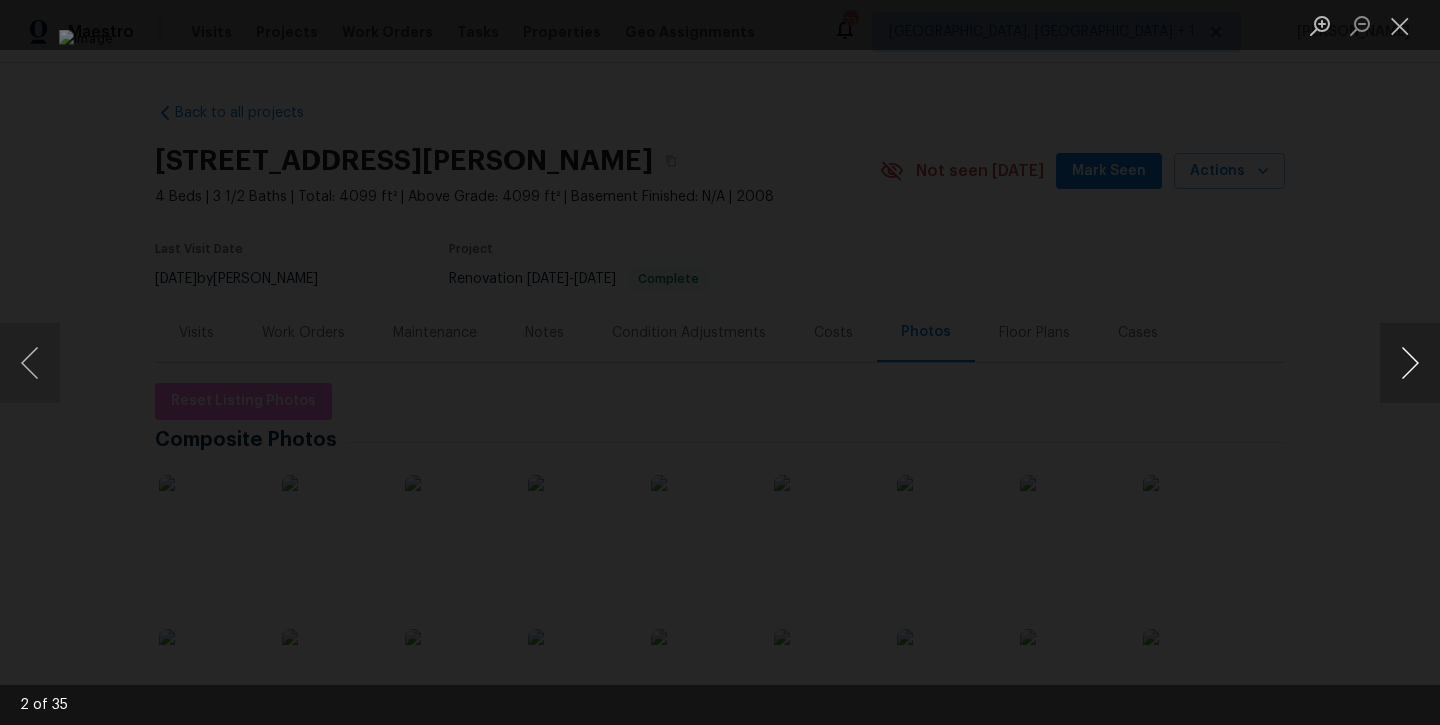 click at bounding box center (1410, 363) 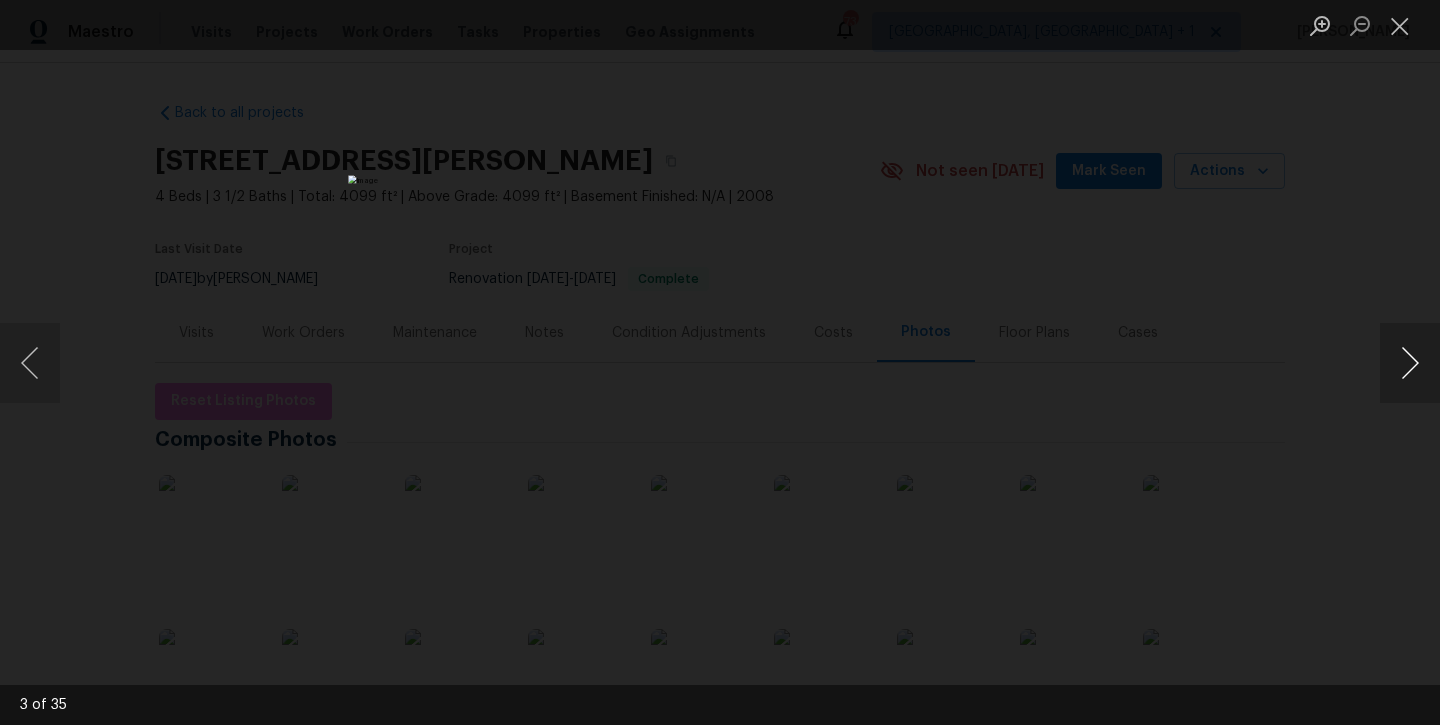 click at bounding box center [1410, 363] 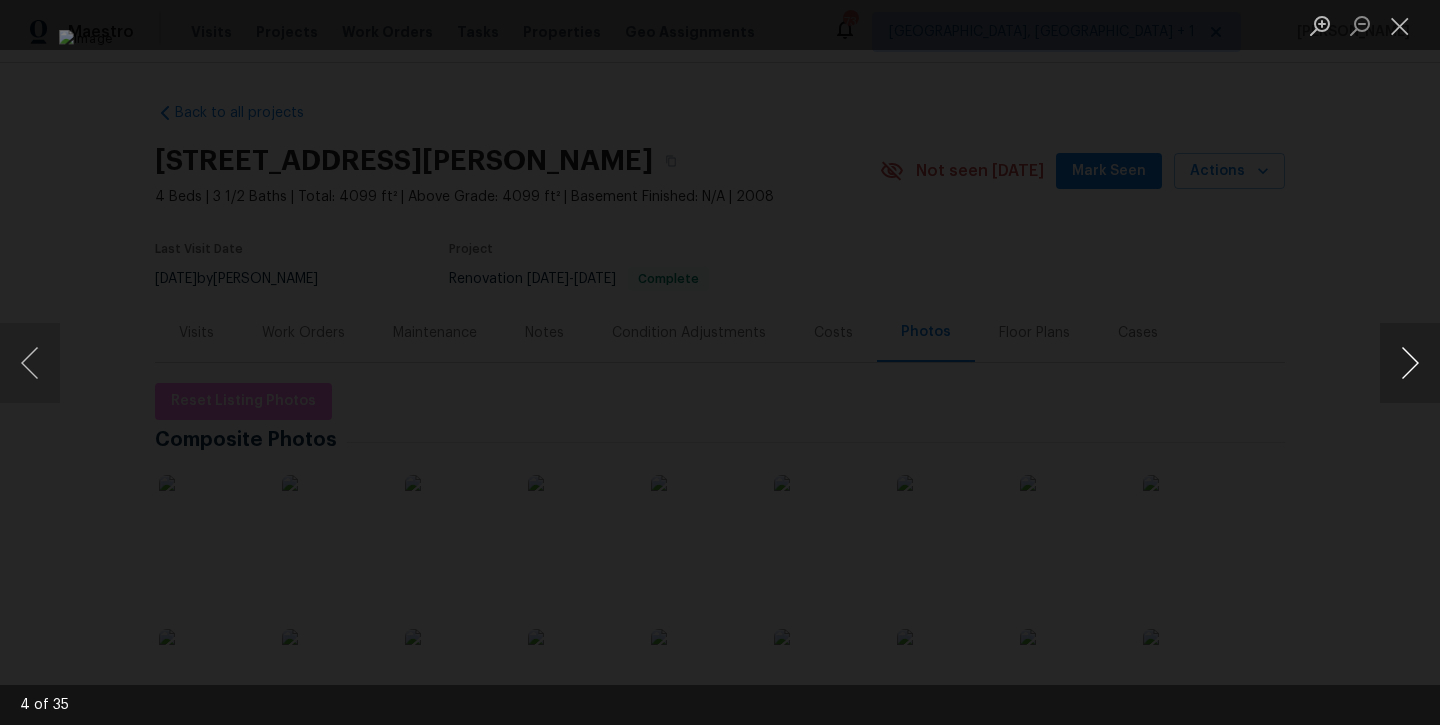 click at bounding box center (1410, 363) 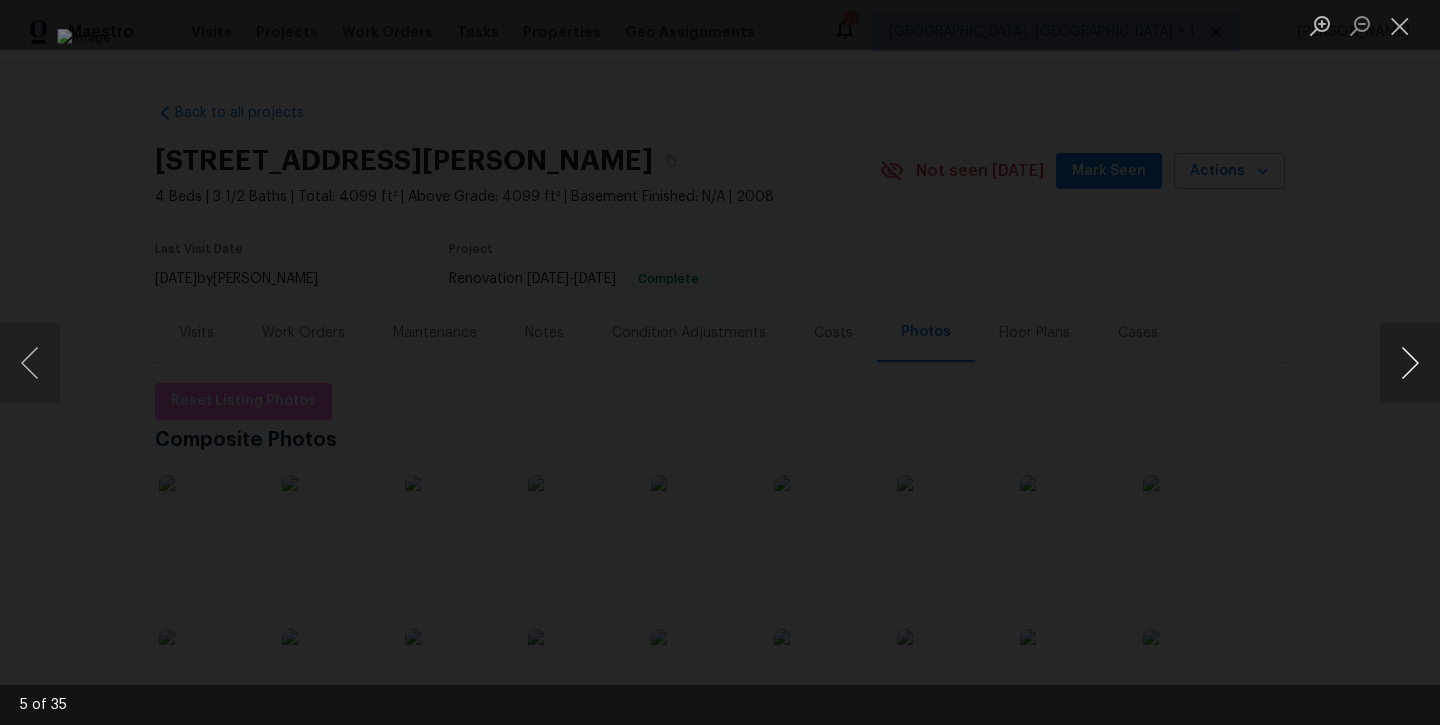 click at bounding box center [1410, 363] 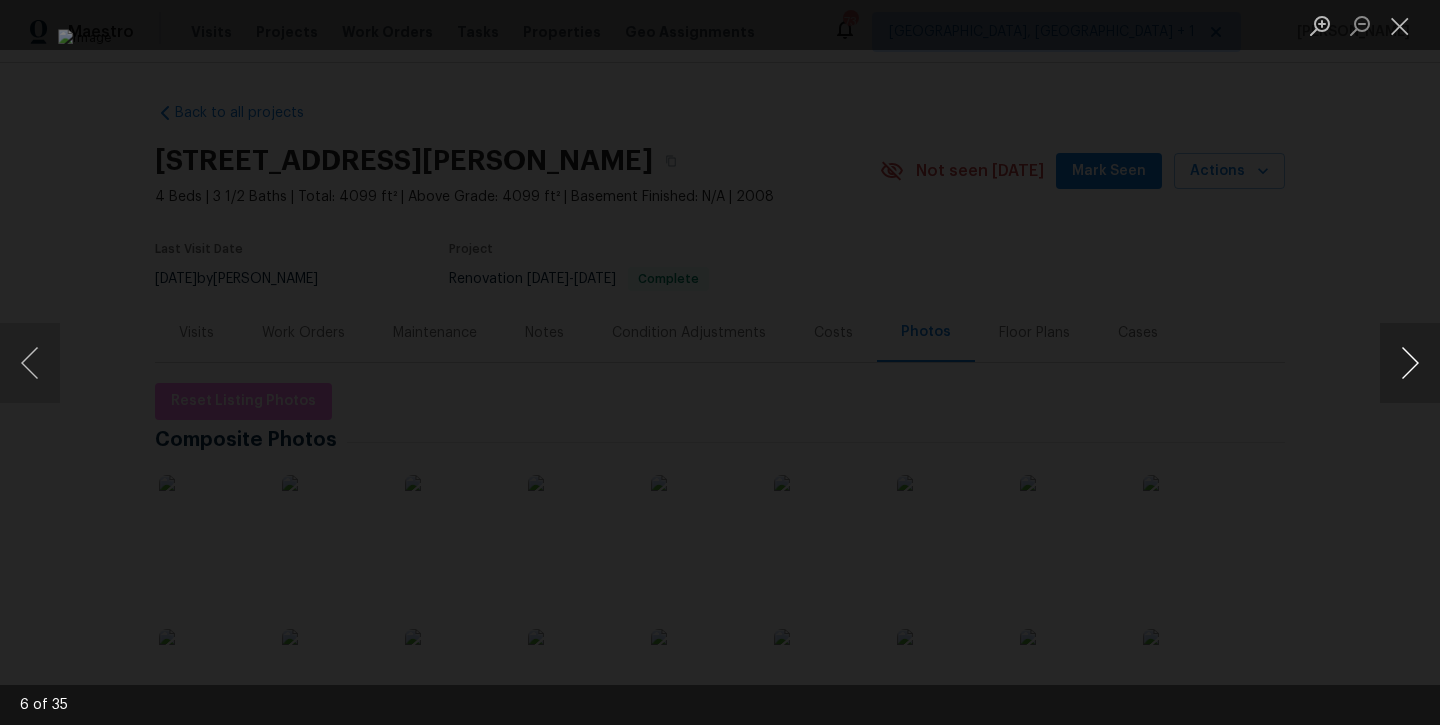 click at bounding box center [1410, 363] 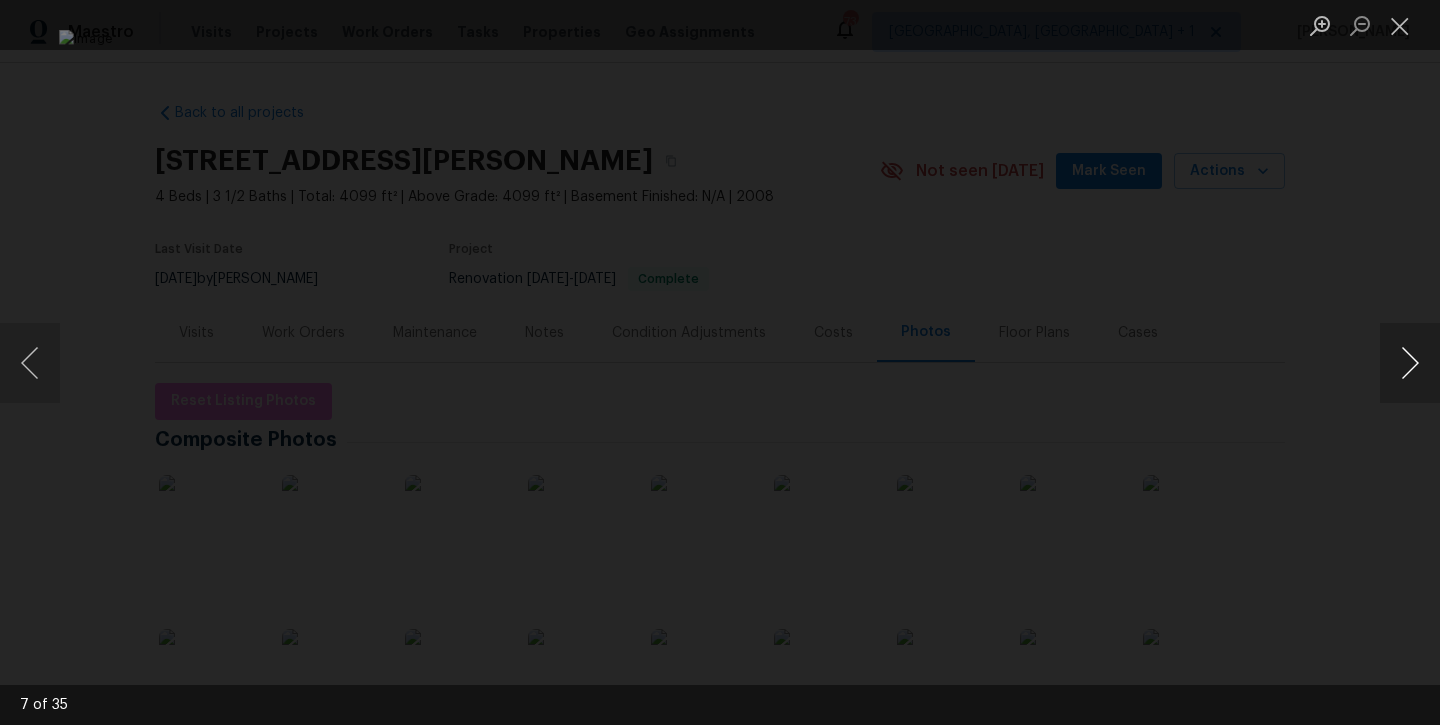 click at bounding box center [1410, 363] 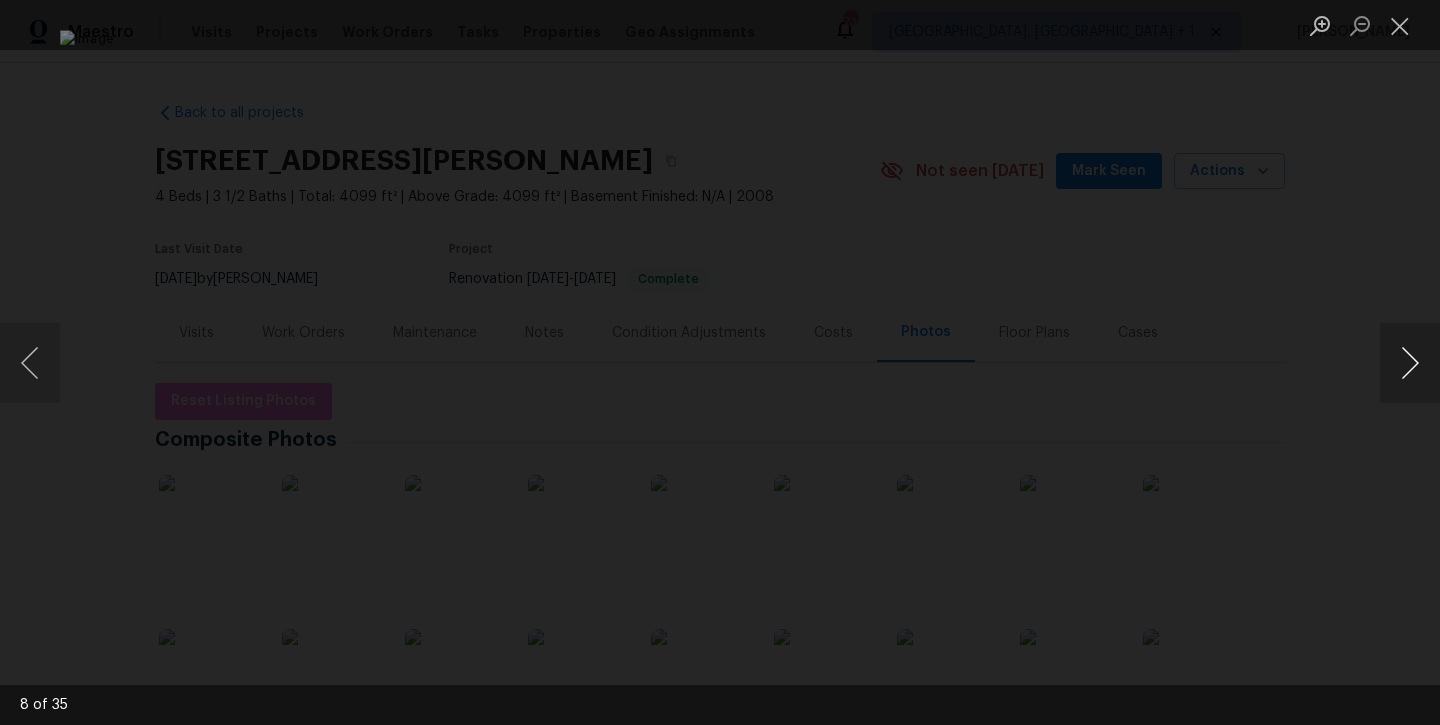 click at bounding box center (1410, 363) 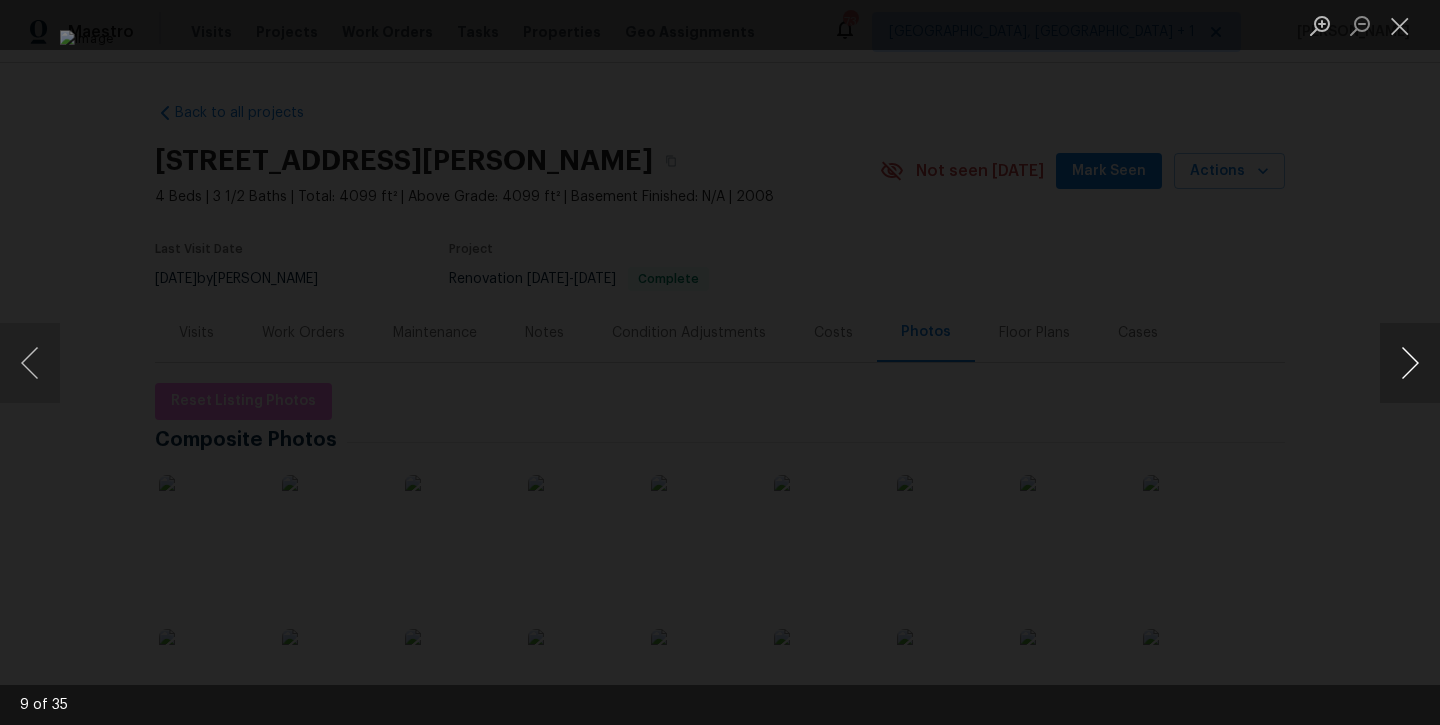 click at bounding box center (1410, 363) 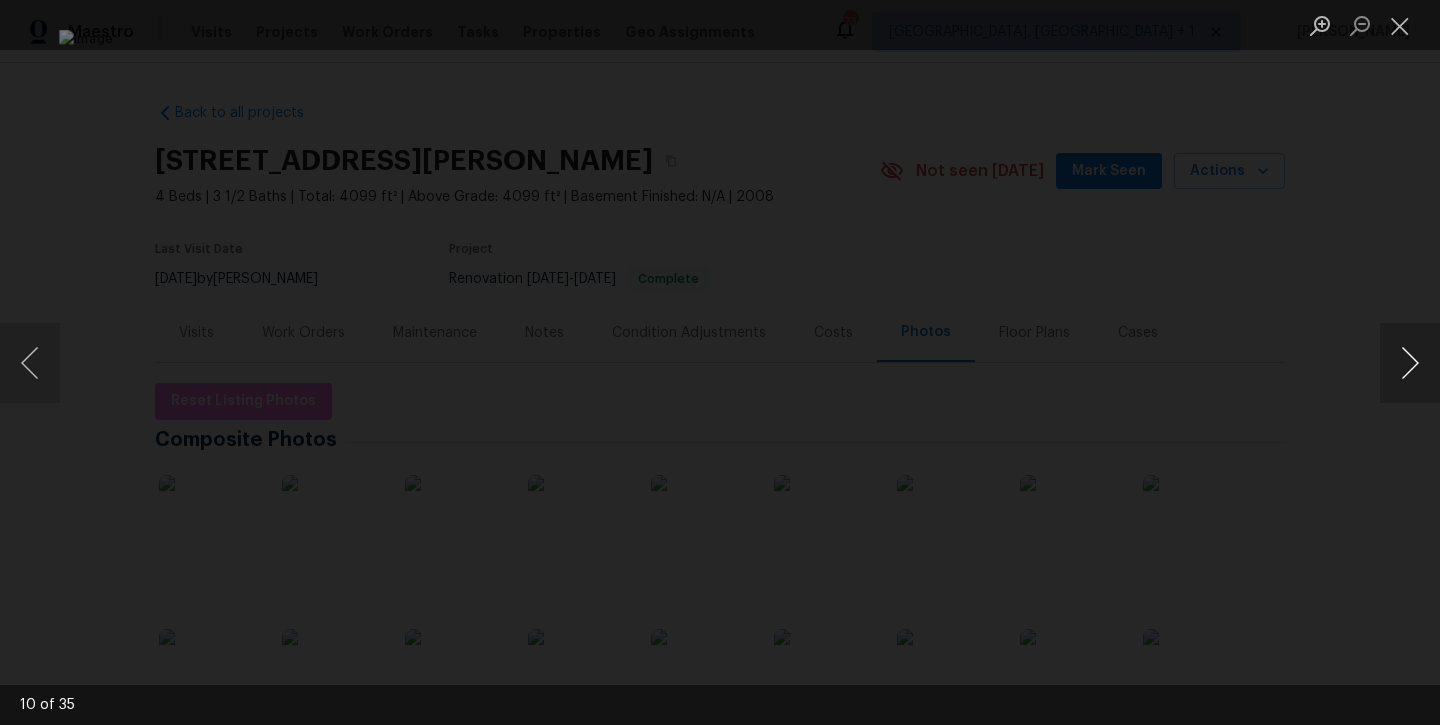 click at bounding box center (1410, 363) 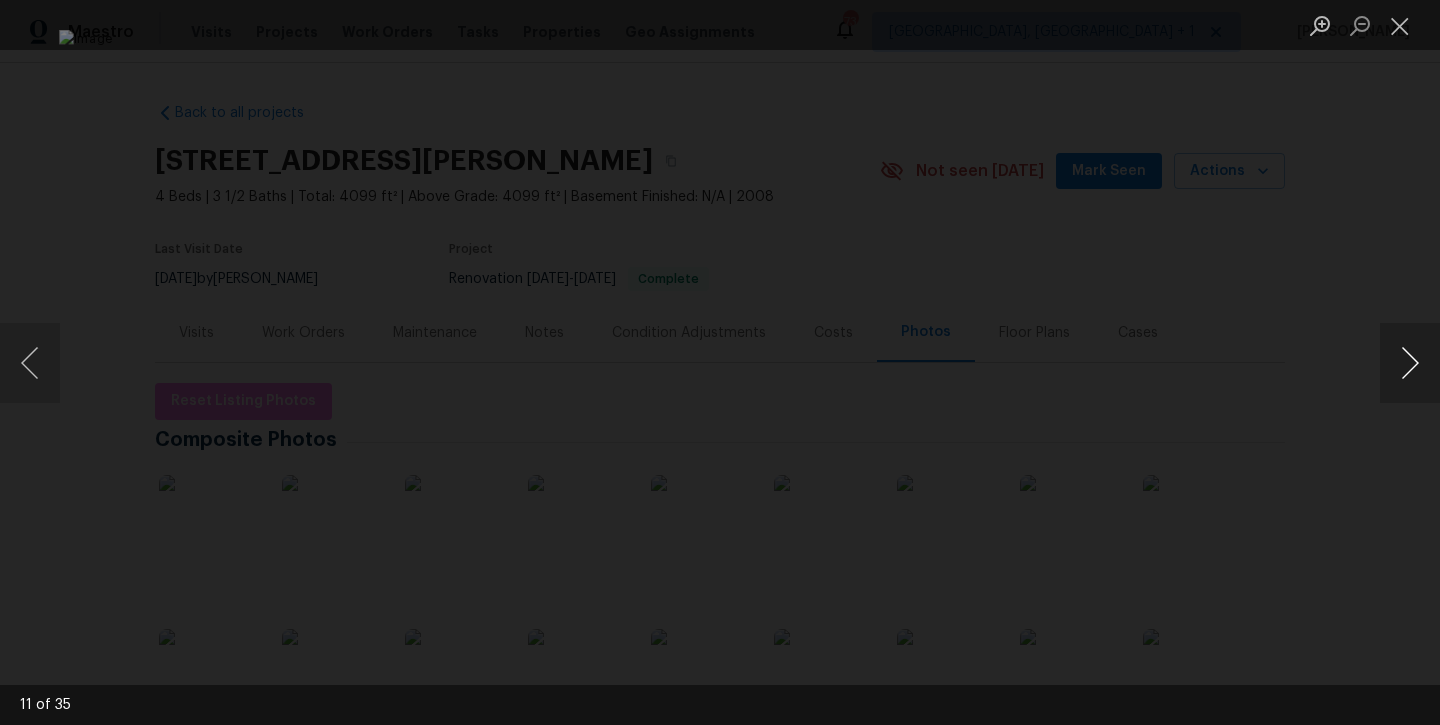 click at bounding box center (1410, 363) 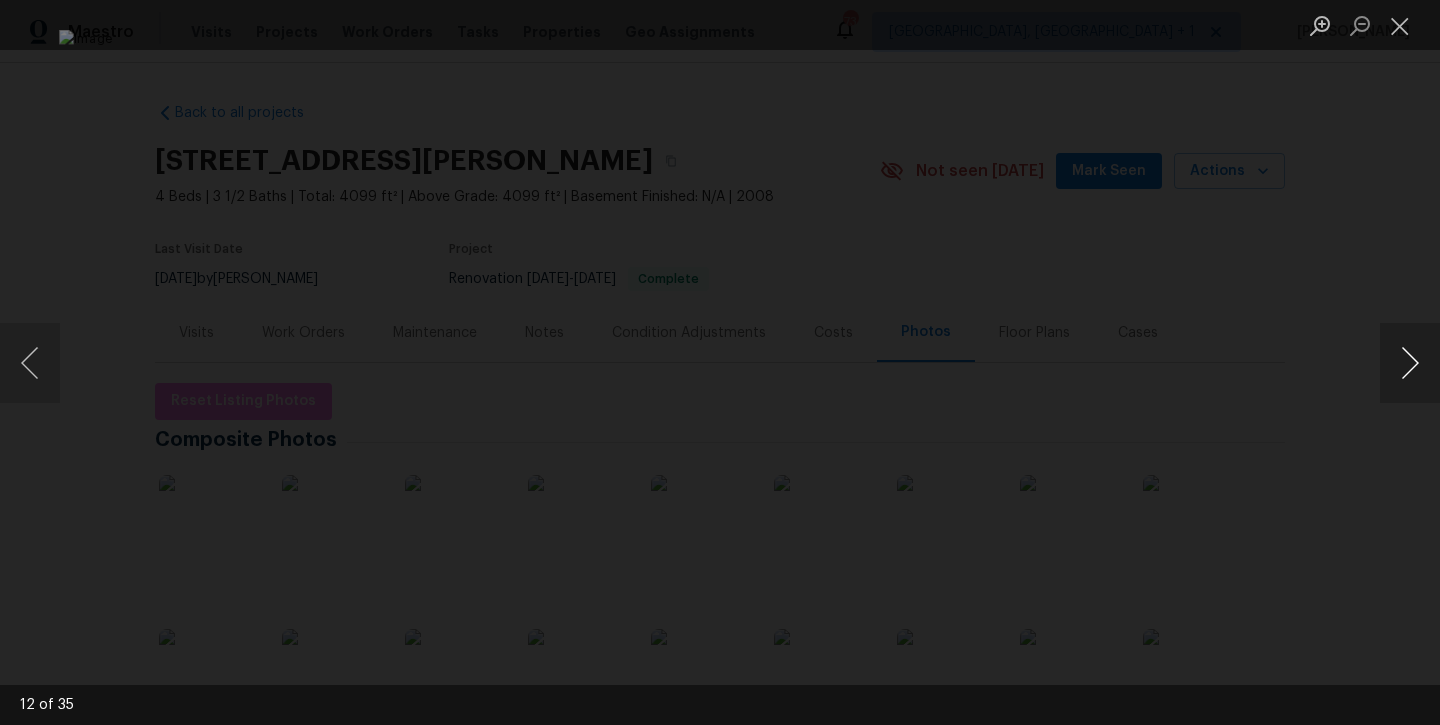 click at bounding box center [1410, 363] 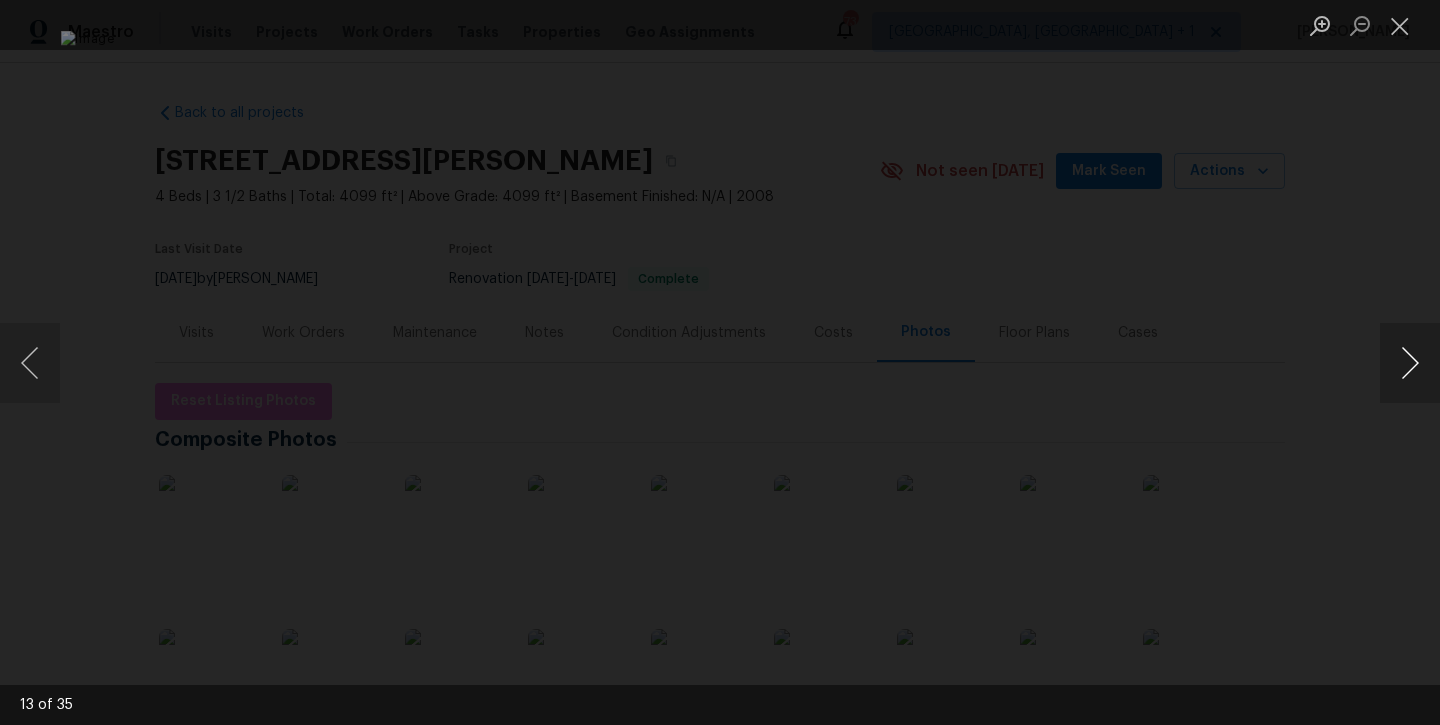 click at bounding box center [1410, 363] 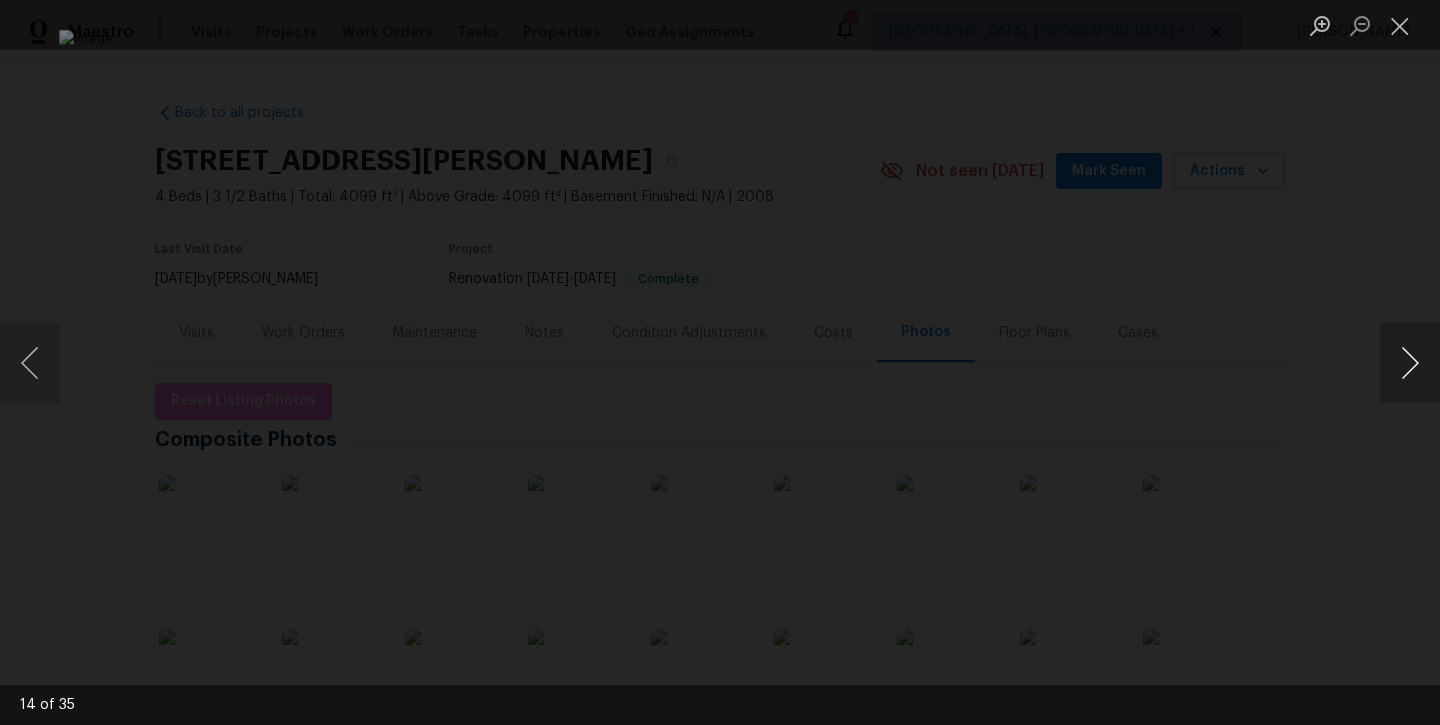click at bounding box center [1410, 363] 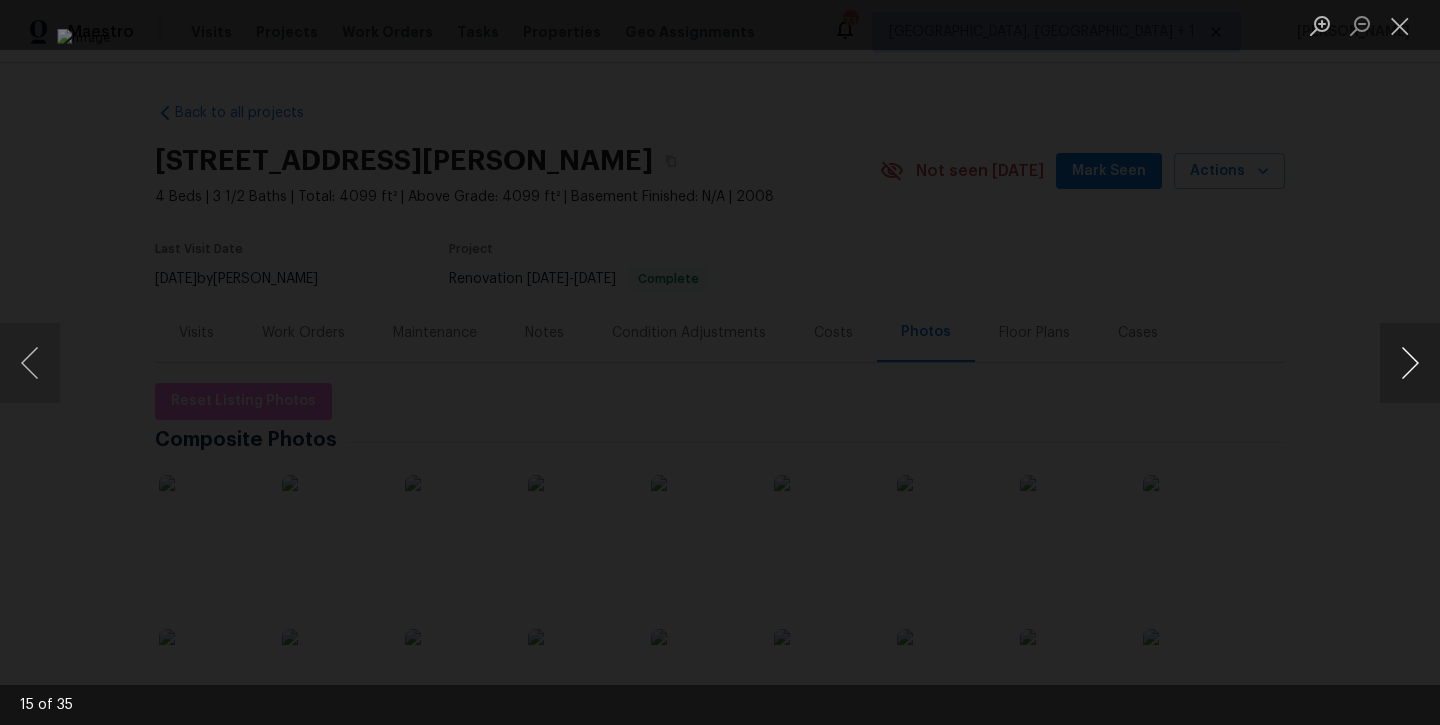 click at bounding box center (1410, 363) 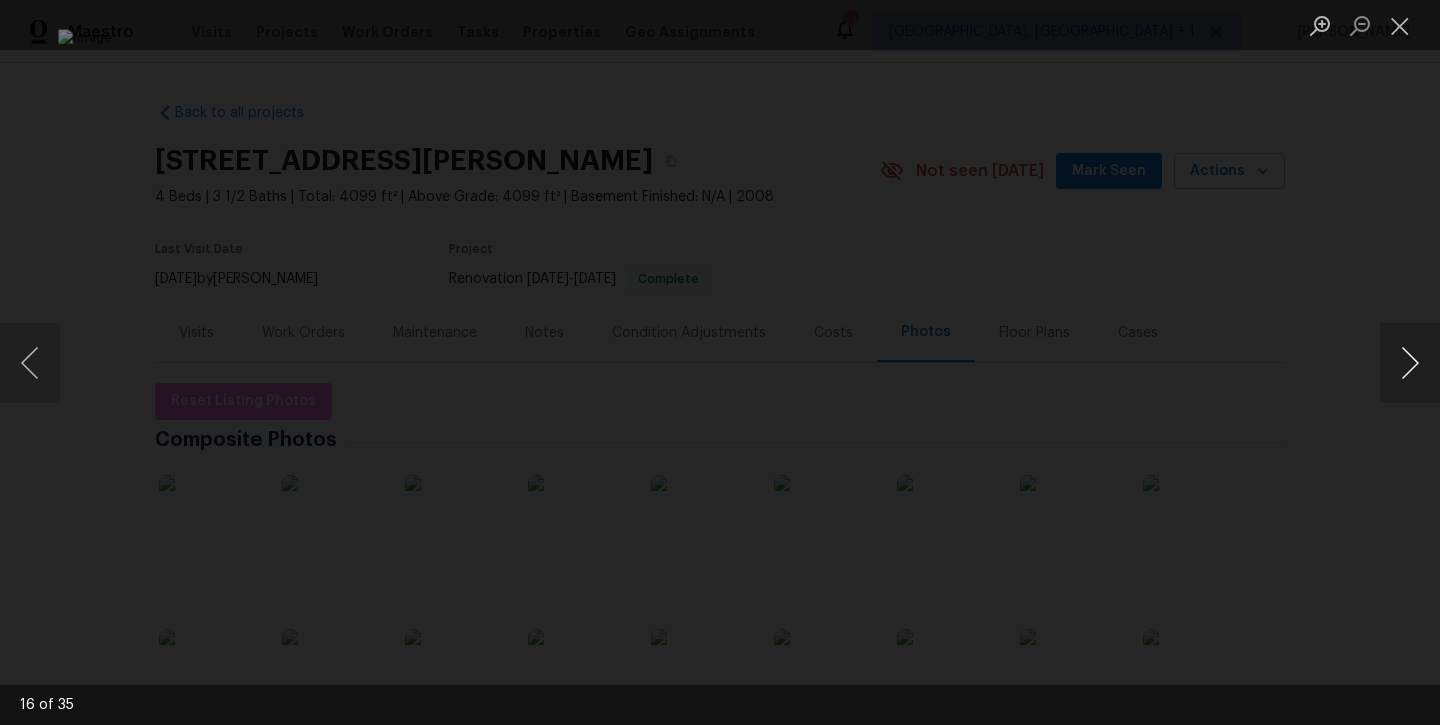 click at bounding box center [1410, 363] 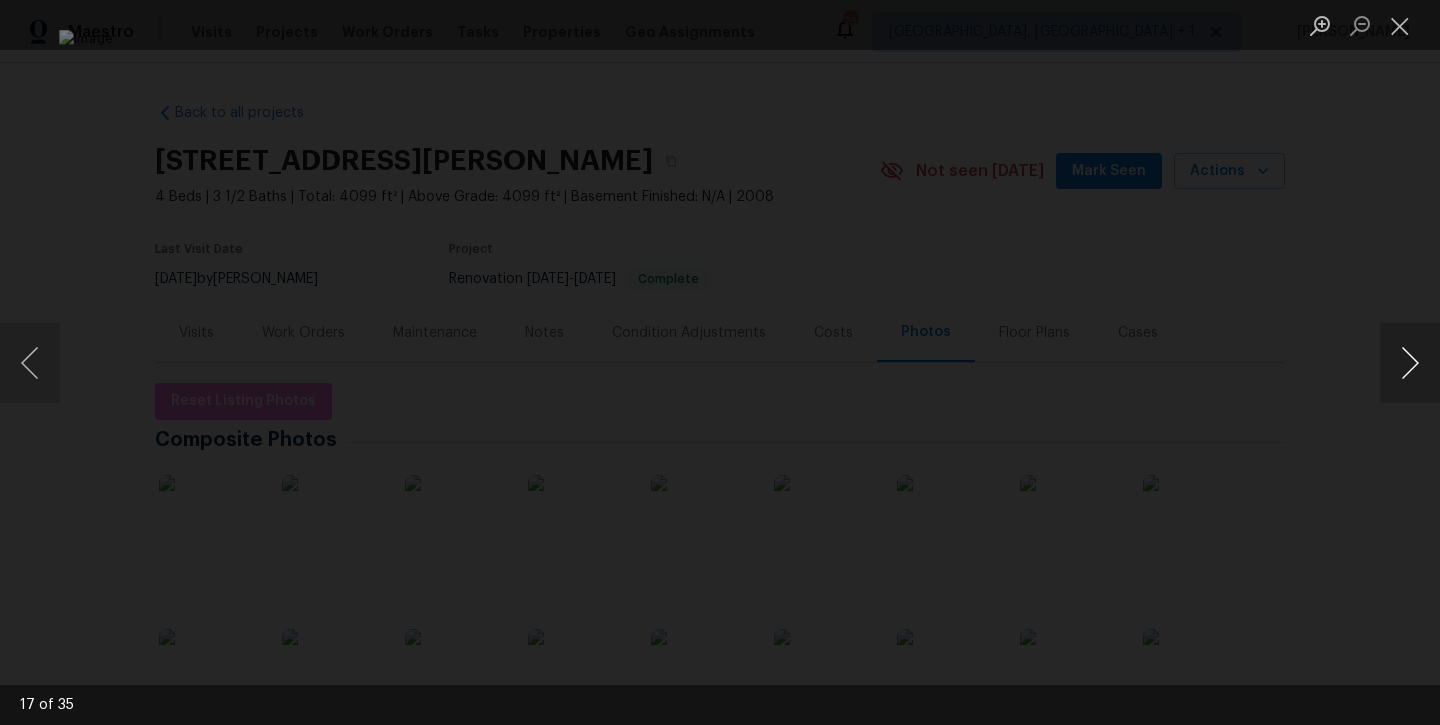 click at bounding box center [1410, 363] 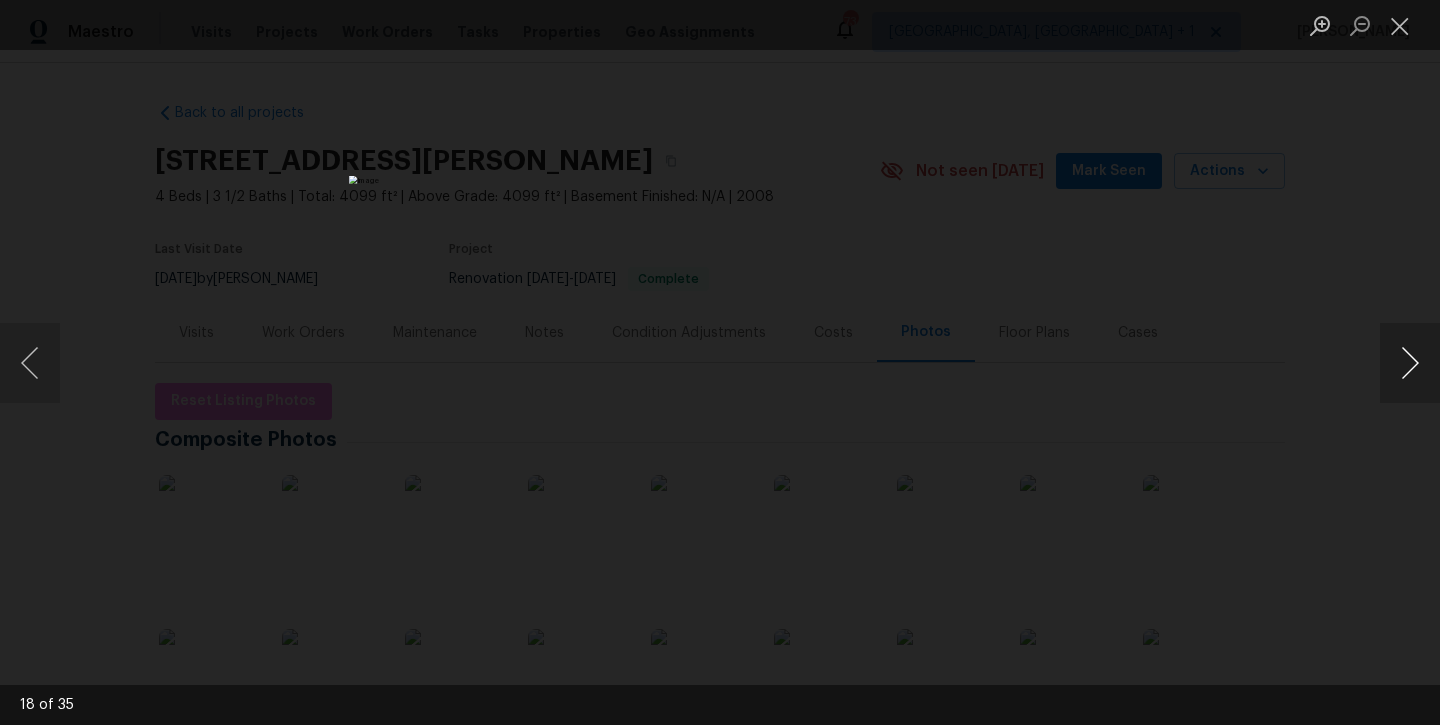 click at bounding box center [1410, 363] 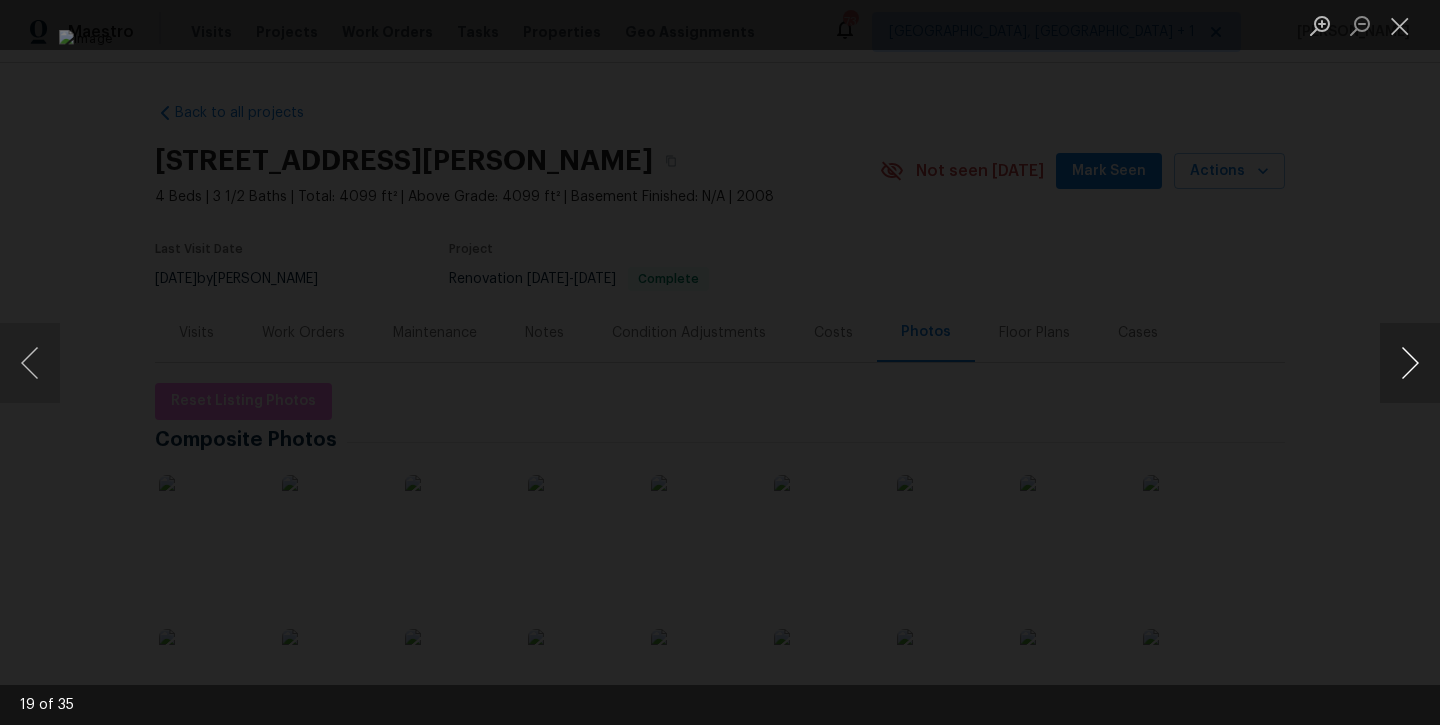click at bounding box center [1410, 363] 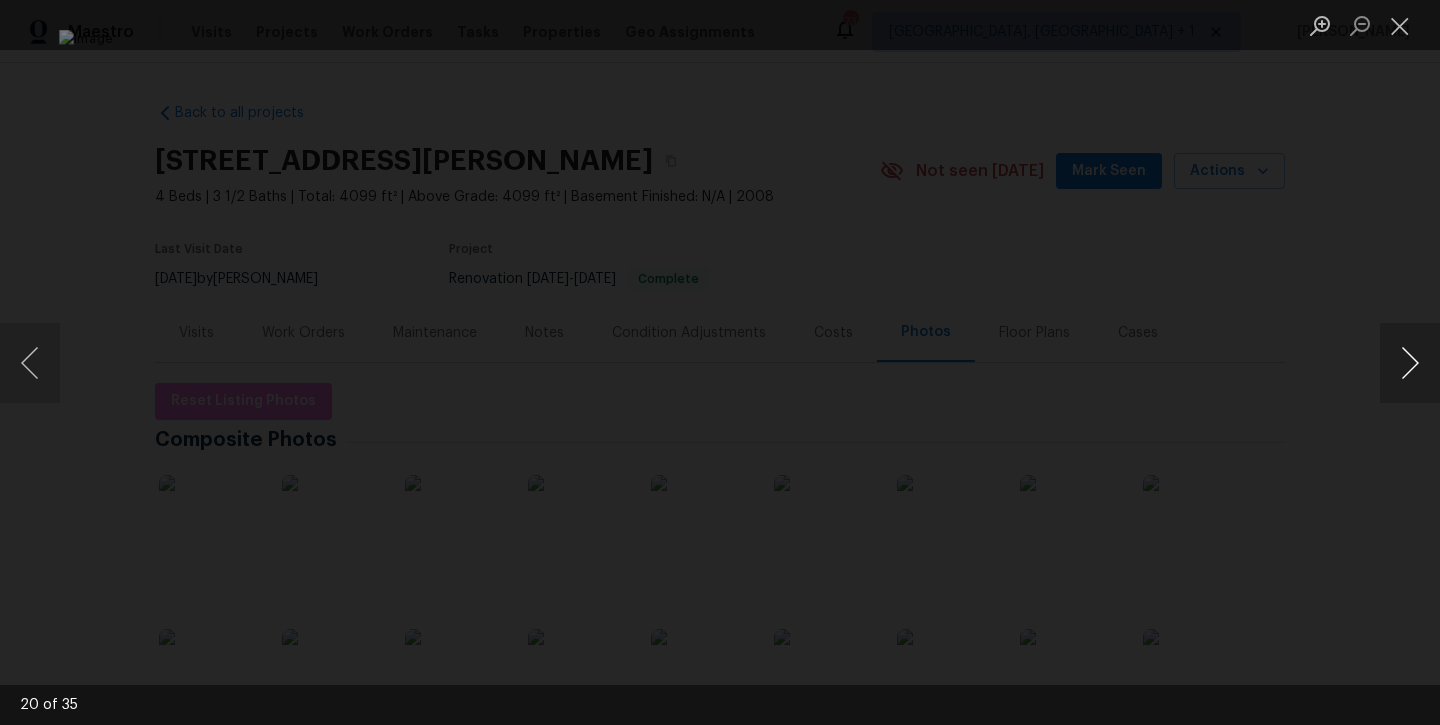 click at bounding box center [1410, 363] 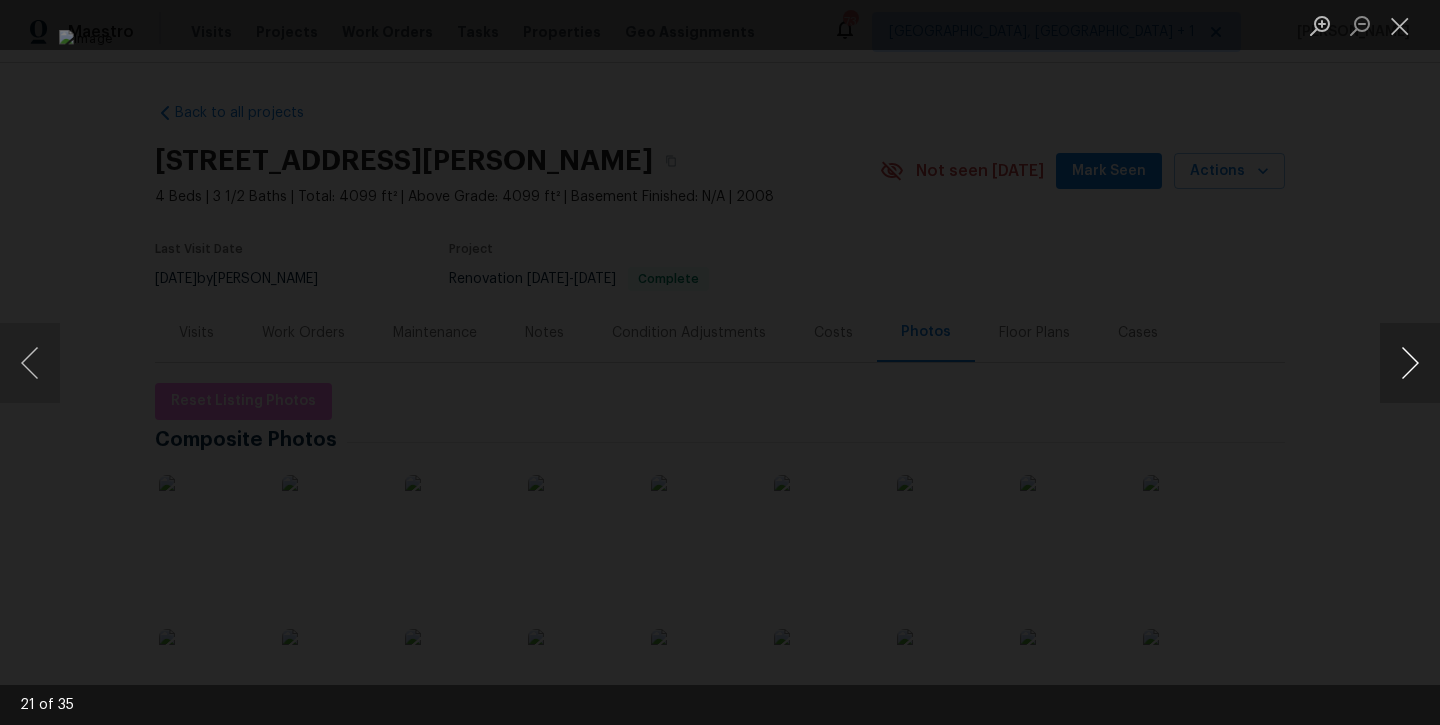 click at bounding box center (1410, 363) 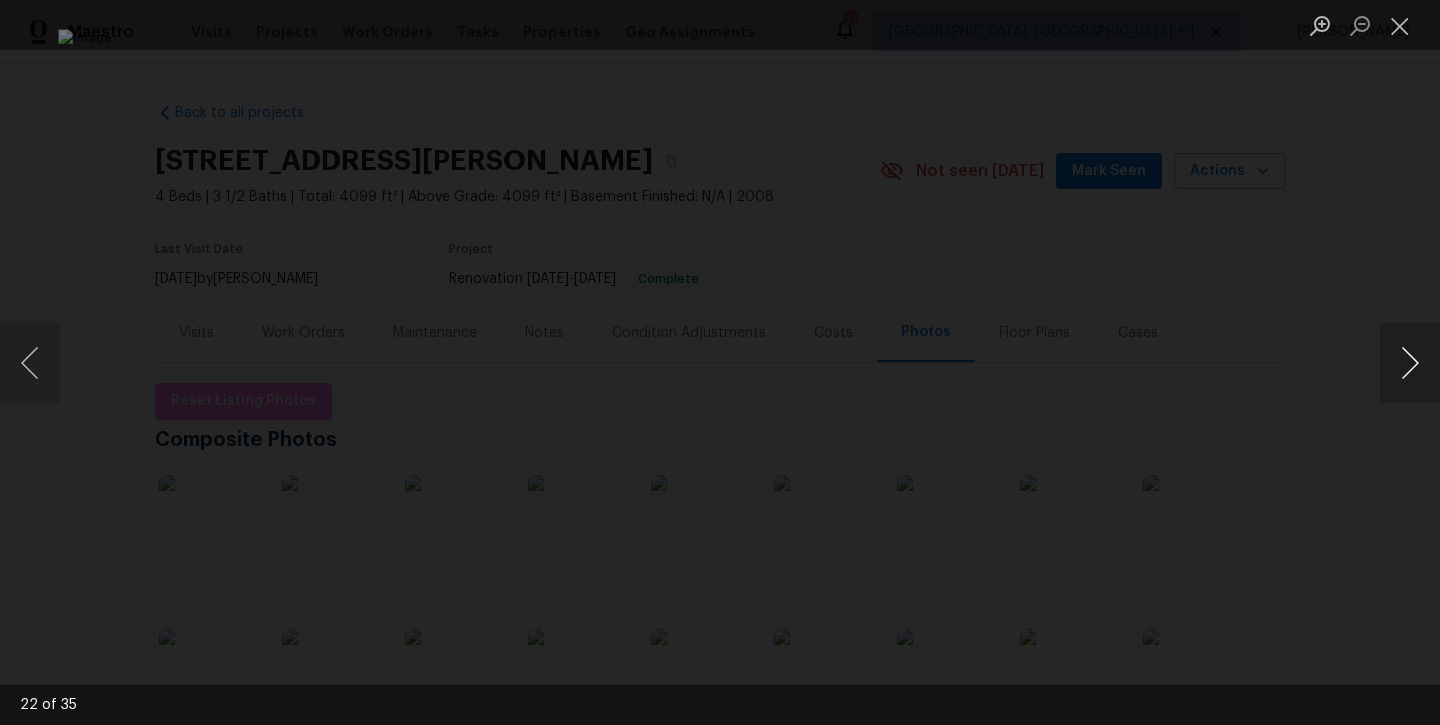click at bounding box center [1410, 363] 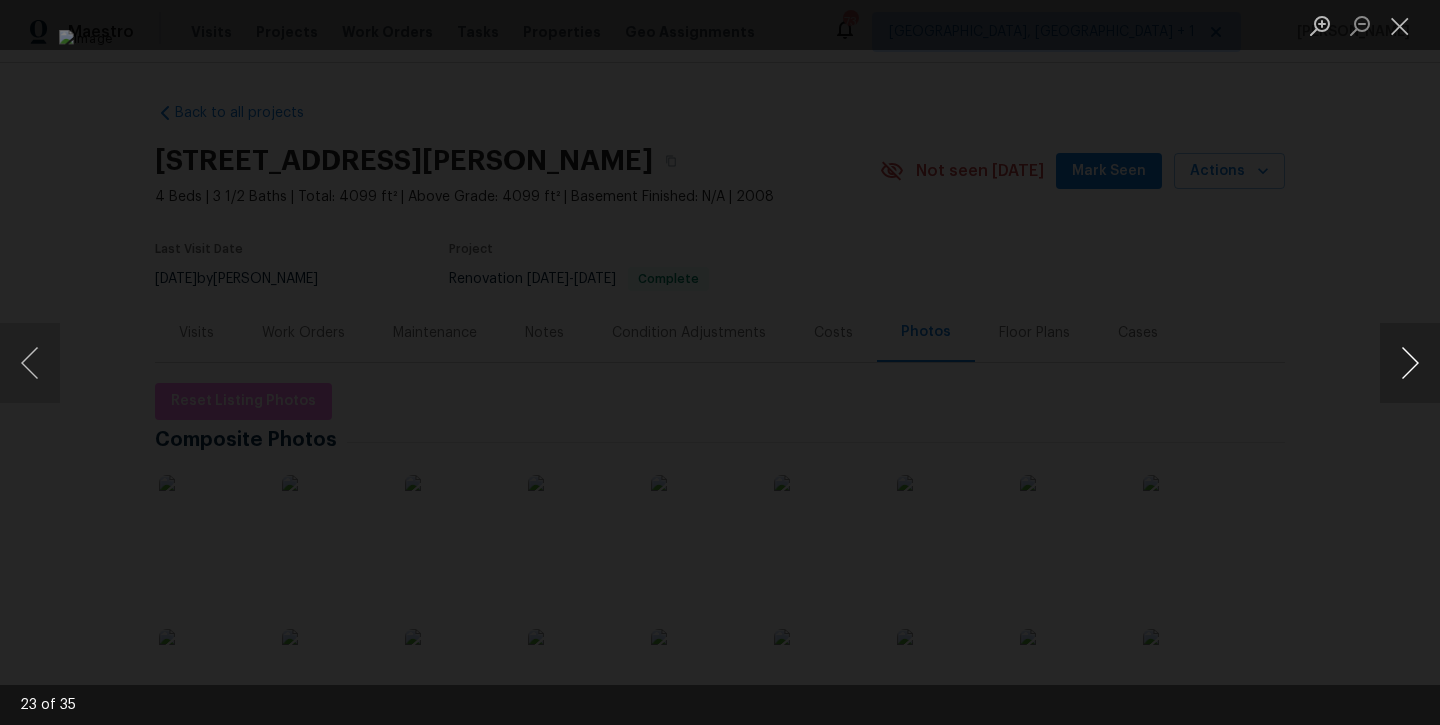 click at bounding box center [1410, 363] 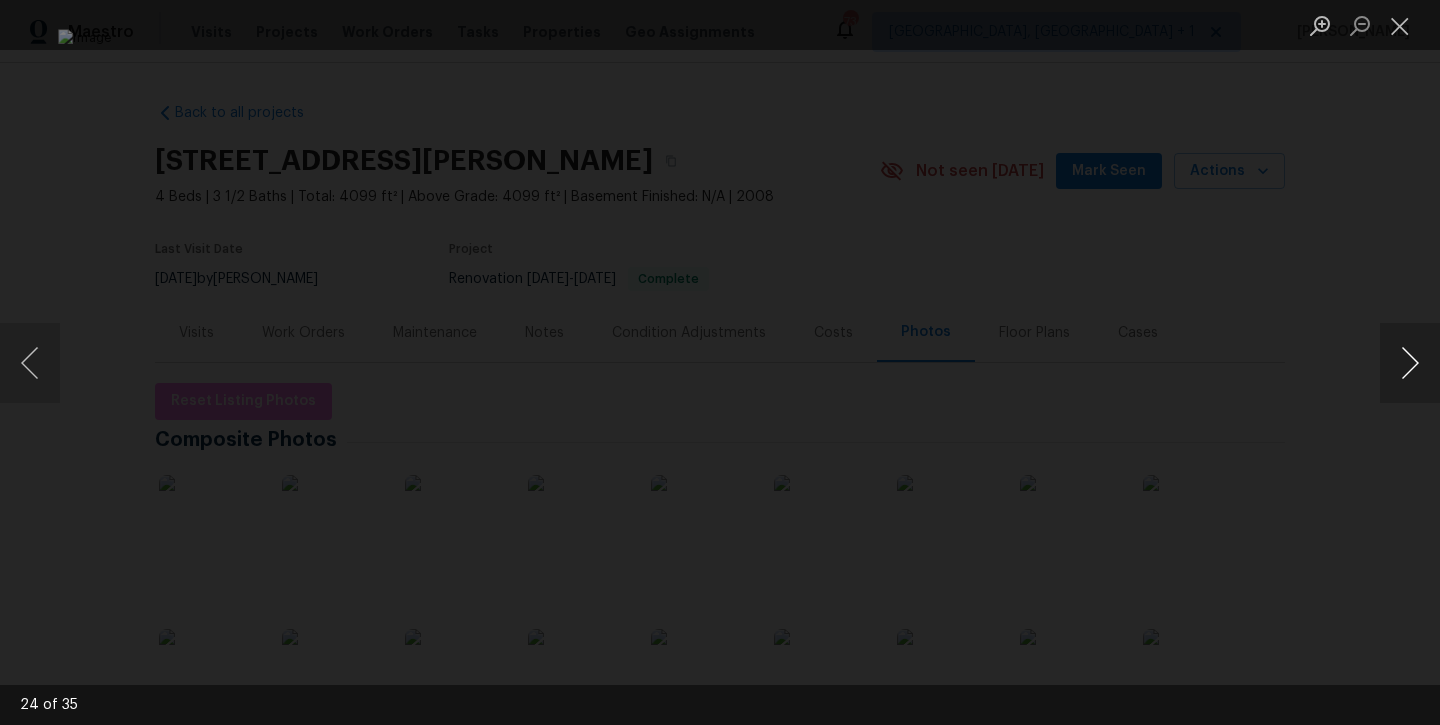 click at bounding box center [1410, 363] 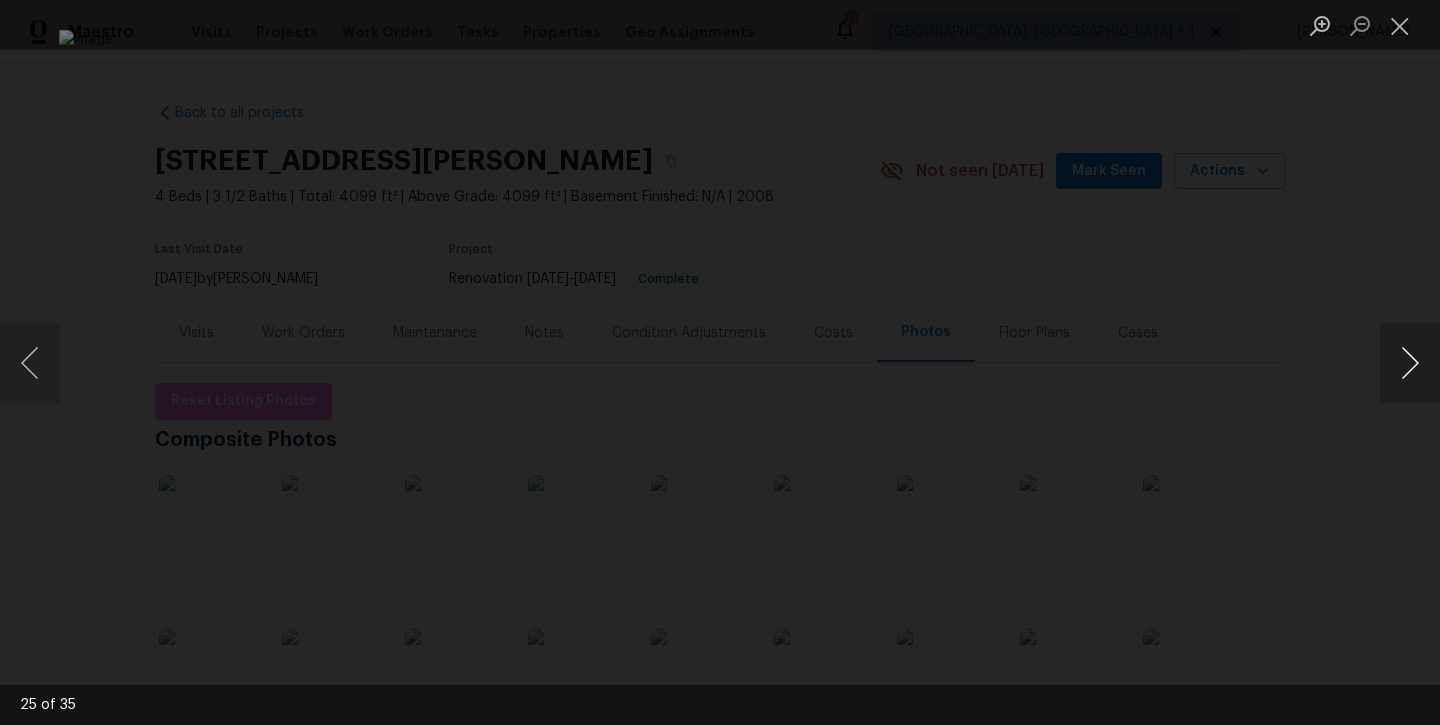 click at bounding box center [1410, 363] 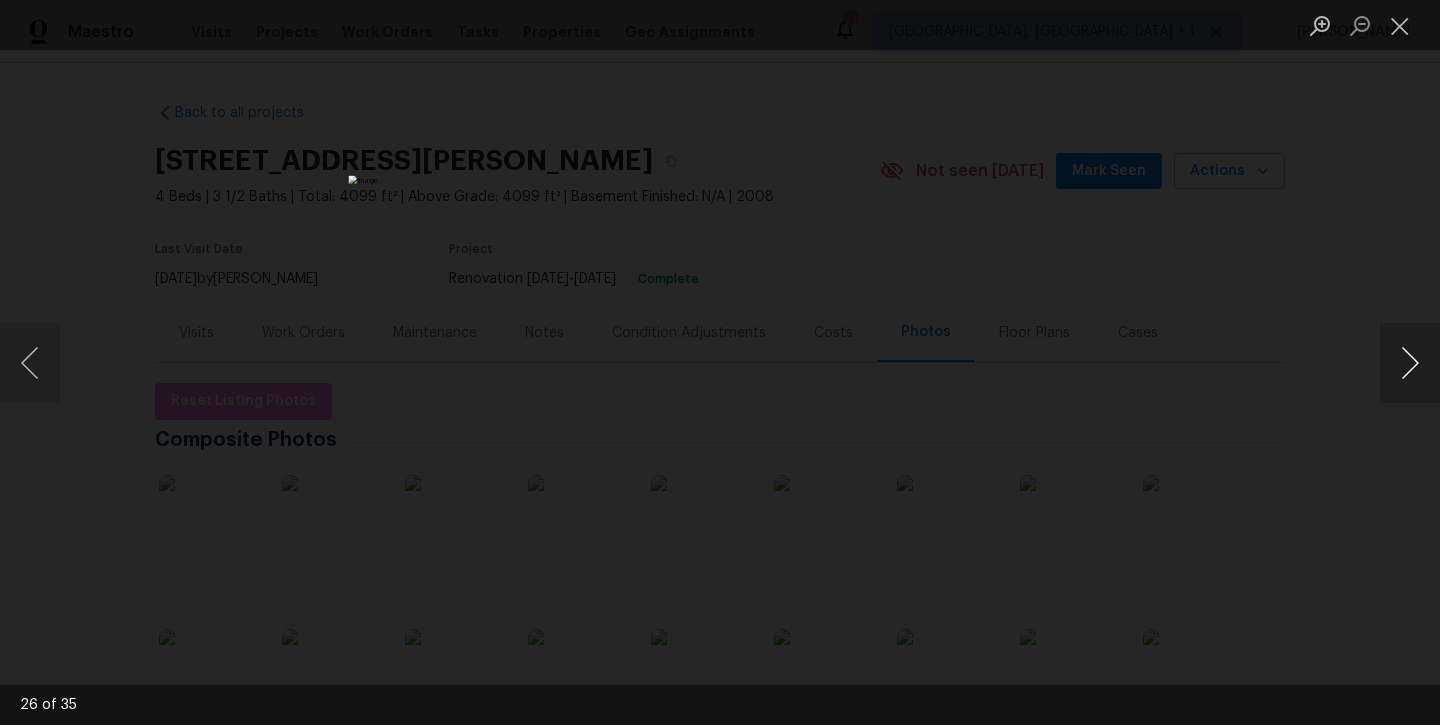 click at bounding box center (1410, 363) 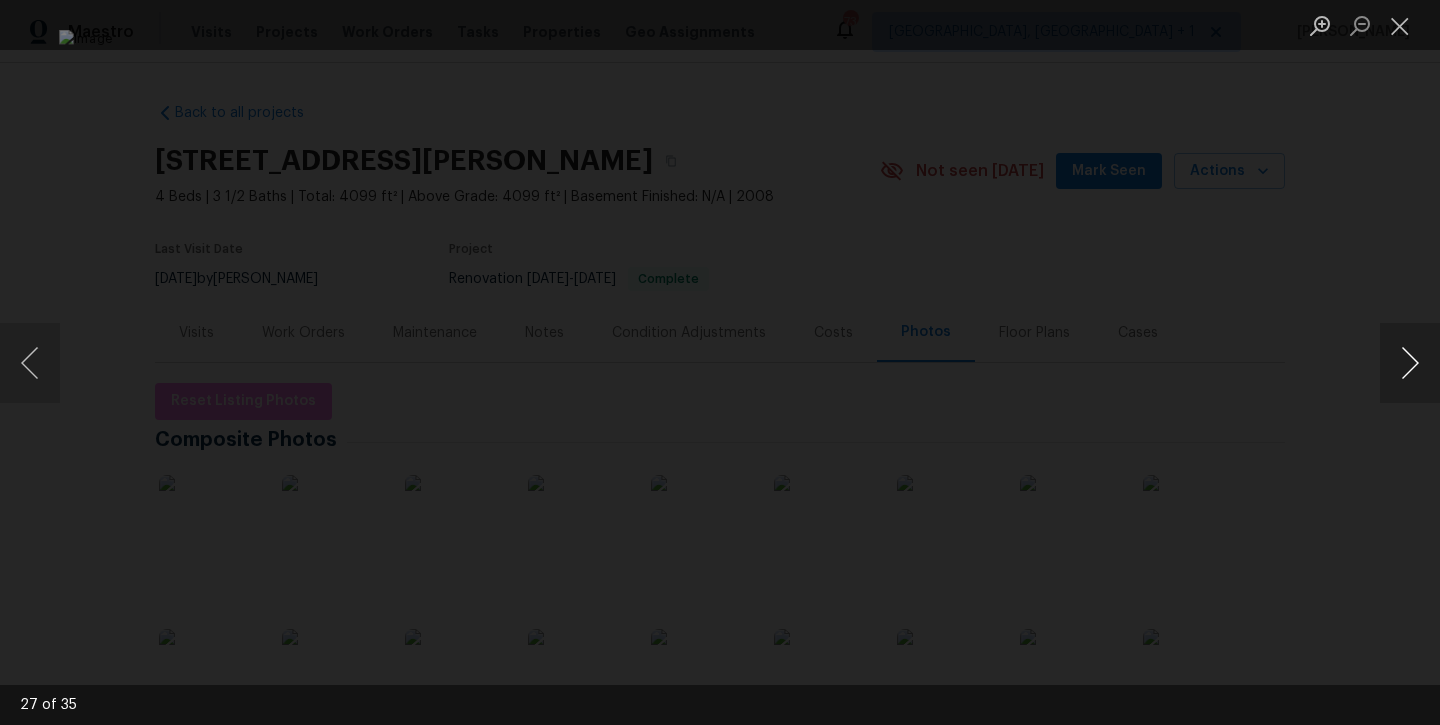 click at bounding box center (1410, 363) 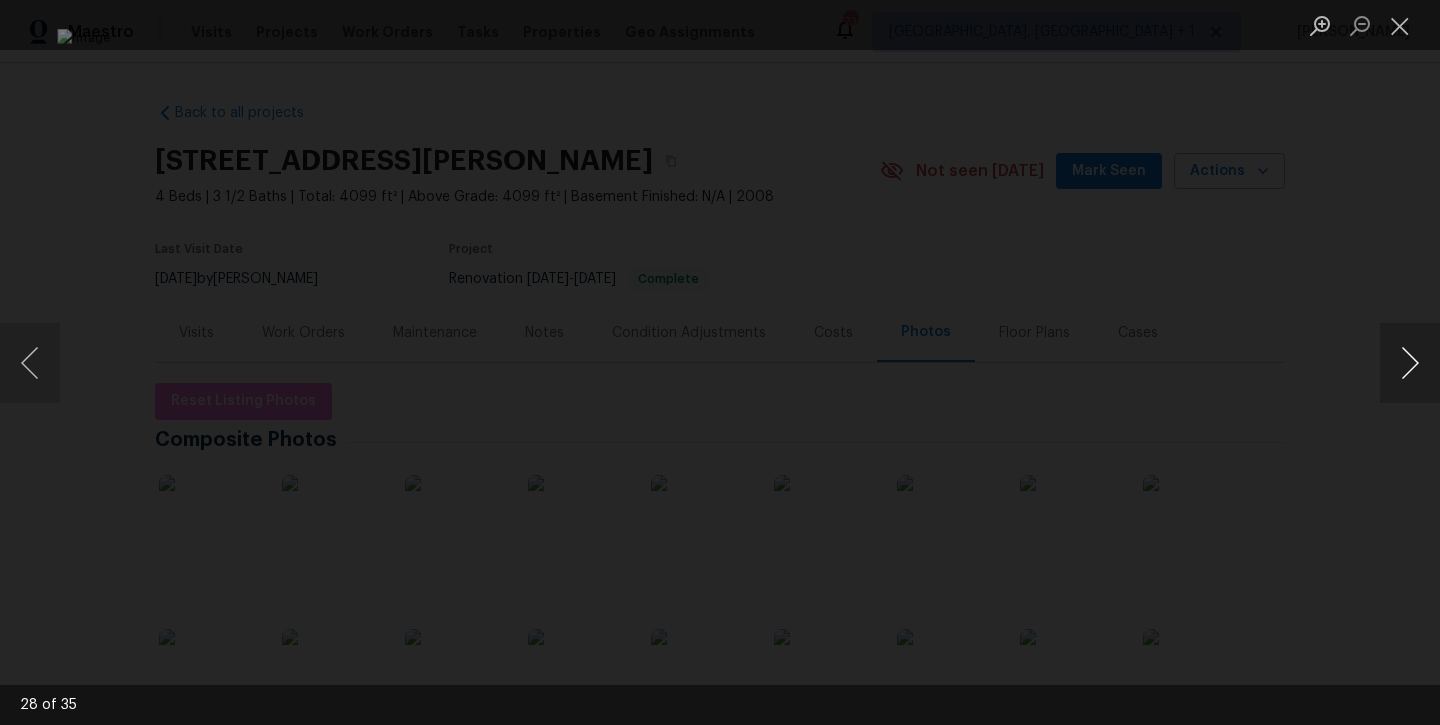 click at bounding box center (1410, 363) 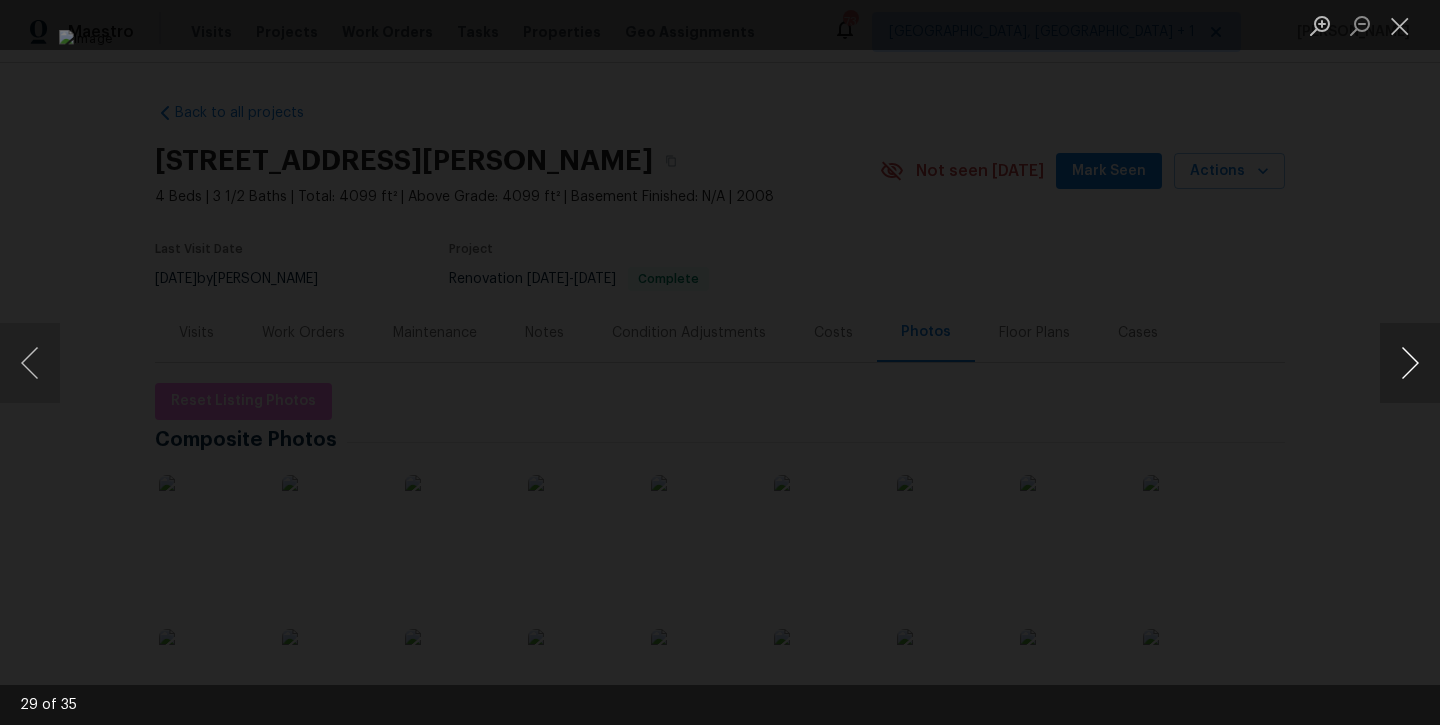 click at bounding box center (1410, 363) 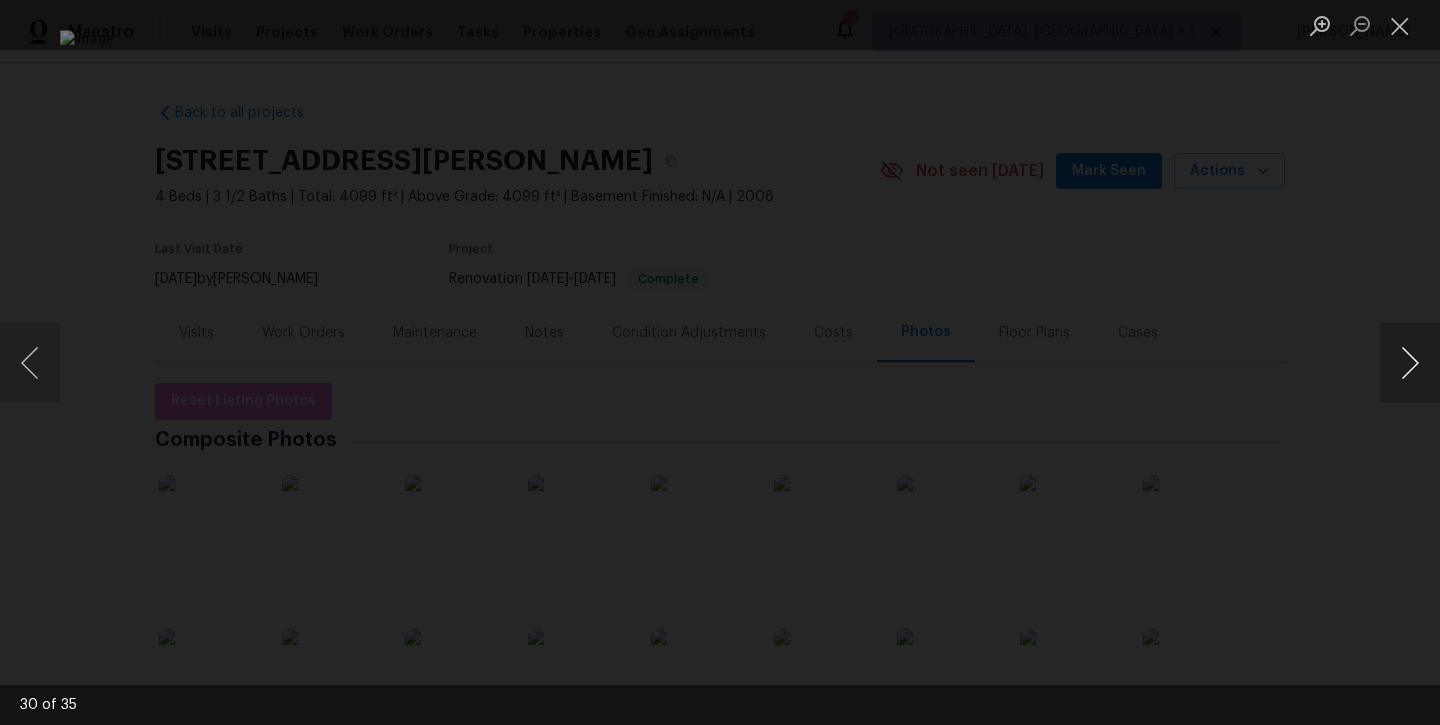 click at bounding box center (1410, 363) 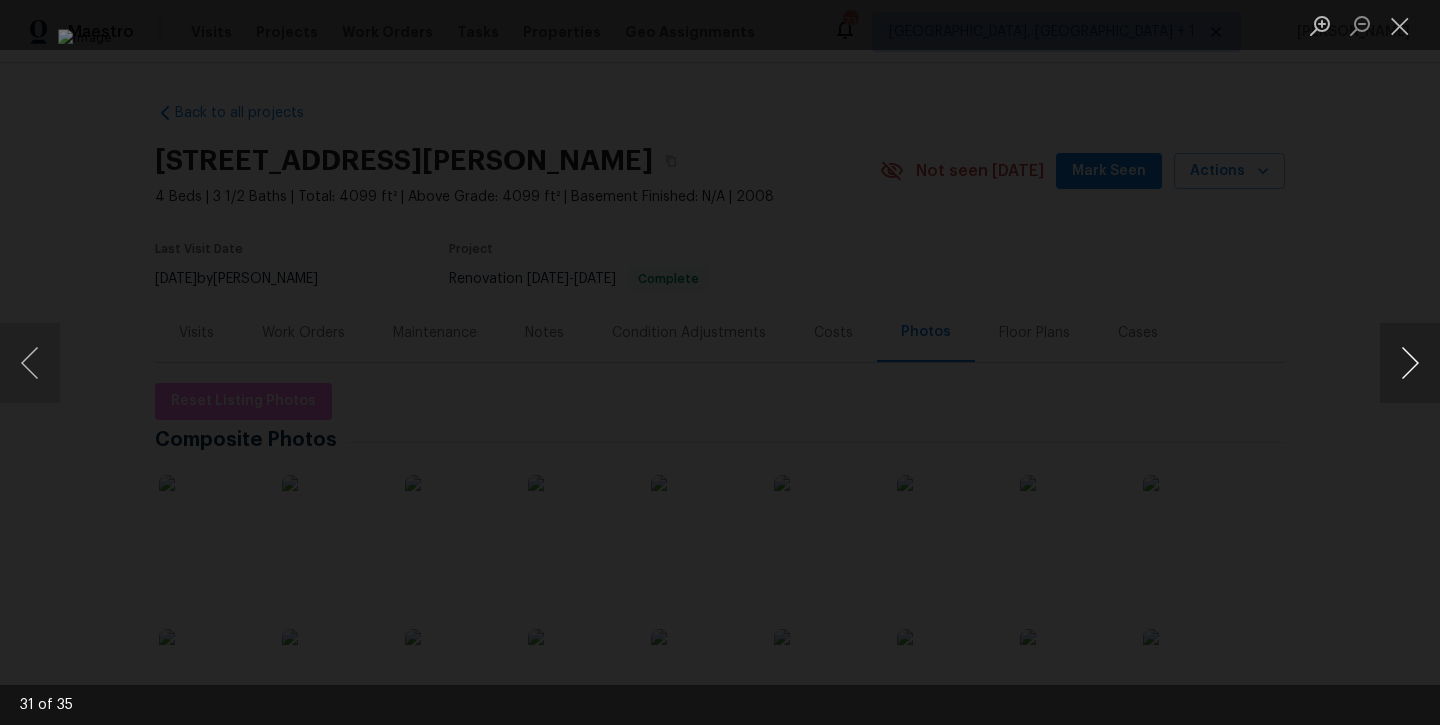 click at bounding box center [1410, 363] 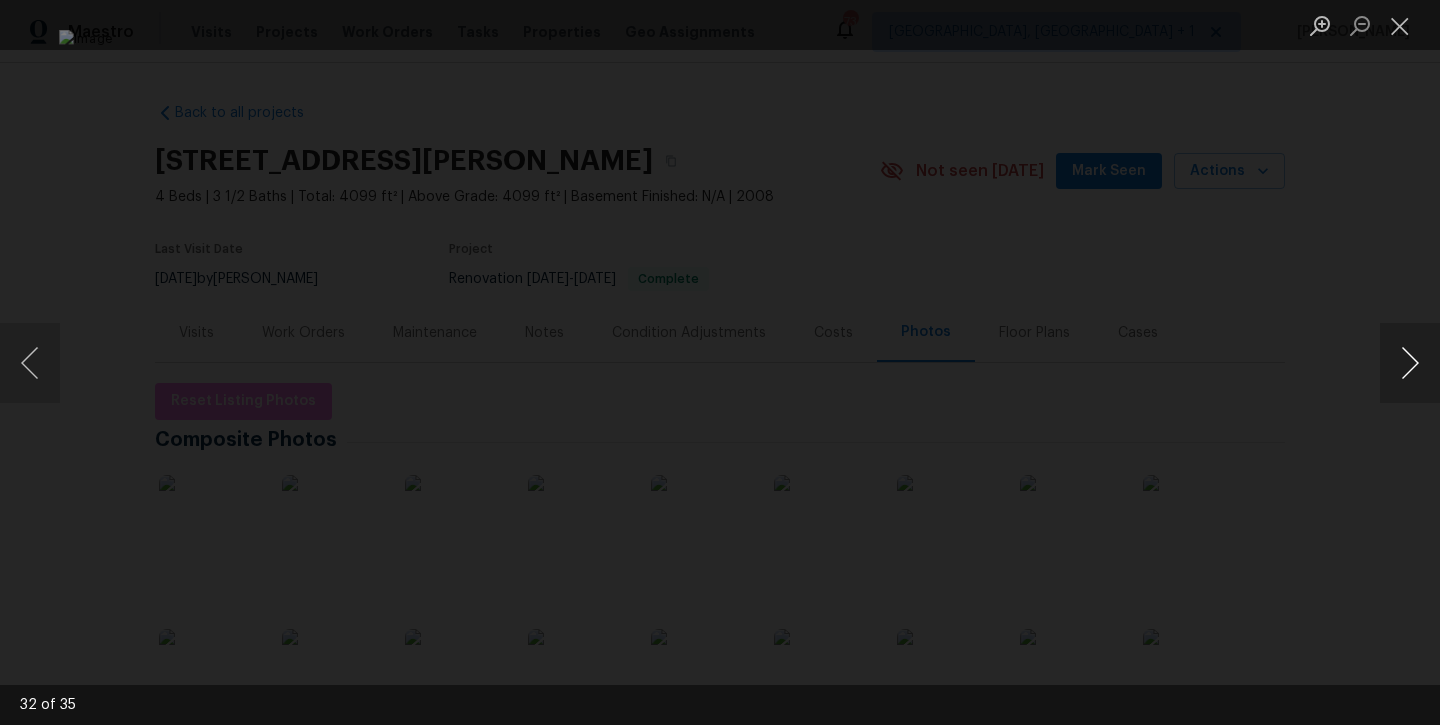 click at bounding box center (1410, 363) 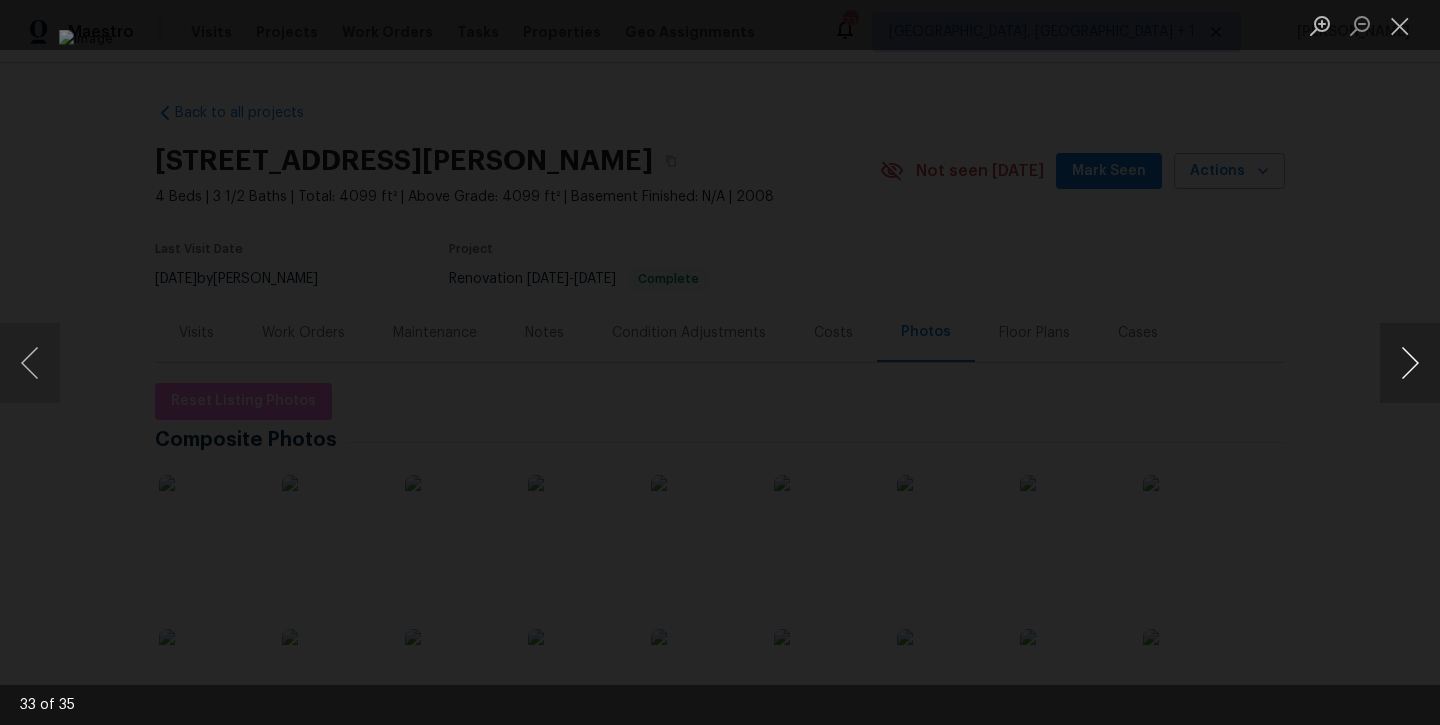 click at bounding box center (1410, 363) 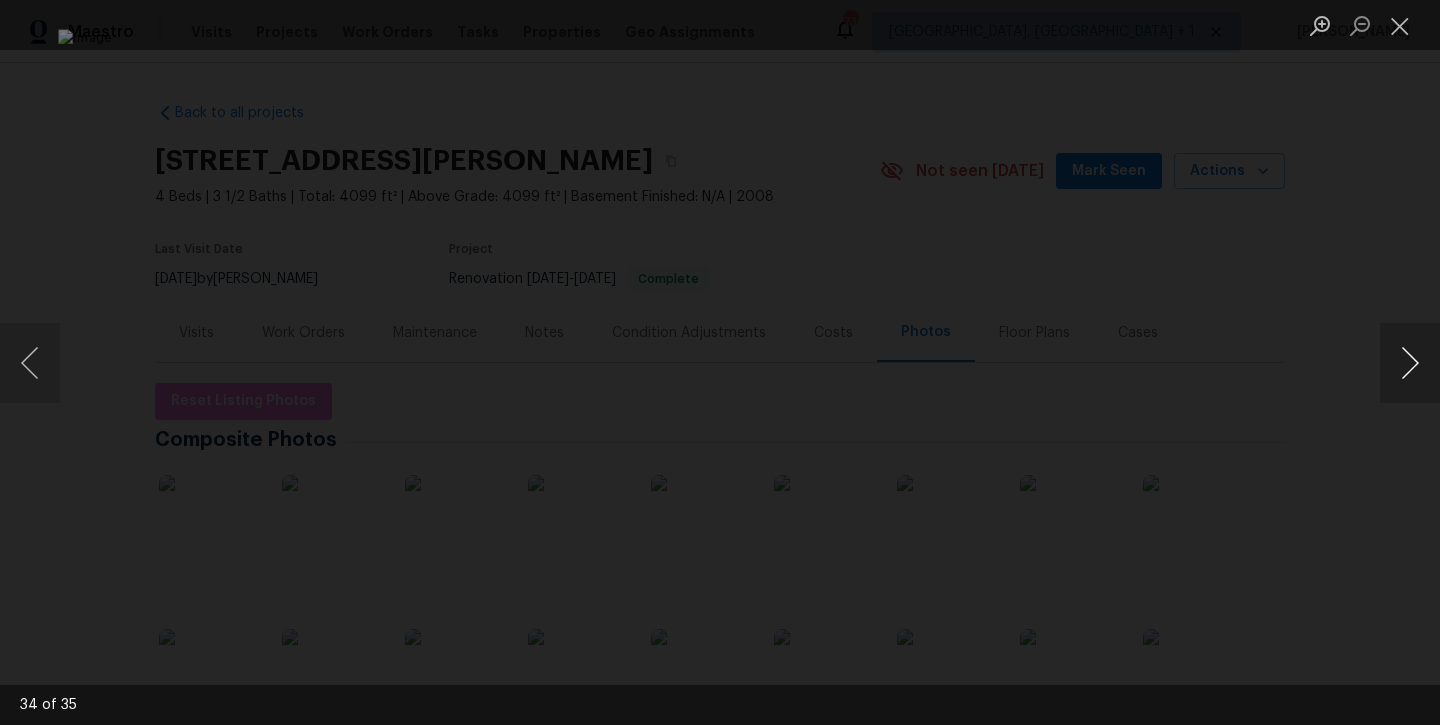 click at bounding box center (1410, 363) 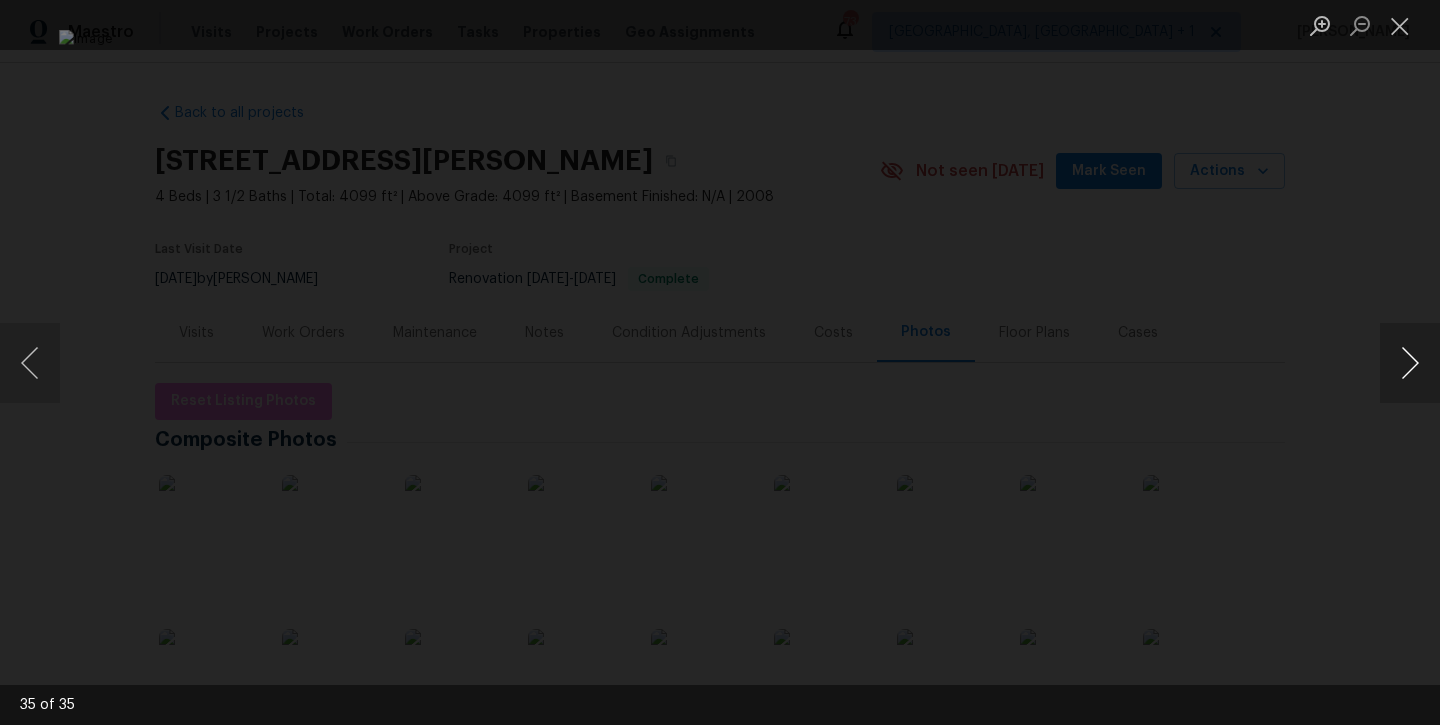 click at bounding box center [1410, 363] 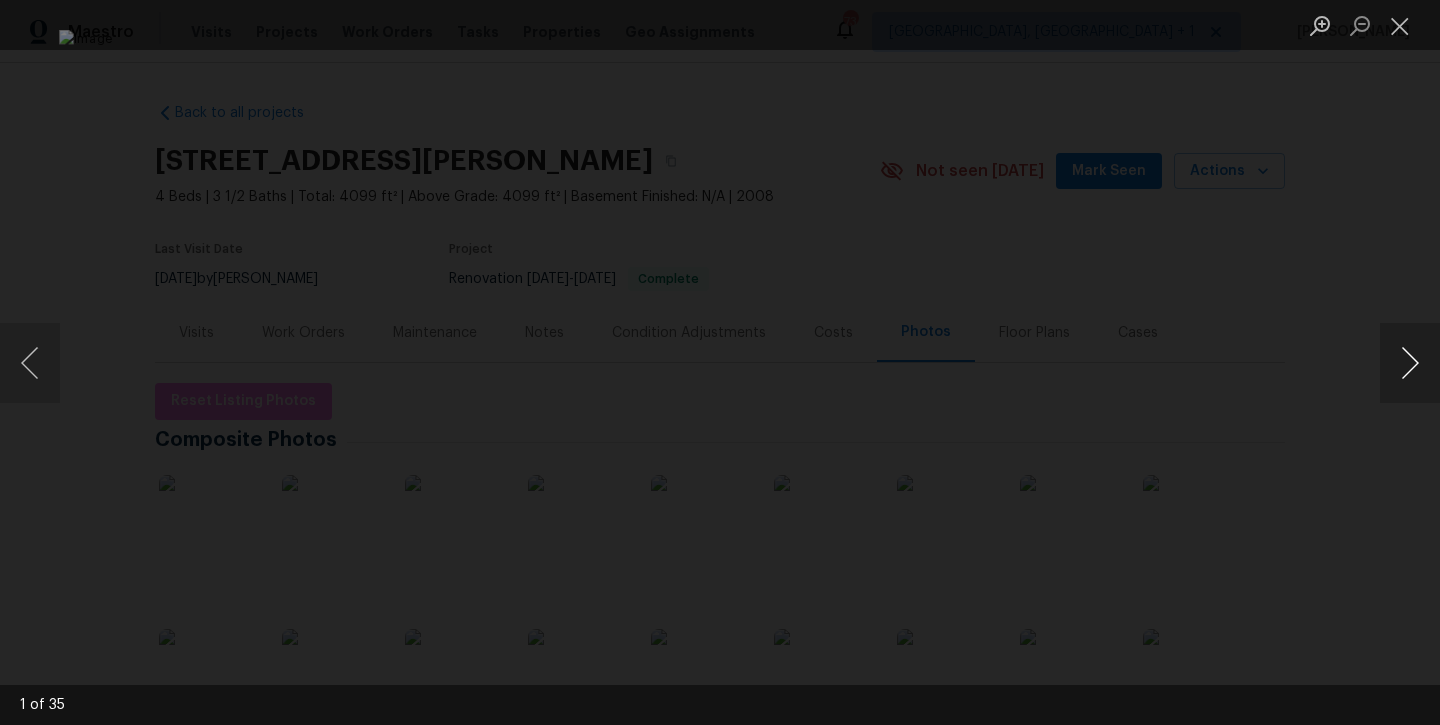 click at bounding box center (1410, 363) 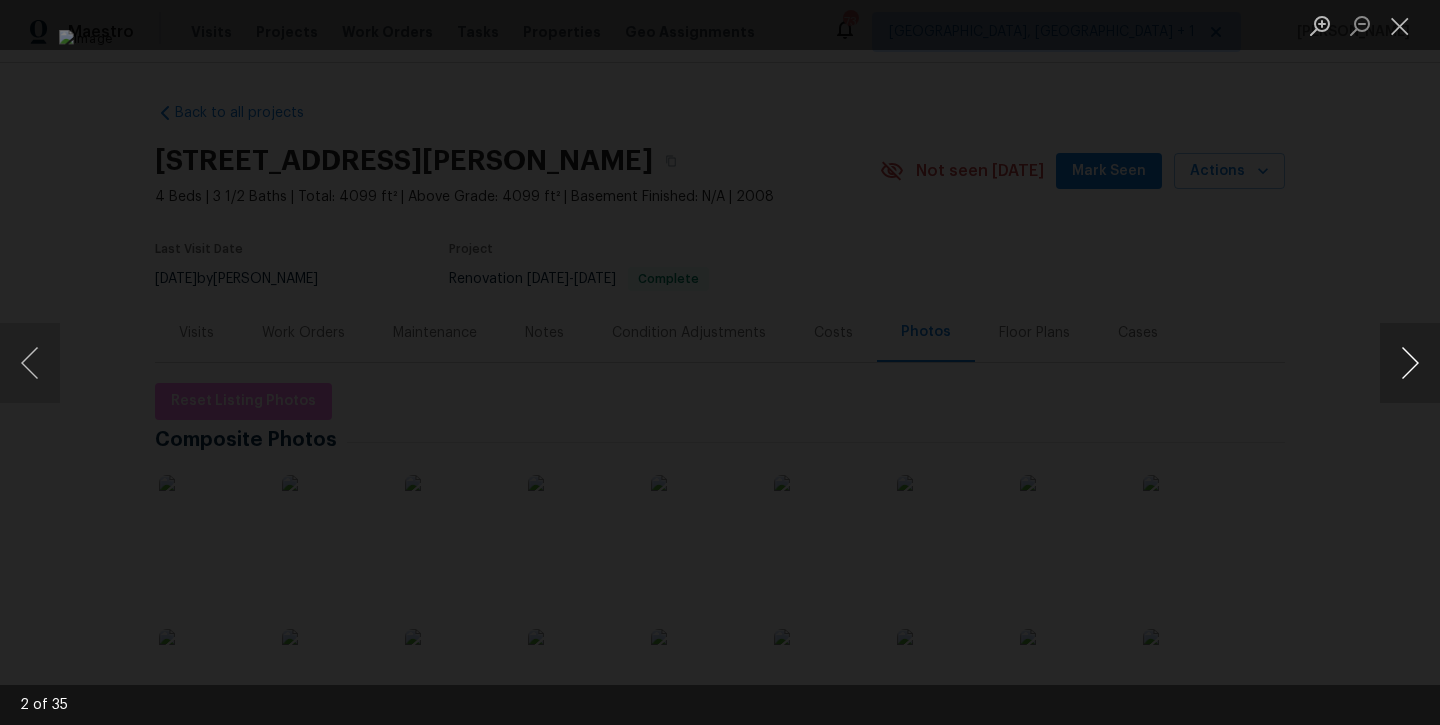 click at bounding box center (1410, 363) 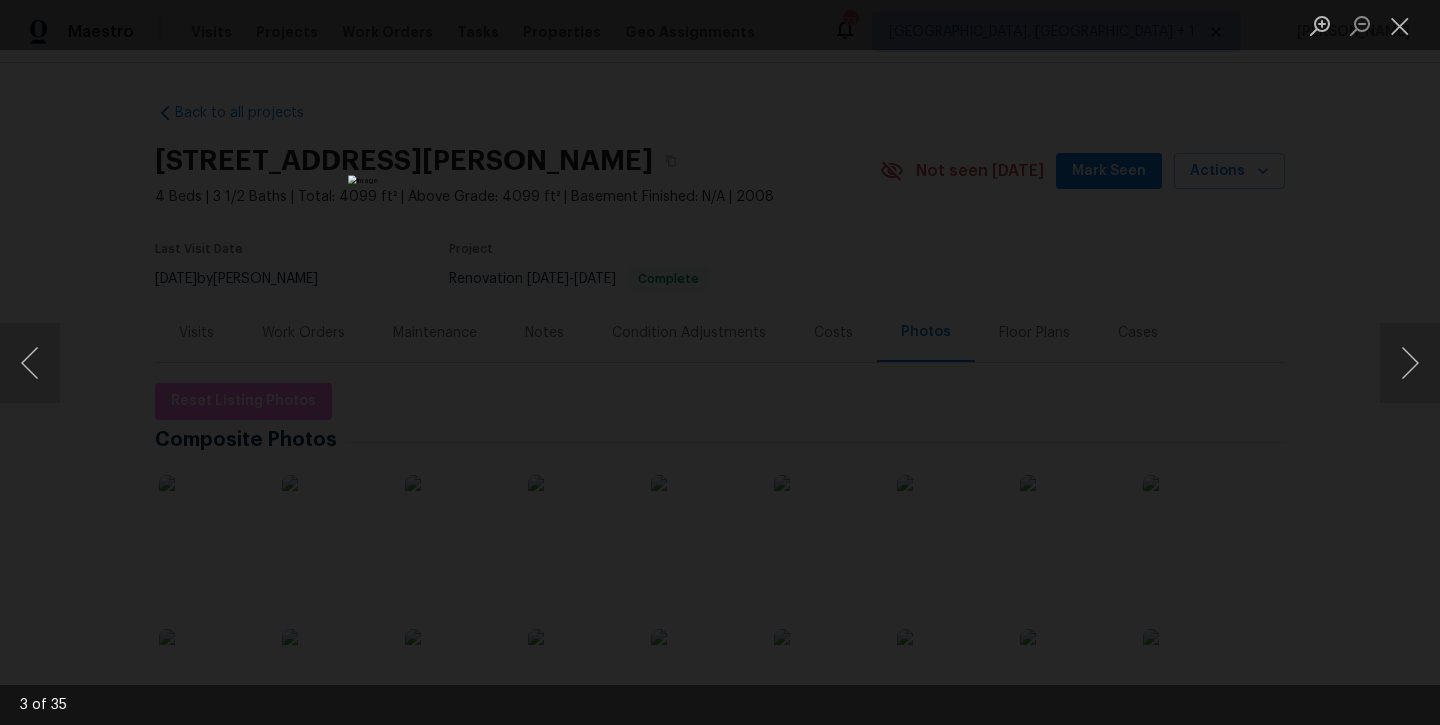 click at bounding box center (720, 362) 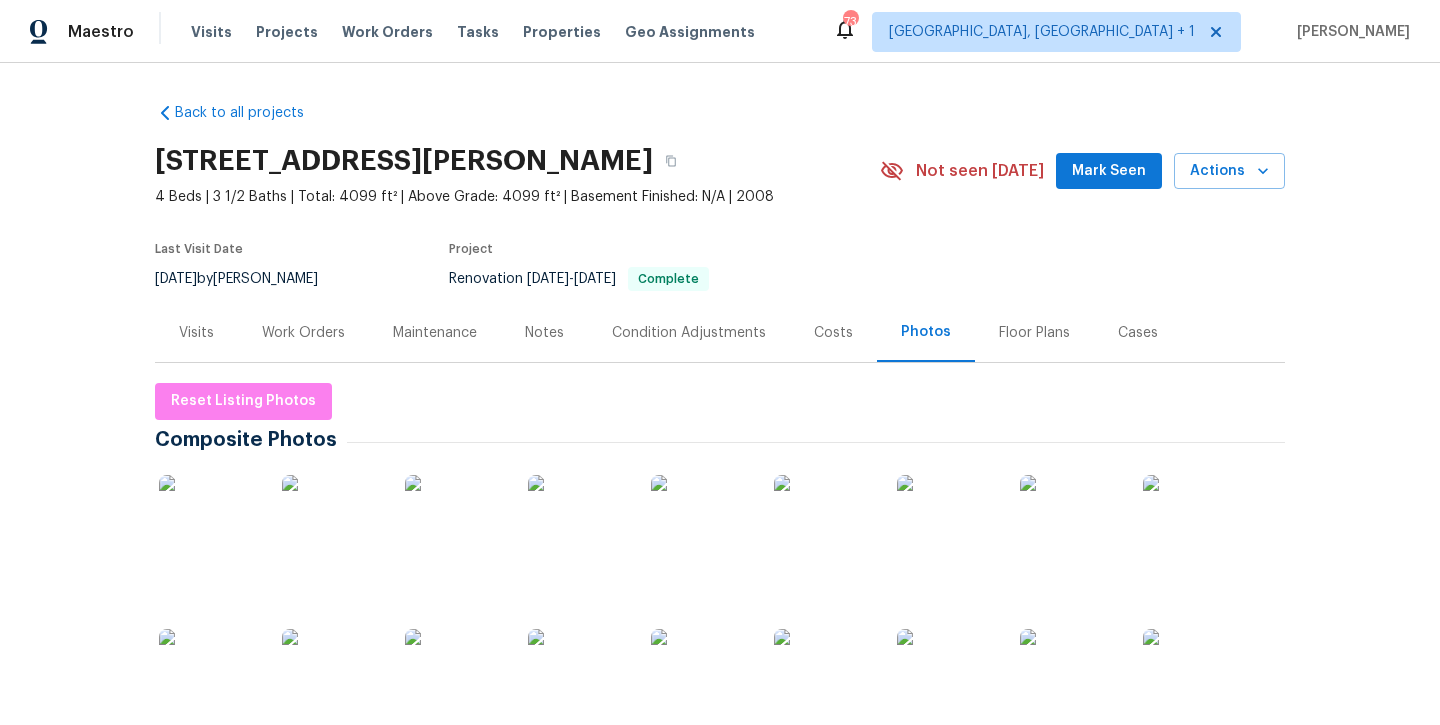 click on "Notes" at bounding box center (544, 333) 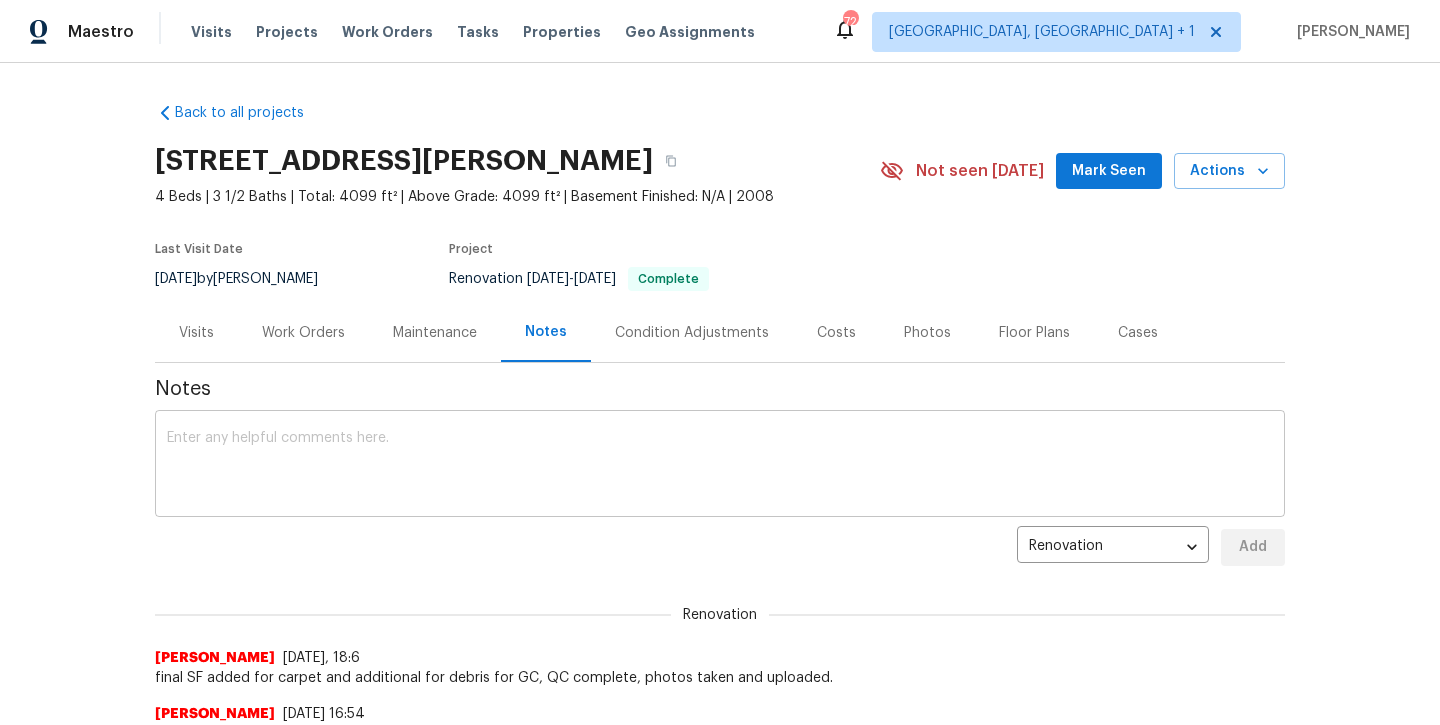 click at bounding box center [720, 466] 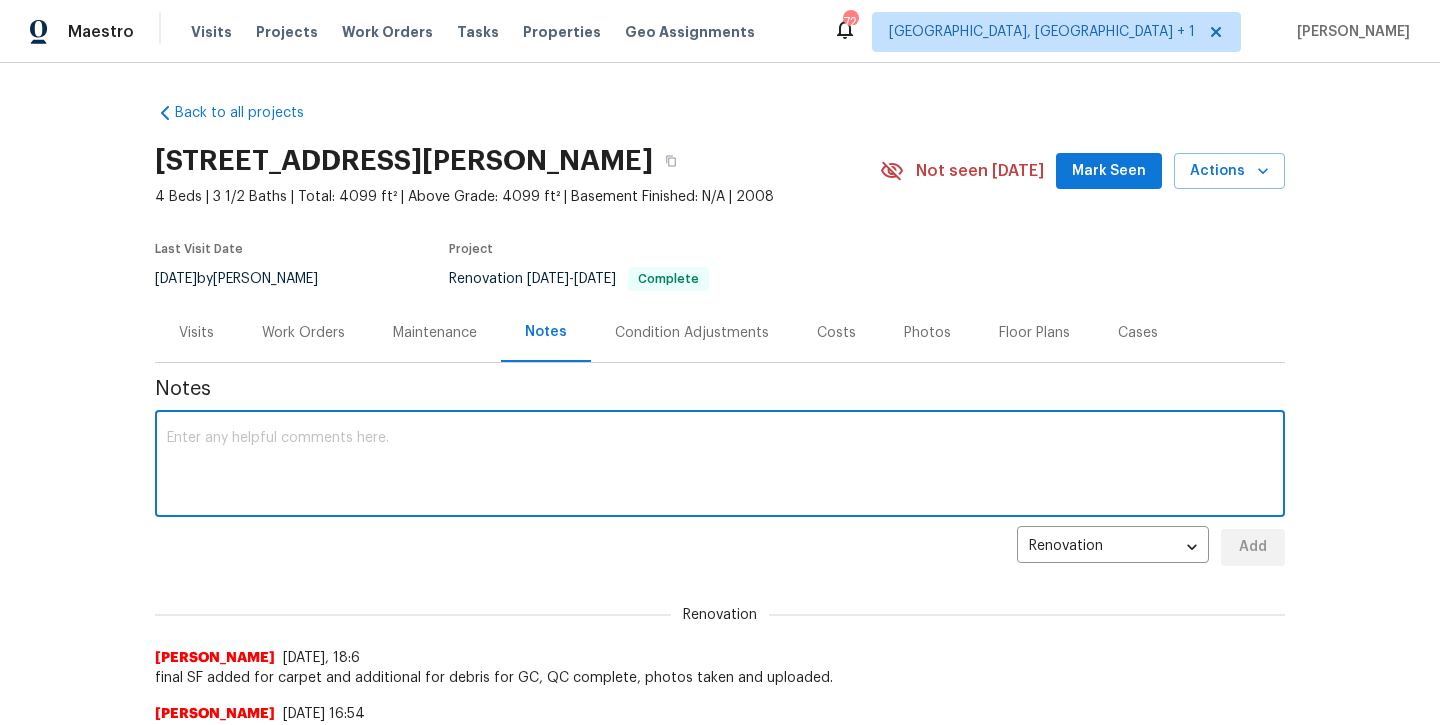 paste on "Debris- All interior/exterior debris, and personal items have been removed. (Doormats, personalized items, yard art, planters, stickers *Ex- No Soliciting, “We Don’t Call 911”, etc., and yard debris *nothing larger than a quarter.)
Windows- Always remove 1”, and vertical blinds. Blinds that are left should be in perfect condition, or removed (Do not store/stack broken blinds in the garage; trash them). Window screens are removed based on condition (remove them all or leave them all), and glass is clean.
Attics- All attics are clear with no personal items, and/or debris.
Outlets/Switches- Coverplates are installed at all outlets/switches with no missing, mismatched, and/or damaged coverplates.
Wiring- All miscellaneous wiring (audio, video, internet, etc.) is removed or tucked away neatly into the wall.
Pavers/Landscape Borders- Placed neatly, or removed.
Landscaping- Lawn mowed, trees/bushes/hedges trimmed, and weed barrier included when fresh mulch is added.
Smoke/CO Detectors- No chirping and/or missing..." 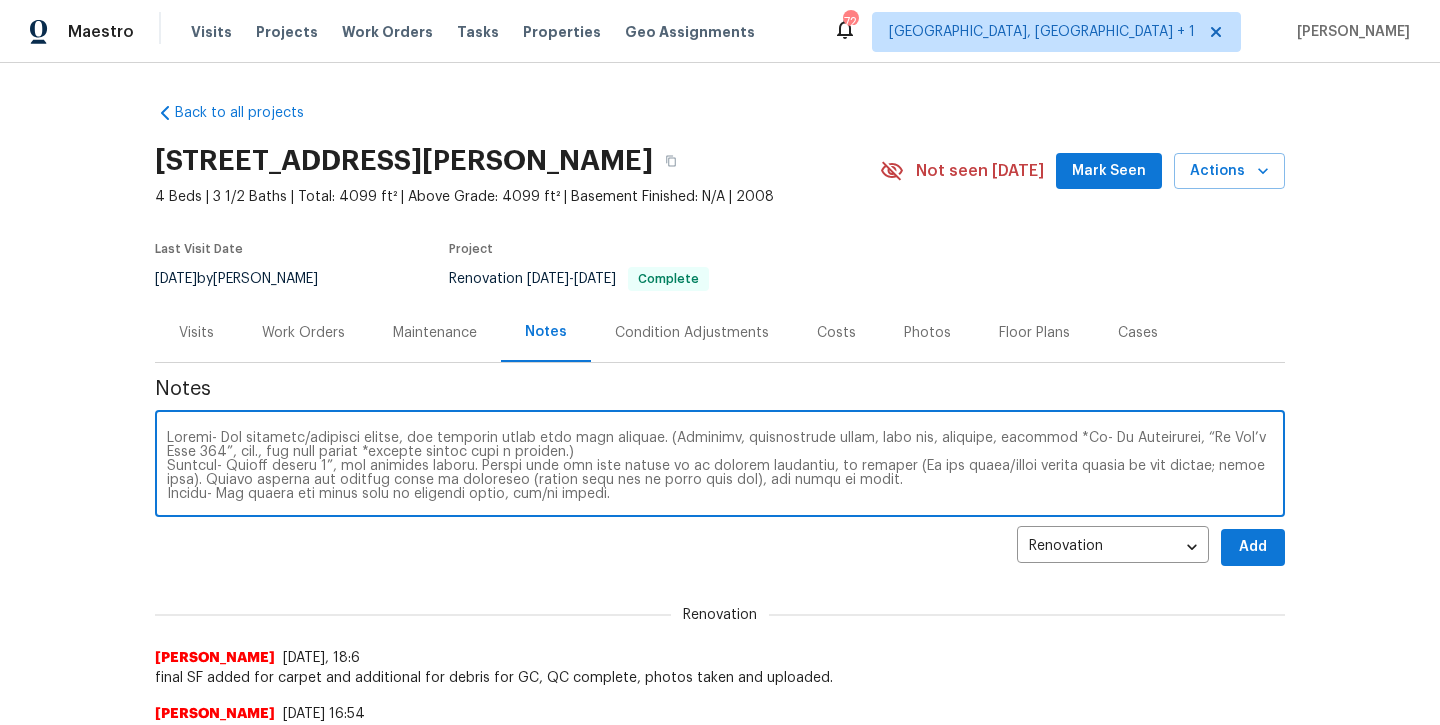scroll, scrollTop: 140, scrollLeft: 0, axis: vertical 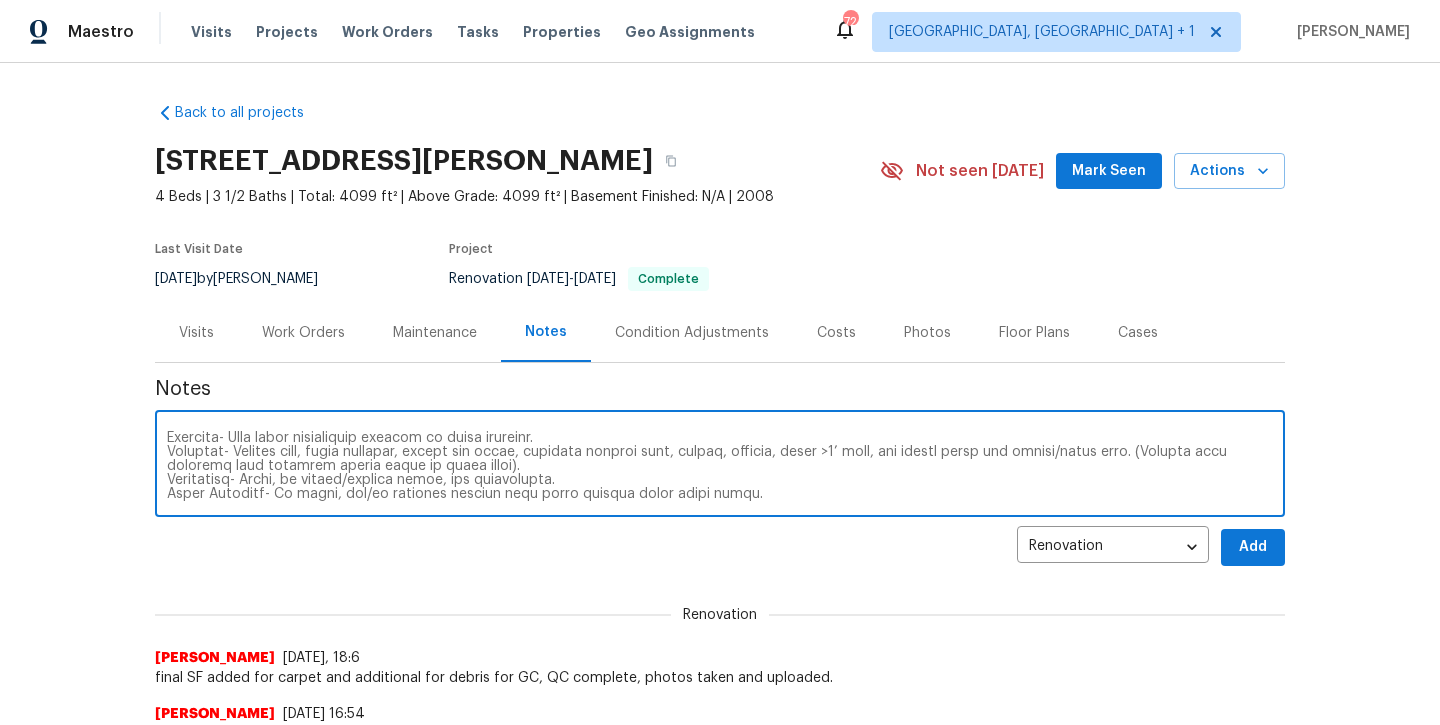 type on "Debris- All interior/exterior debris, and personal items have been removed. (Doormats, personalized items, yard art, planters, stickers *Ex- No Soliciting, “We Don’t Call 911”, etc., and yard debris *nothing larger than a quarter.)
Windows- Always remove 1”, and vertical blinds. Blinds that are left should be in perfect condition, or removed (Do not store/stack broken blinds in the garage; trash them). Window screens are removed based on condition (remove them all or leave them all), and glass is clean.
Attics- All attics are clear with no personal items, and/or debris.
Outlets/Switches- Coverplates are installed at all outlets/switches with no missing, mismatched, and/or damaged coverplates.
Wiring- All miscellaneous wiring (audio, video, internet, etc.) is removed or tucked away neatly into the wall.
Pavers/Landscape Borders- Placed neatly, or removed.
Landscaping- Lawn mowed, trees/bushes/hedges trimmed, and weed barrier included when fresh mulch is added.
Smoke/CO Detectors- No chirping and/or missing..." 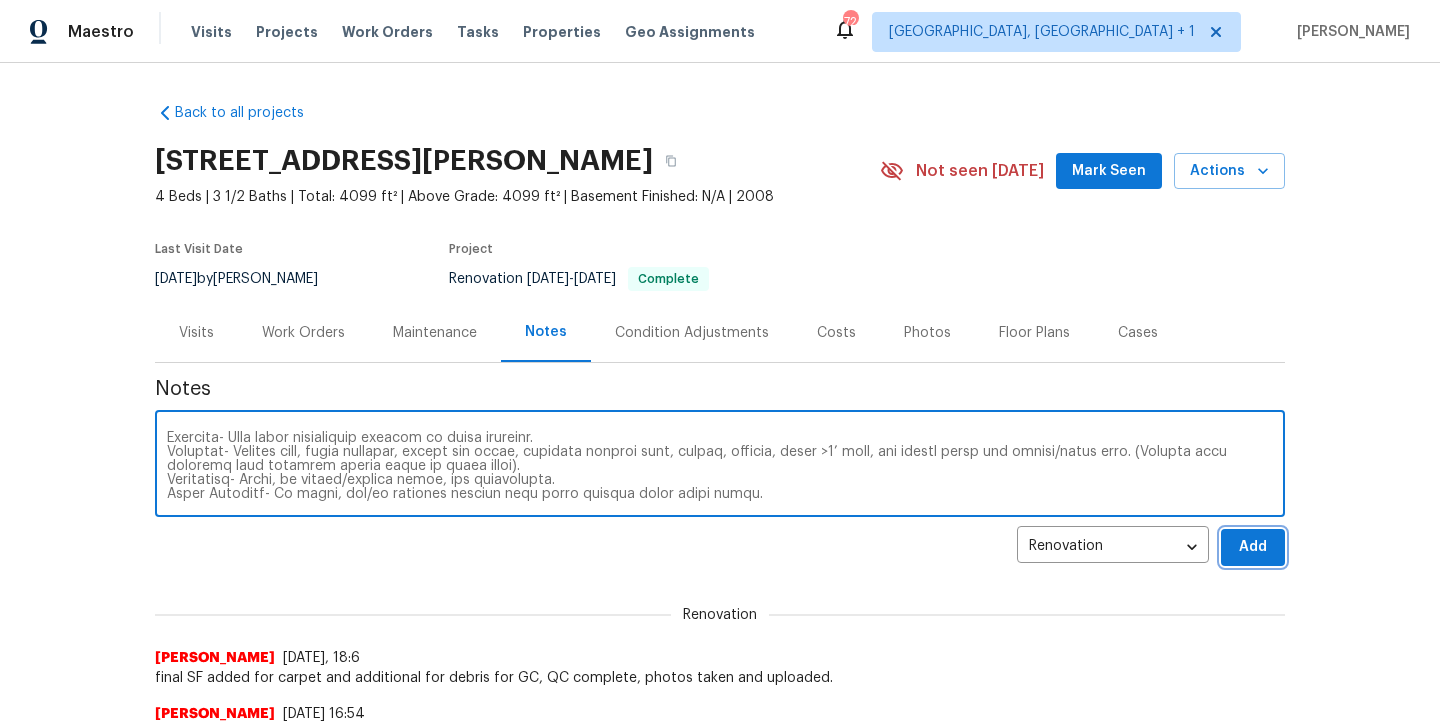 click on "Add" at bounding box center [1253, 547] 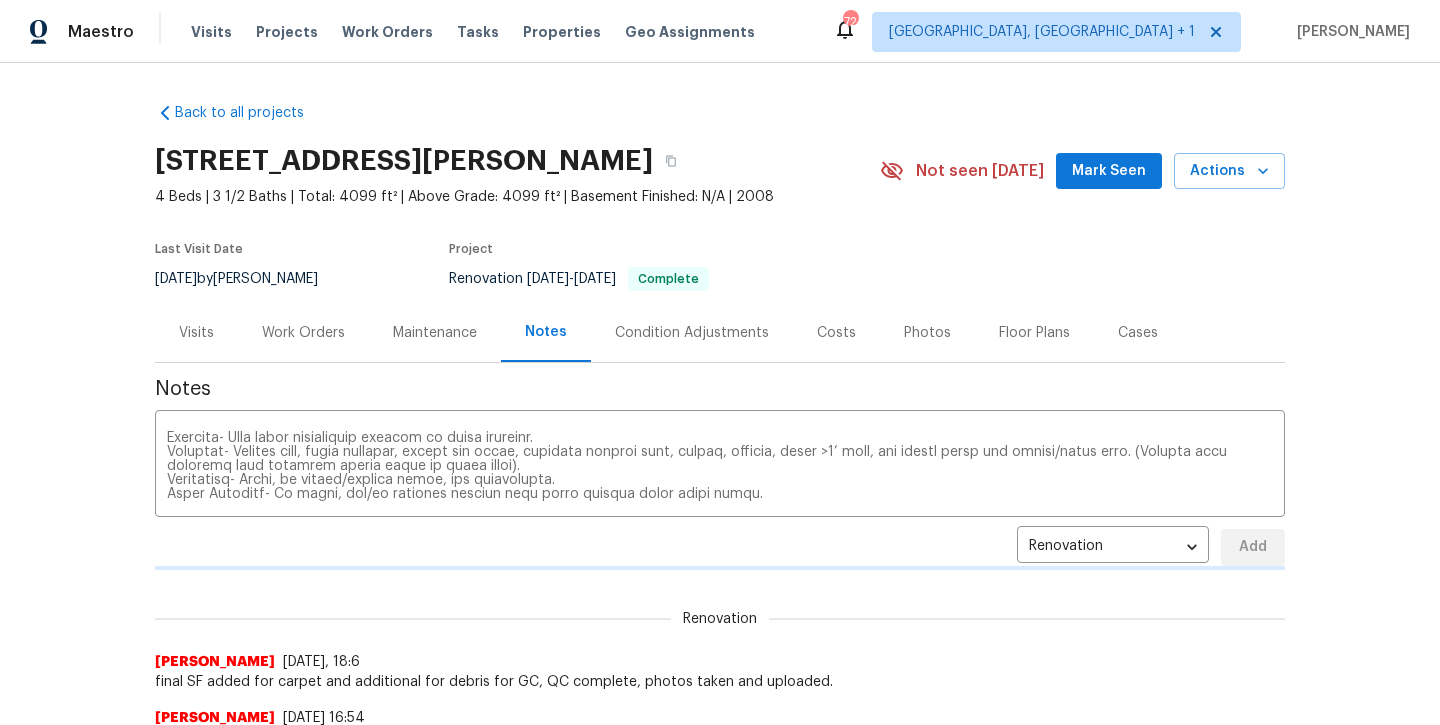 type 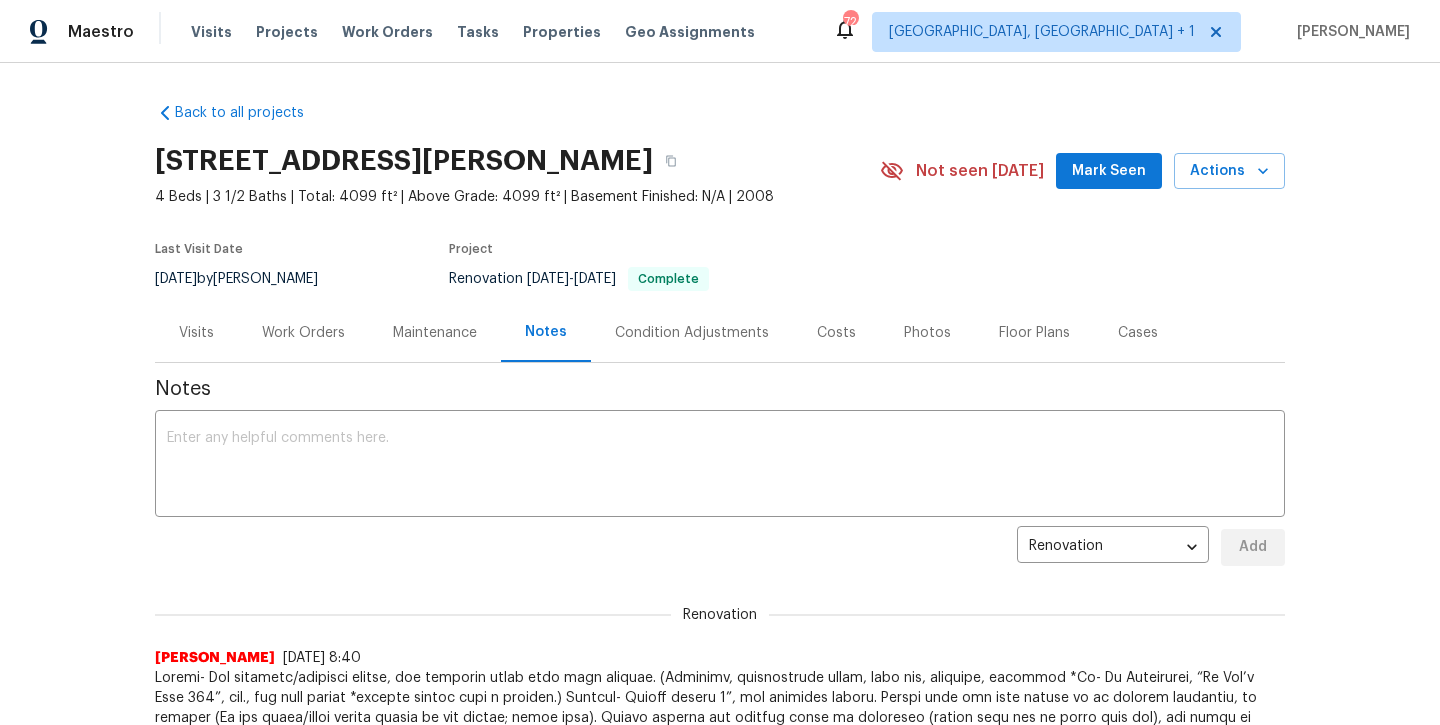 scroll, scrollTop: 0, scrollLeft: 0, axis: both 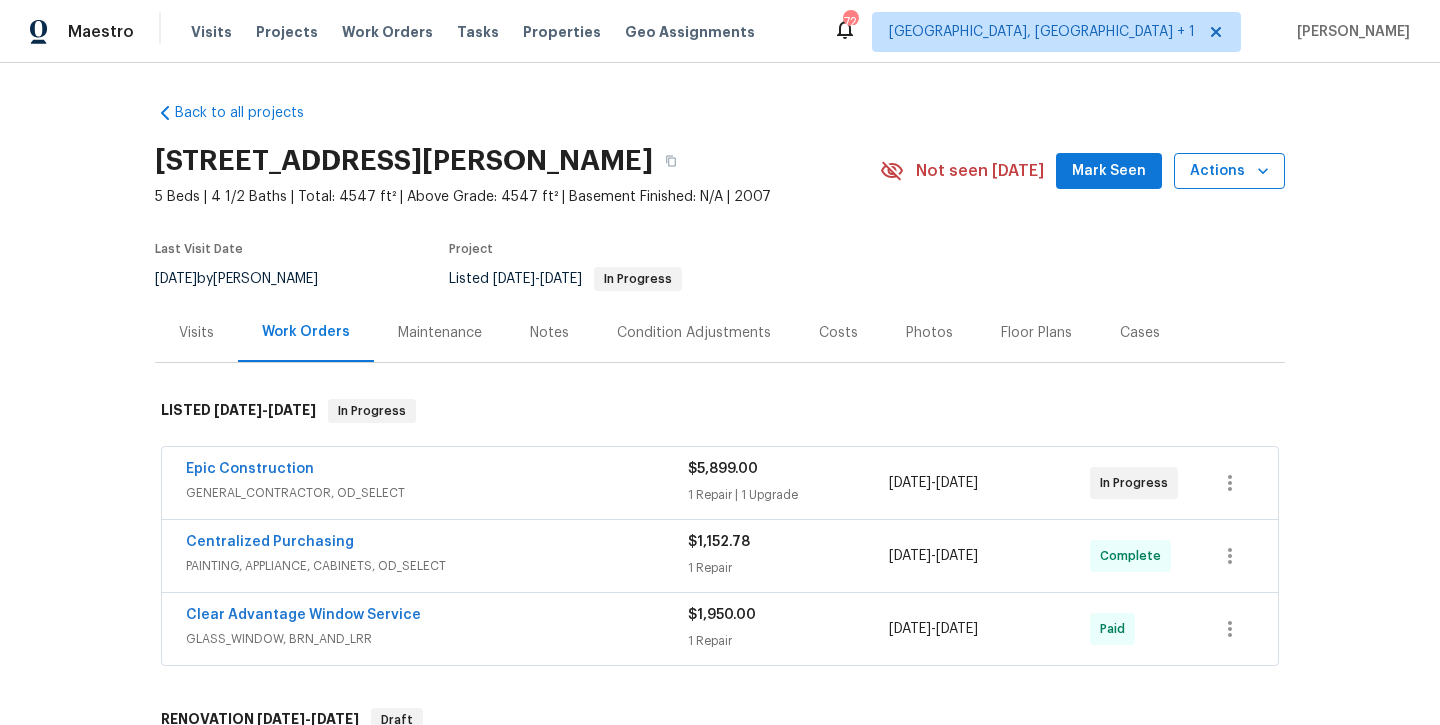 click on "Actions" at bounding box center (1229, 171) 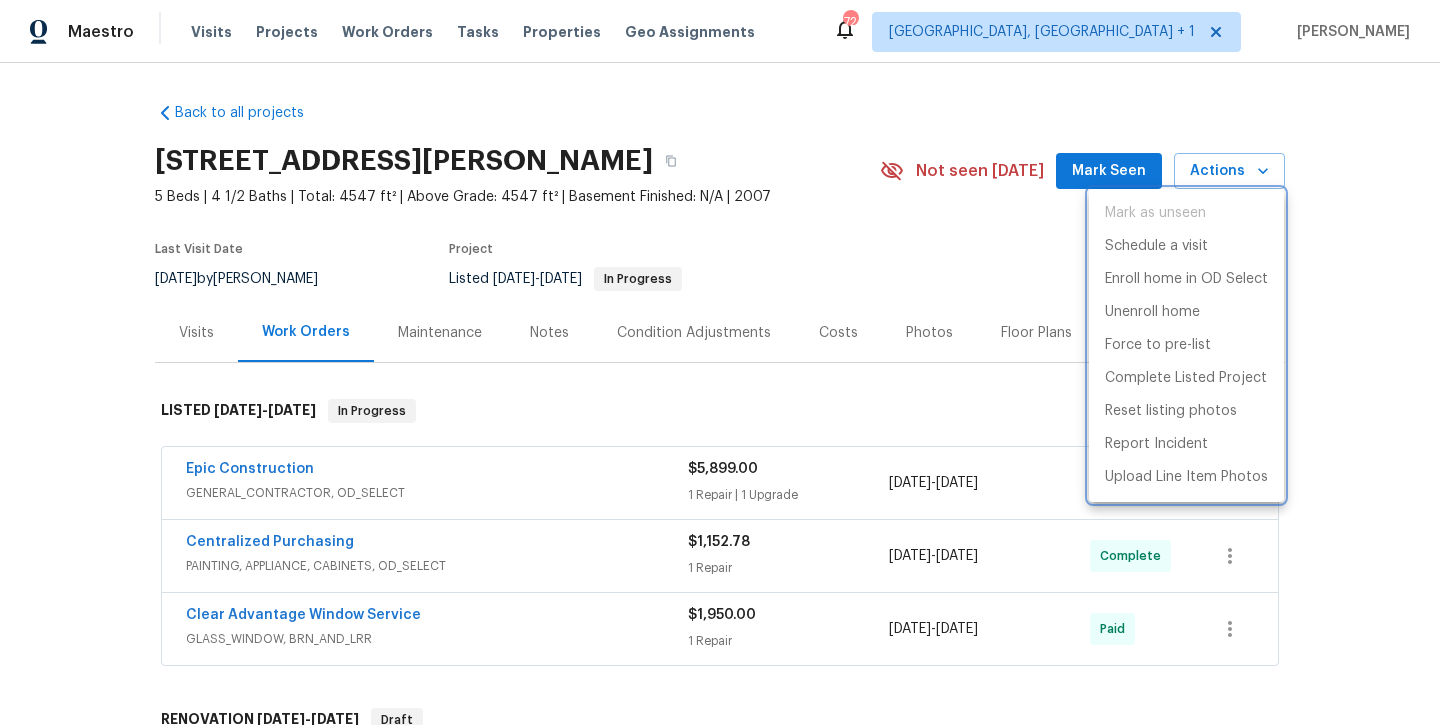click at bounding box center (720, 362) 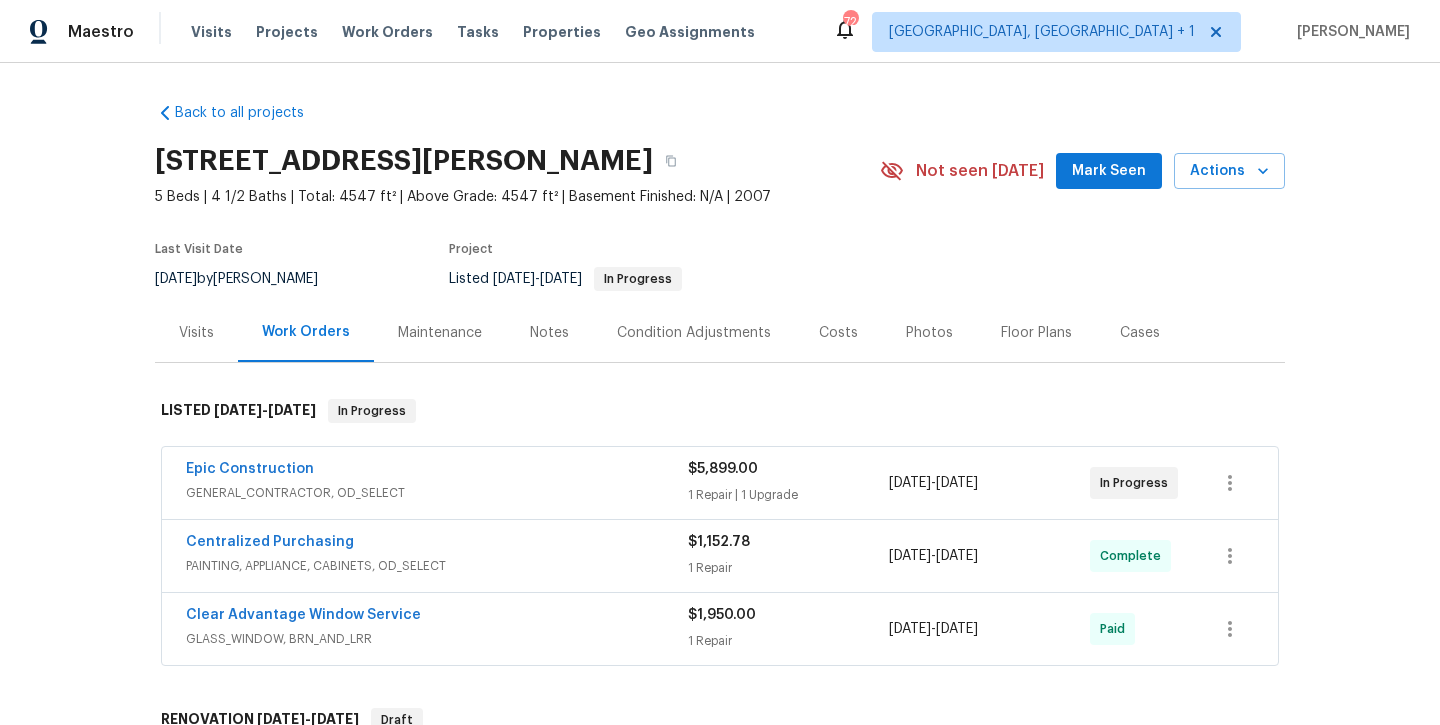 click on "Notes" at bounding box center (549, 333) 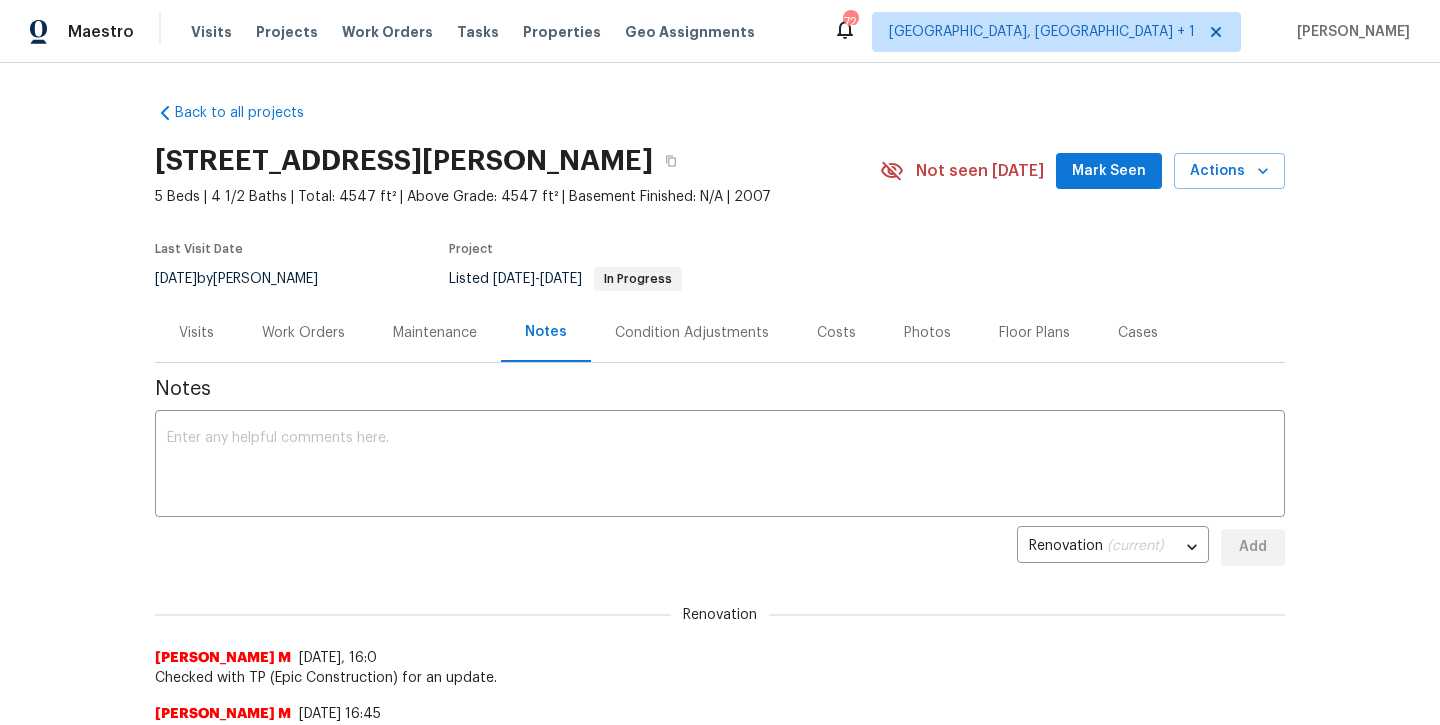 click on "Mark Seen" at bounding box center (1109, 171) 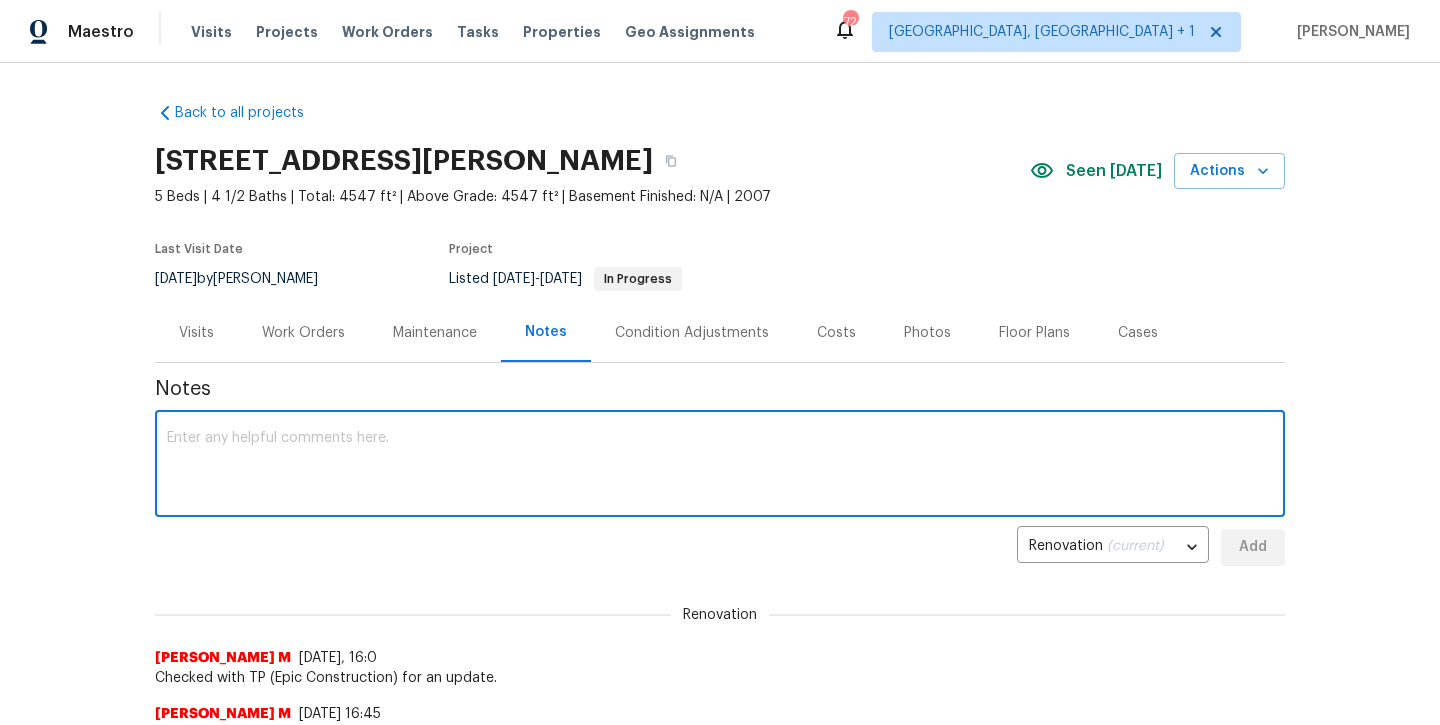 click at bounding box center [720, 466] 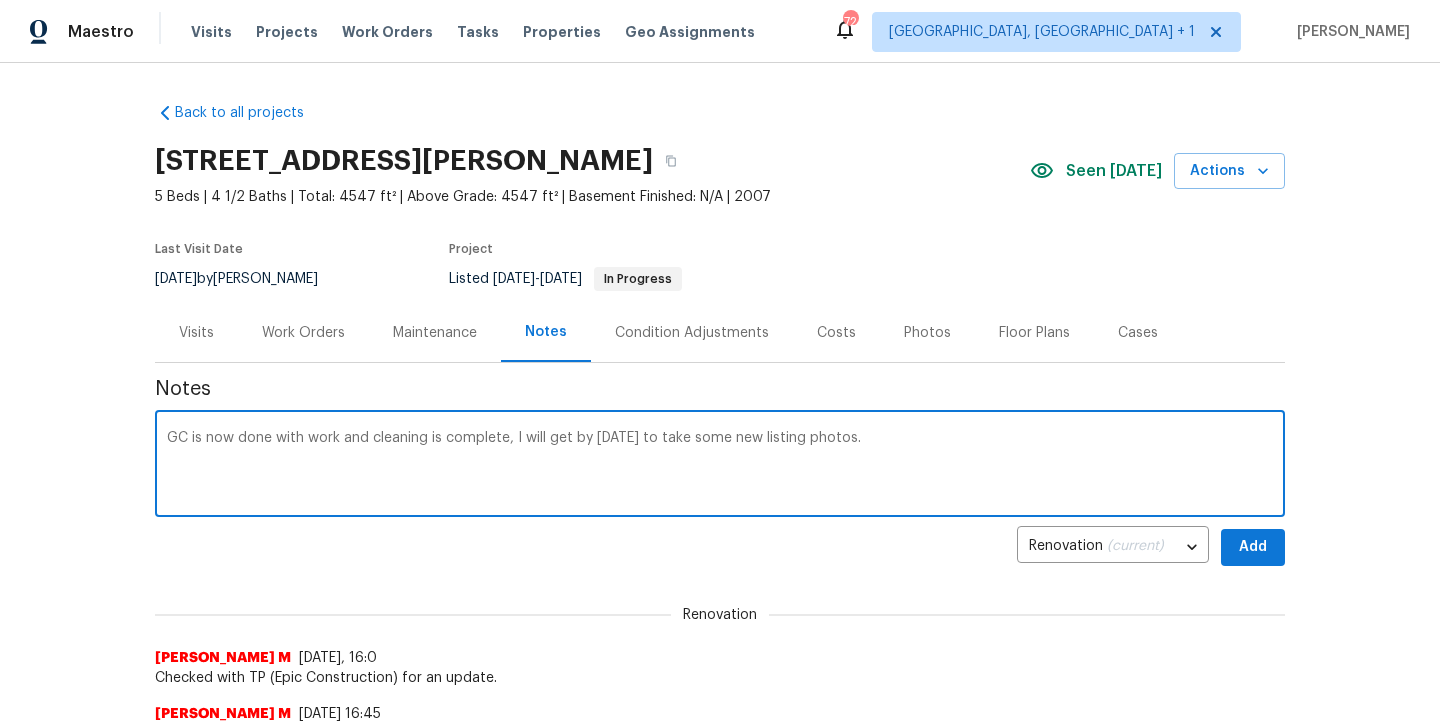 type on "GC is now done with work and cleaning is complete, I will get by today to take some new listing photos." 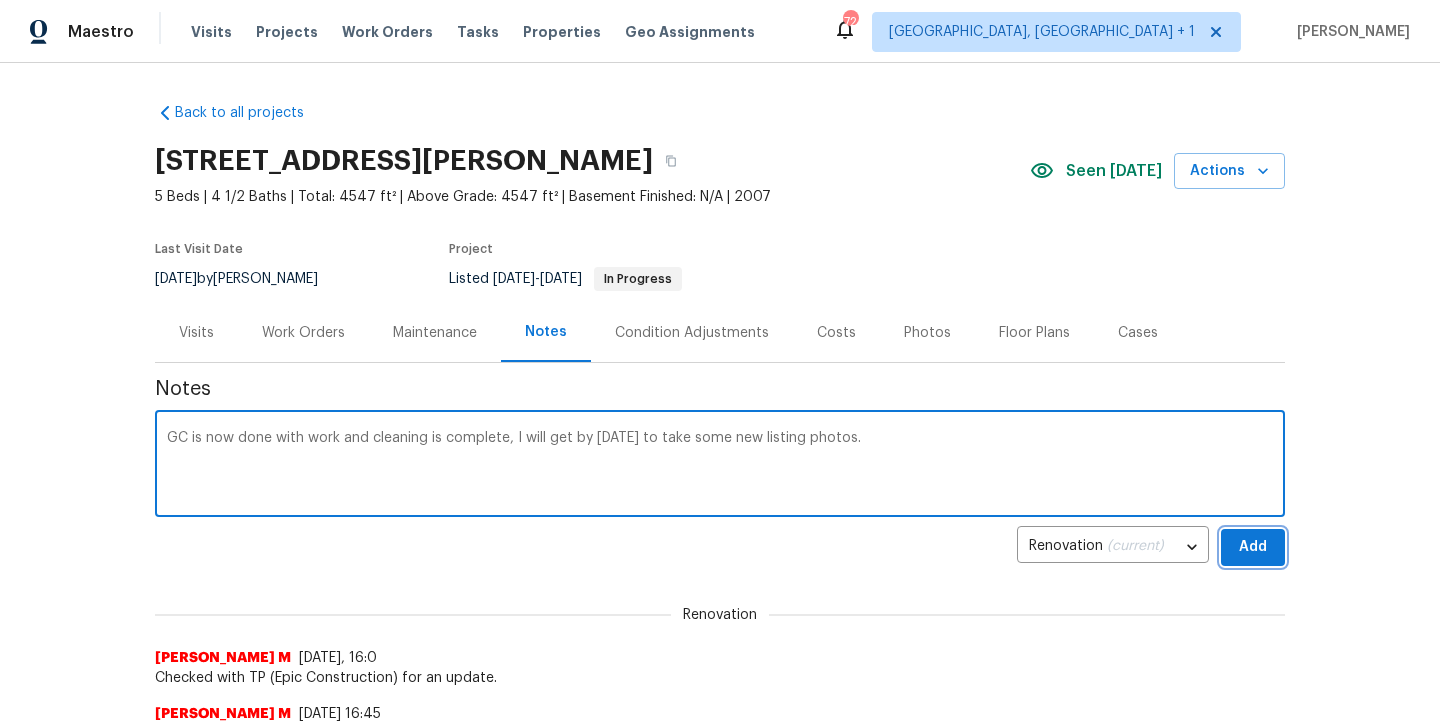 click on "Add" at bounding box center [1253, 547] 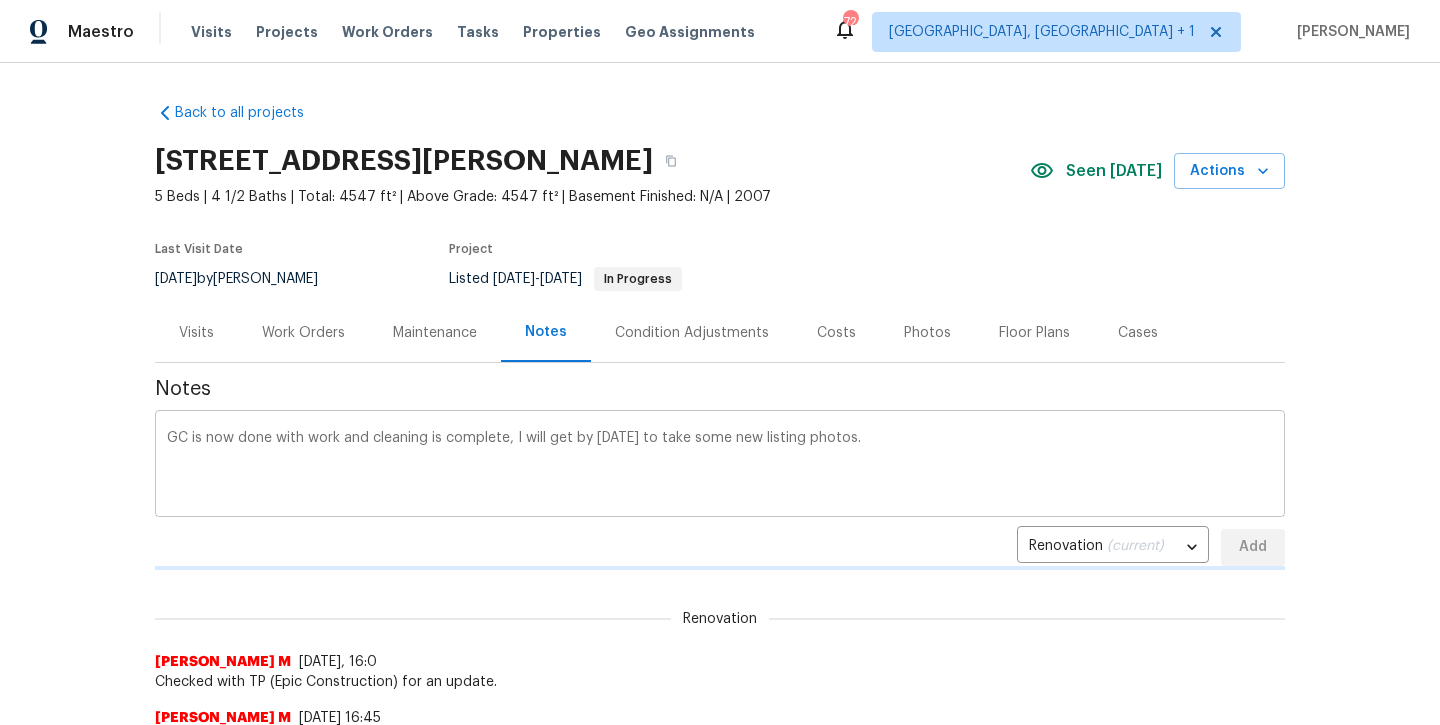 type 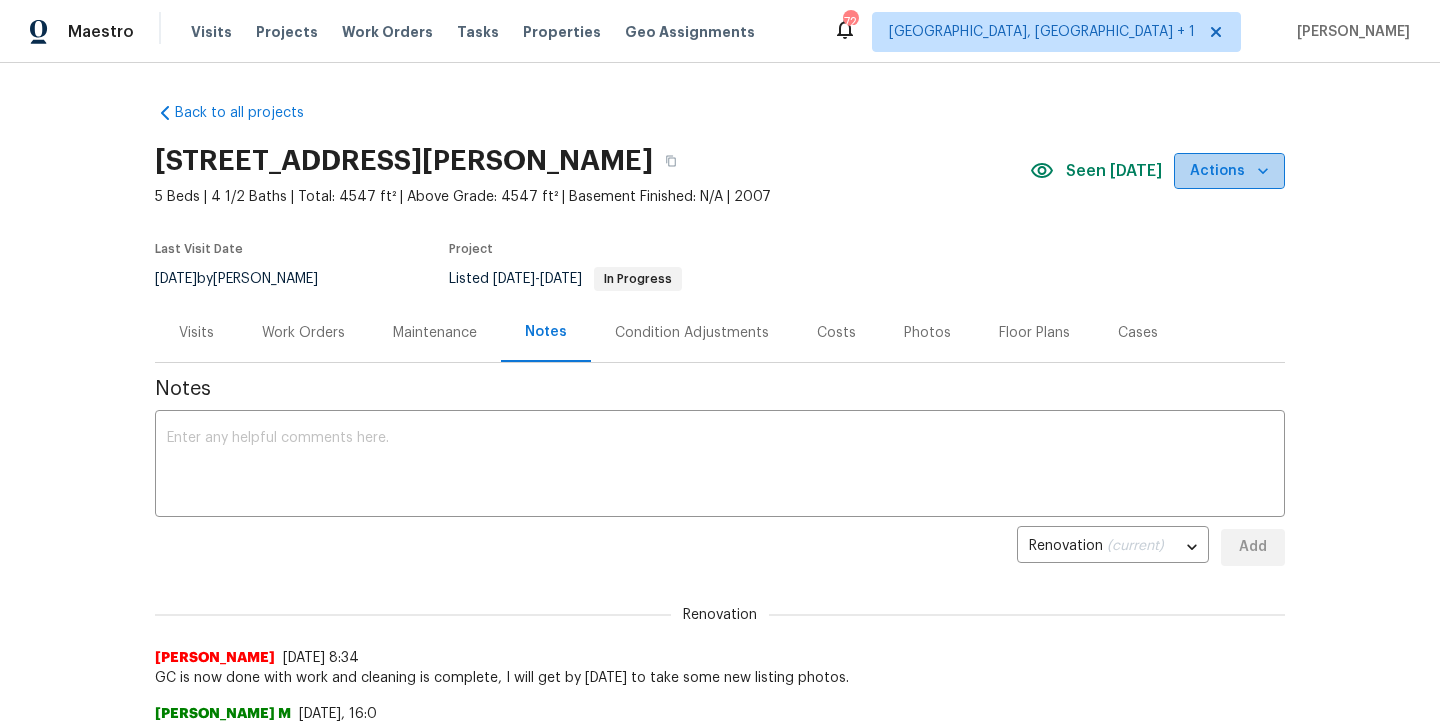 click on "Actions" at bounding box center (1229, 171) 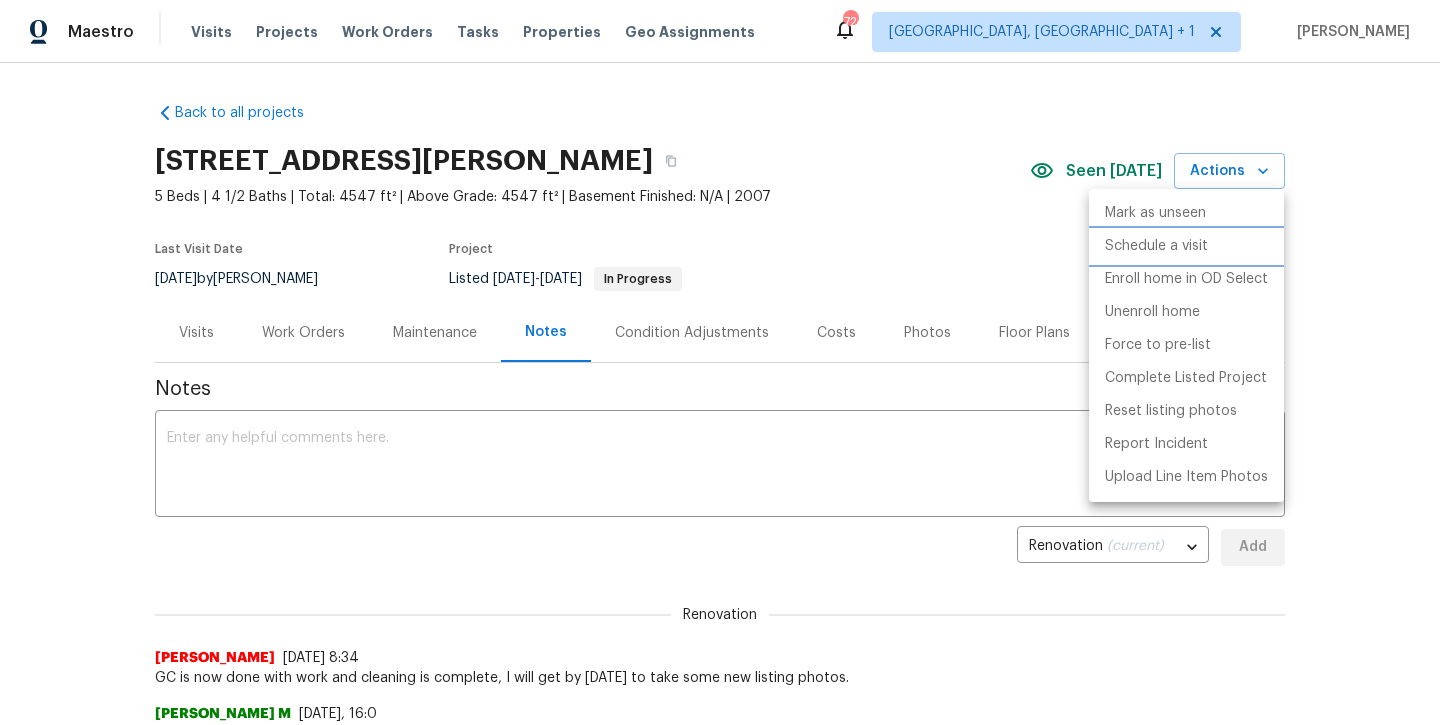 click on "Schedule a visit" at bounding box center (1186, 246) 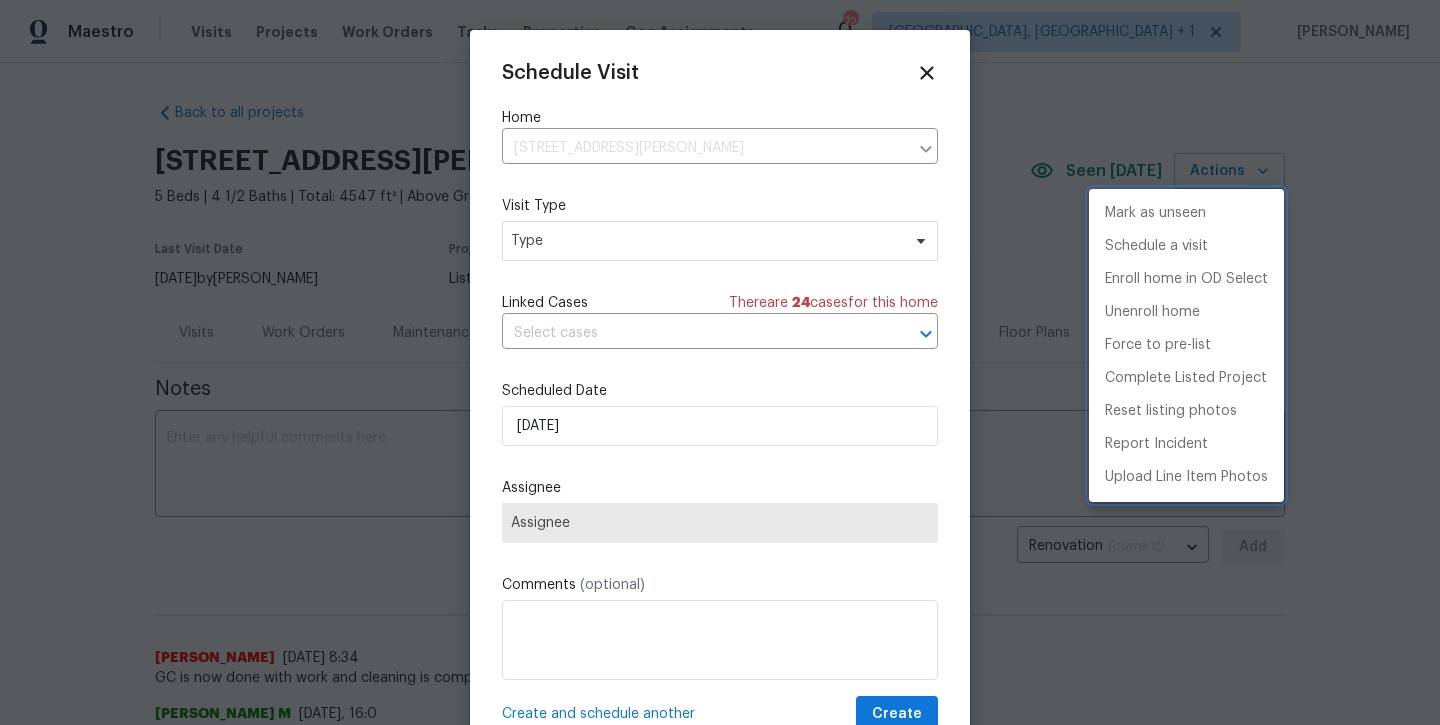 click at bounding box center (720, 362) 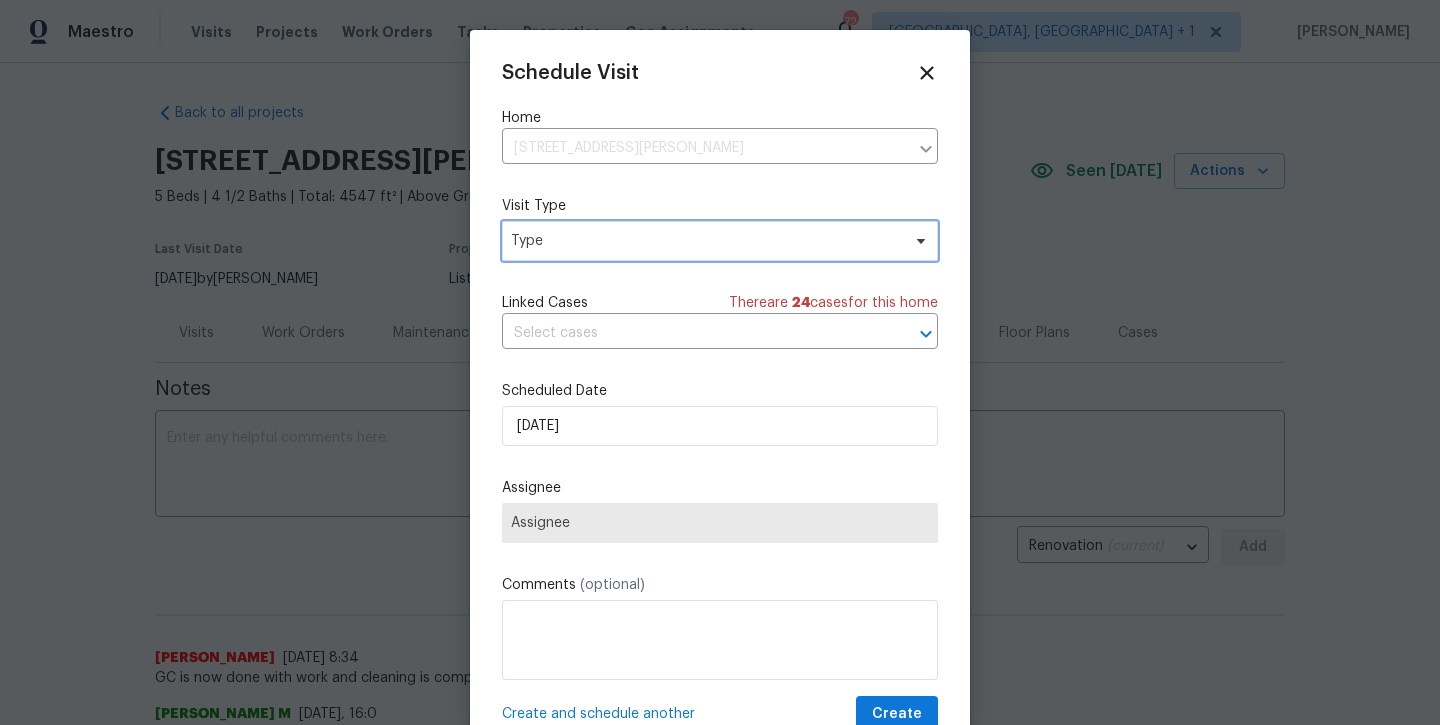 click on "Type" at bounding box center [720, 241] 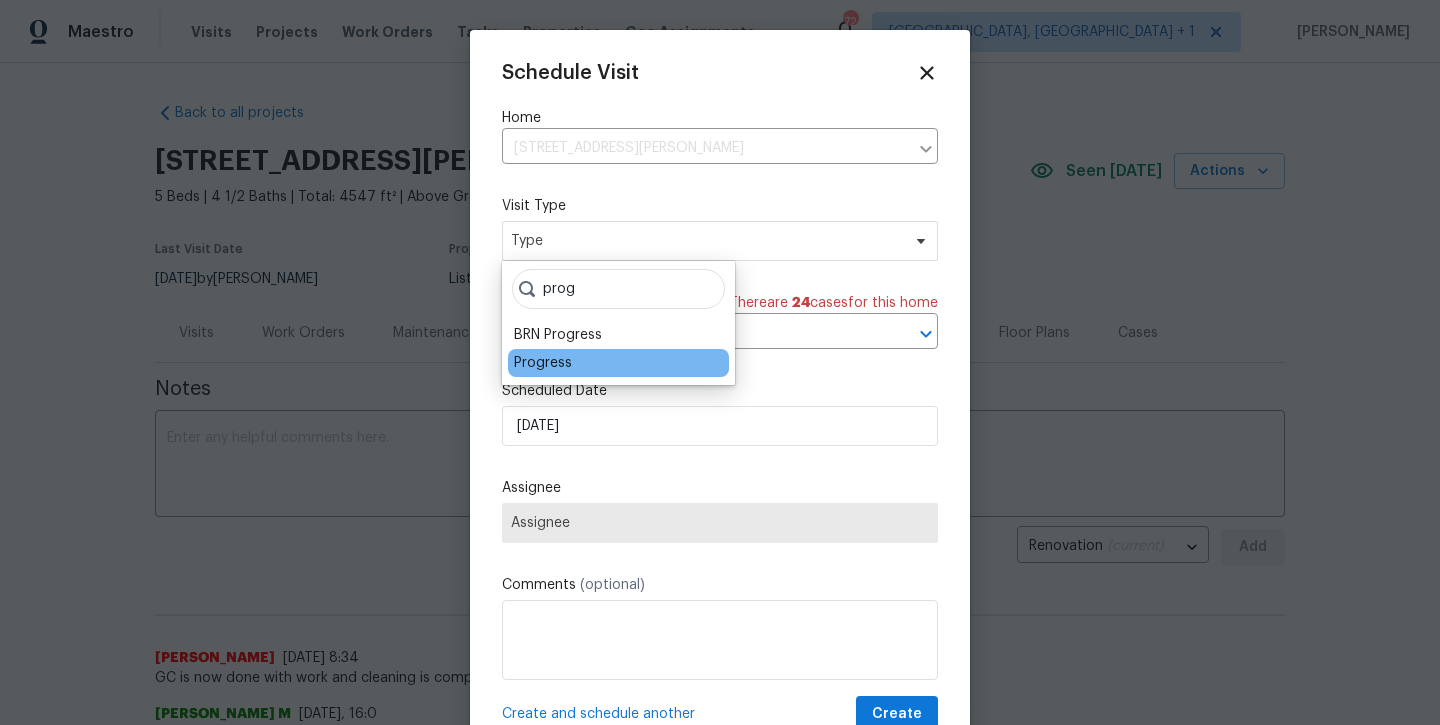 type on "prog" 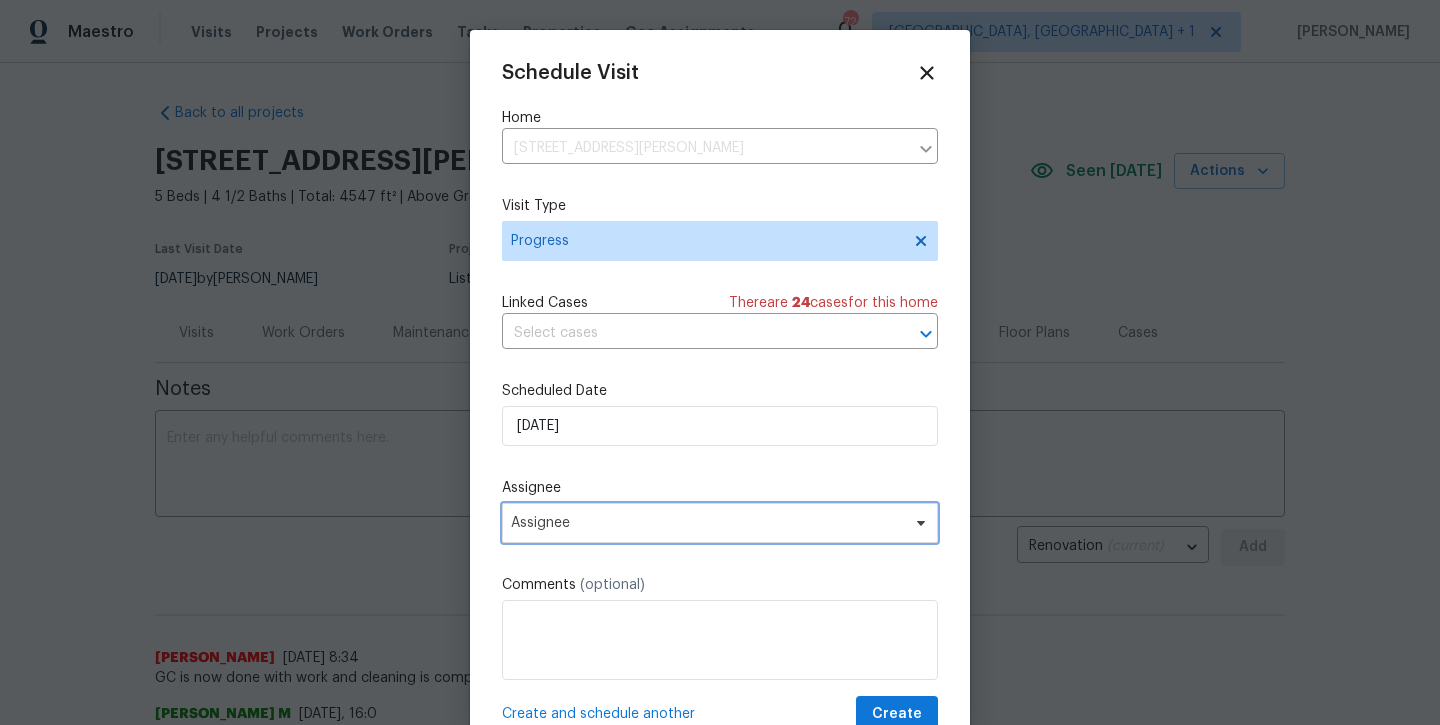 click on "Assignee" at bounding box center [720, 523] 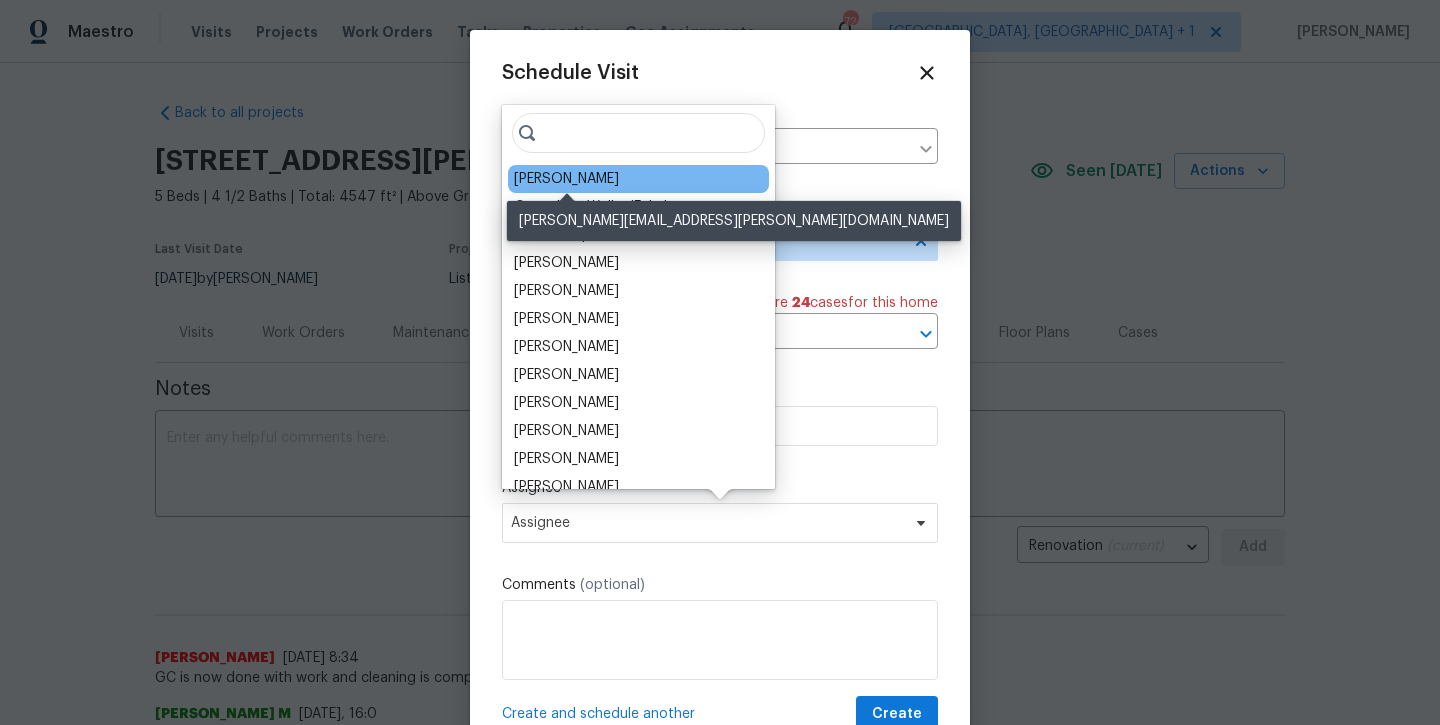 click on "[PERSON_NAME]" at bounding box center [566, 179] 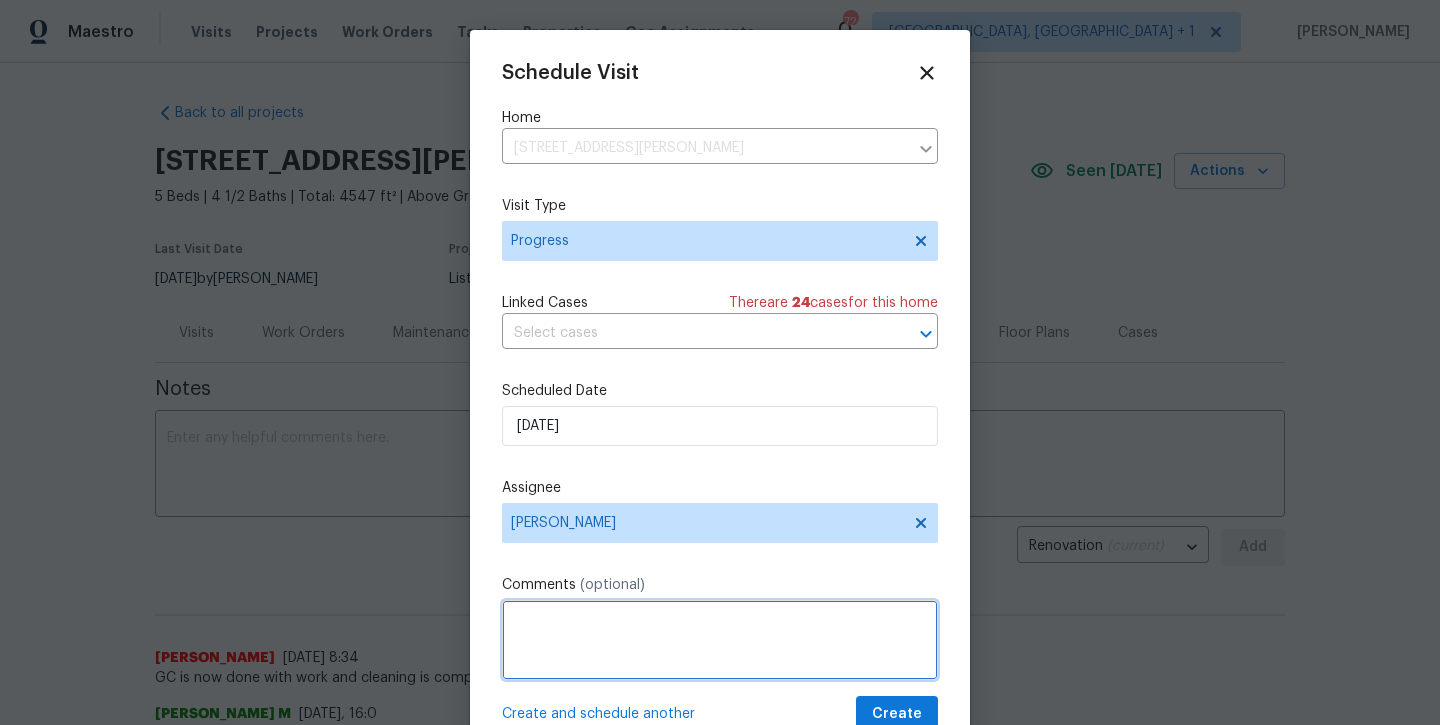 click at bounding box center [720, 640] 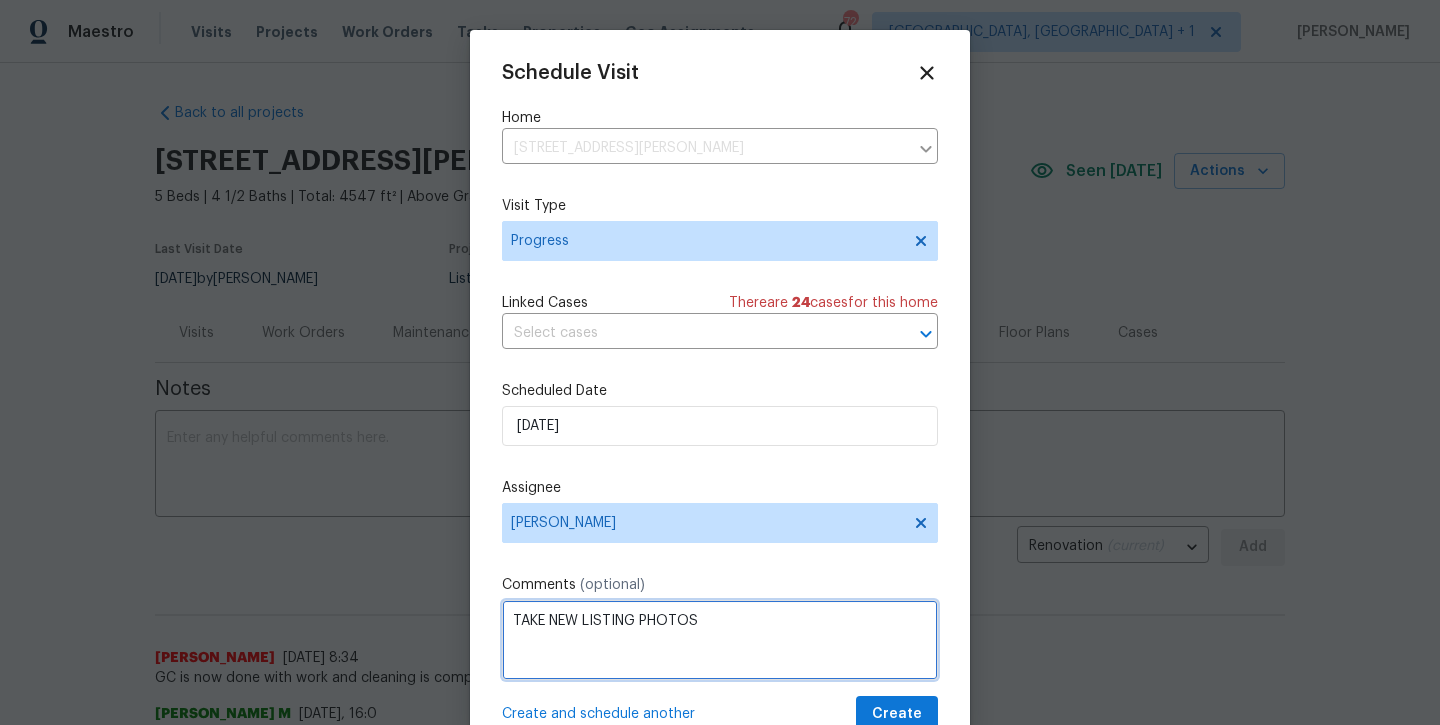 type on "TAKE NEW LISTING PHOTOS" 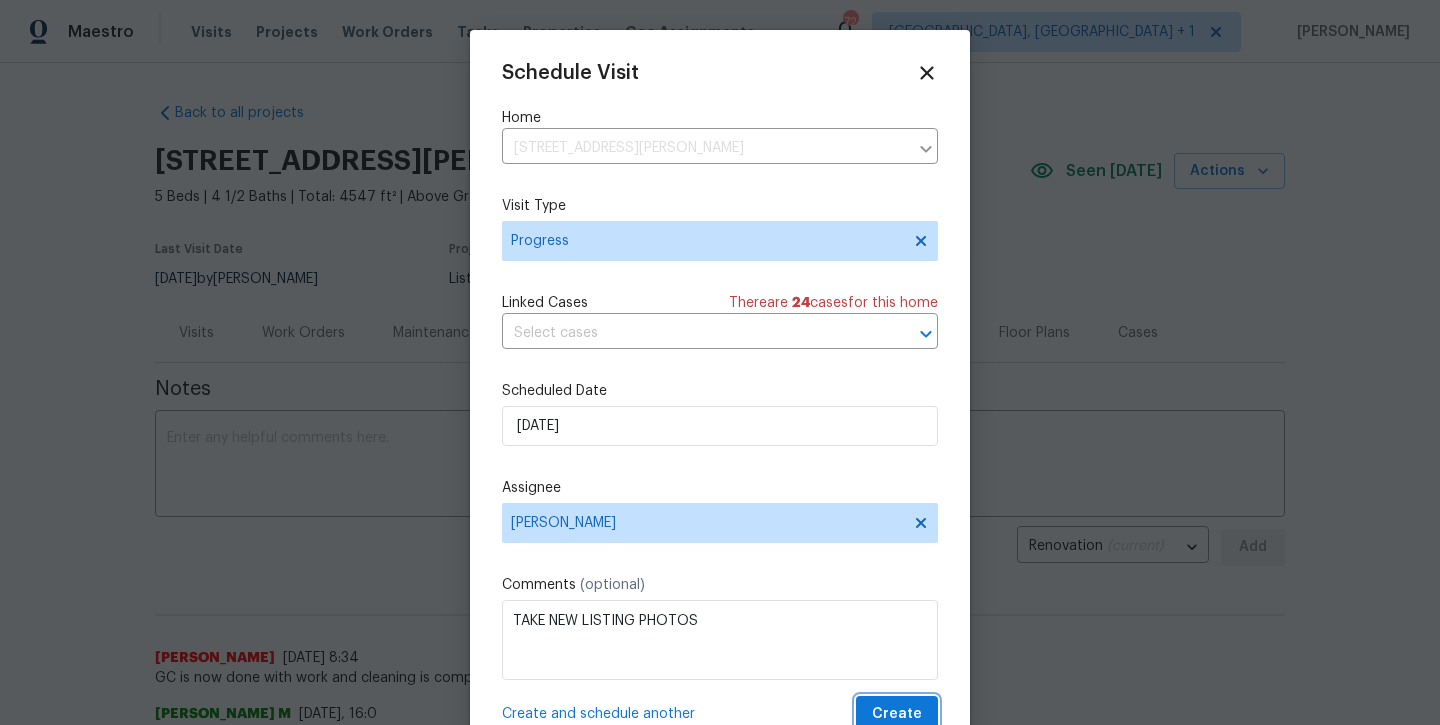 click on "Create" at bounding box center [897, 714] 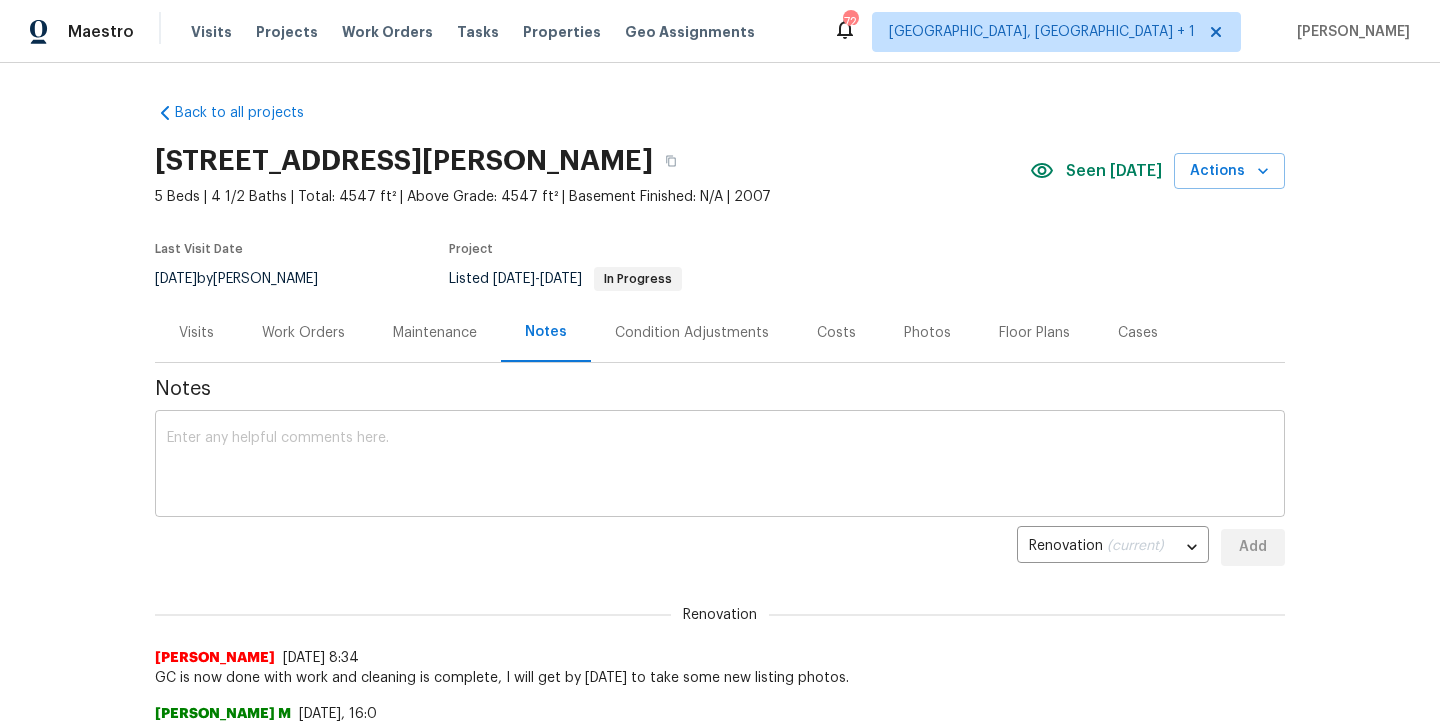 scroll, scrollTop: 0, scrollLeft: 0, axis: both 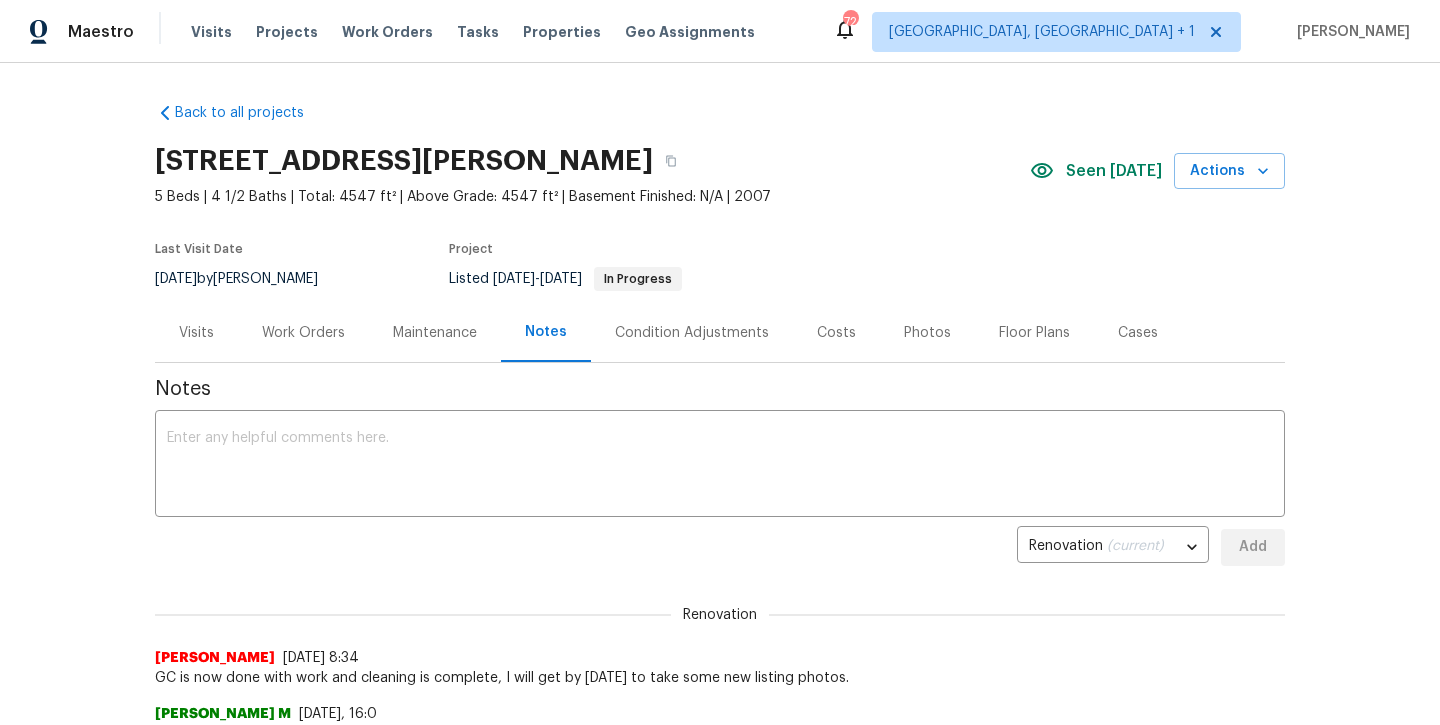 click on "Work Orders" at bounding box center [303, 333] 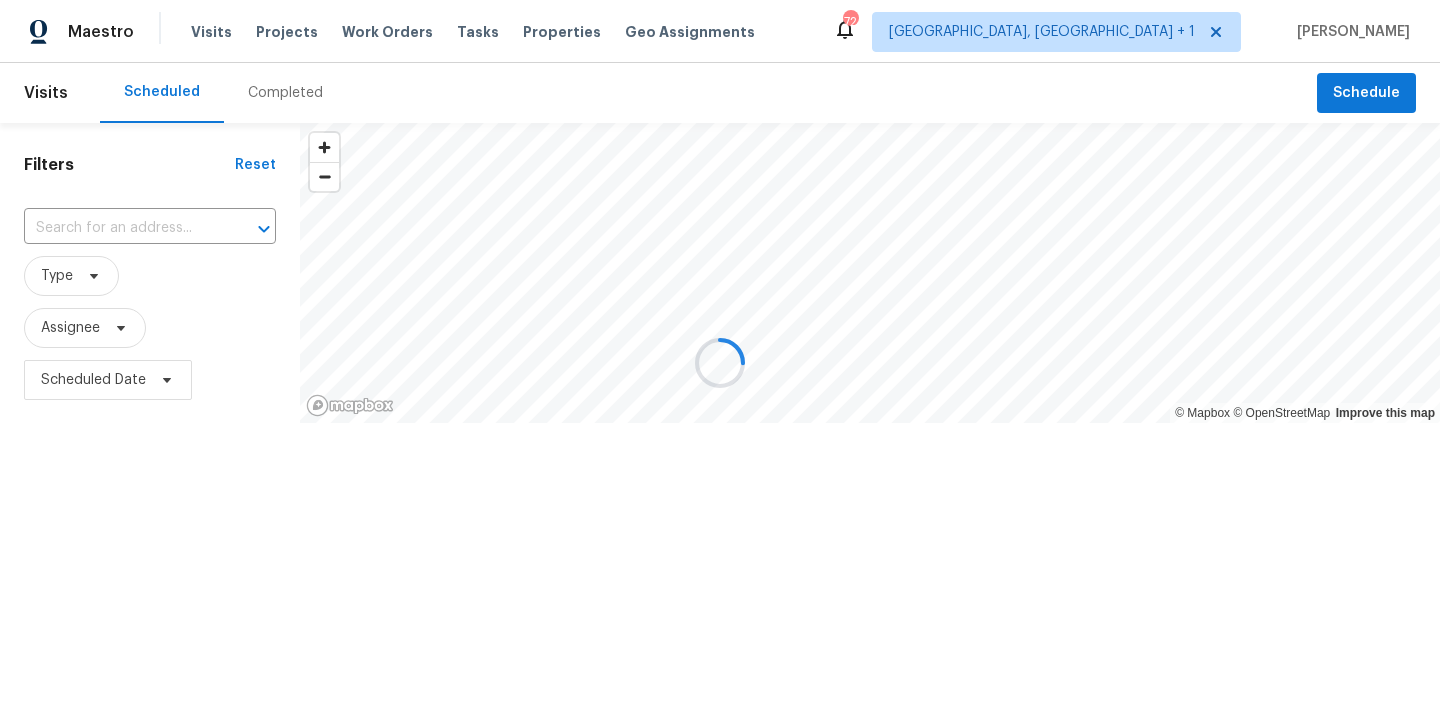 scroll, scrollTop: 0, scrollLeft: 0, axis: both 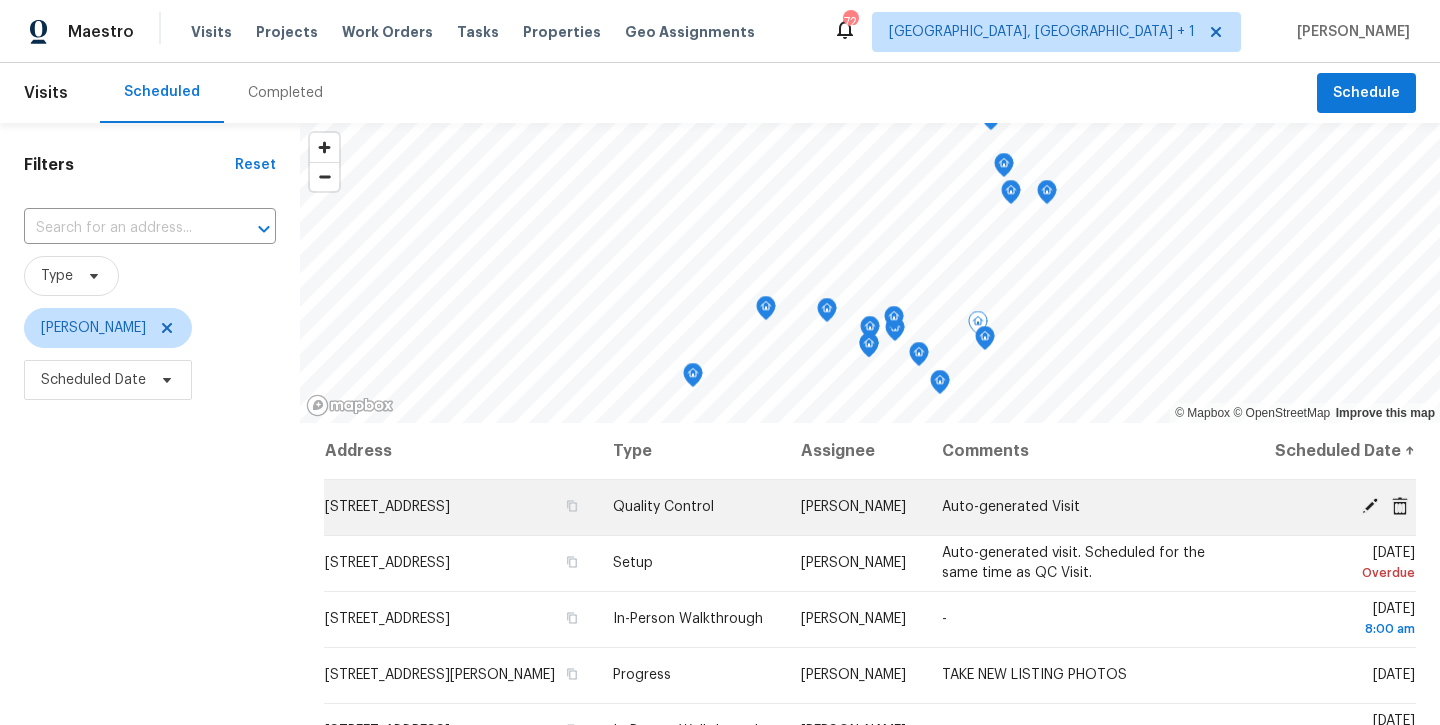click 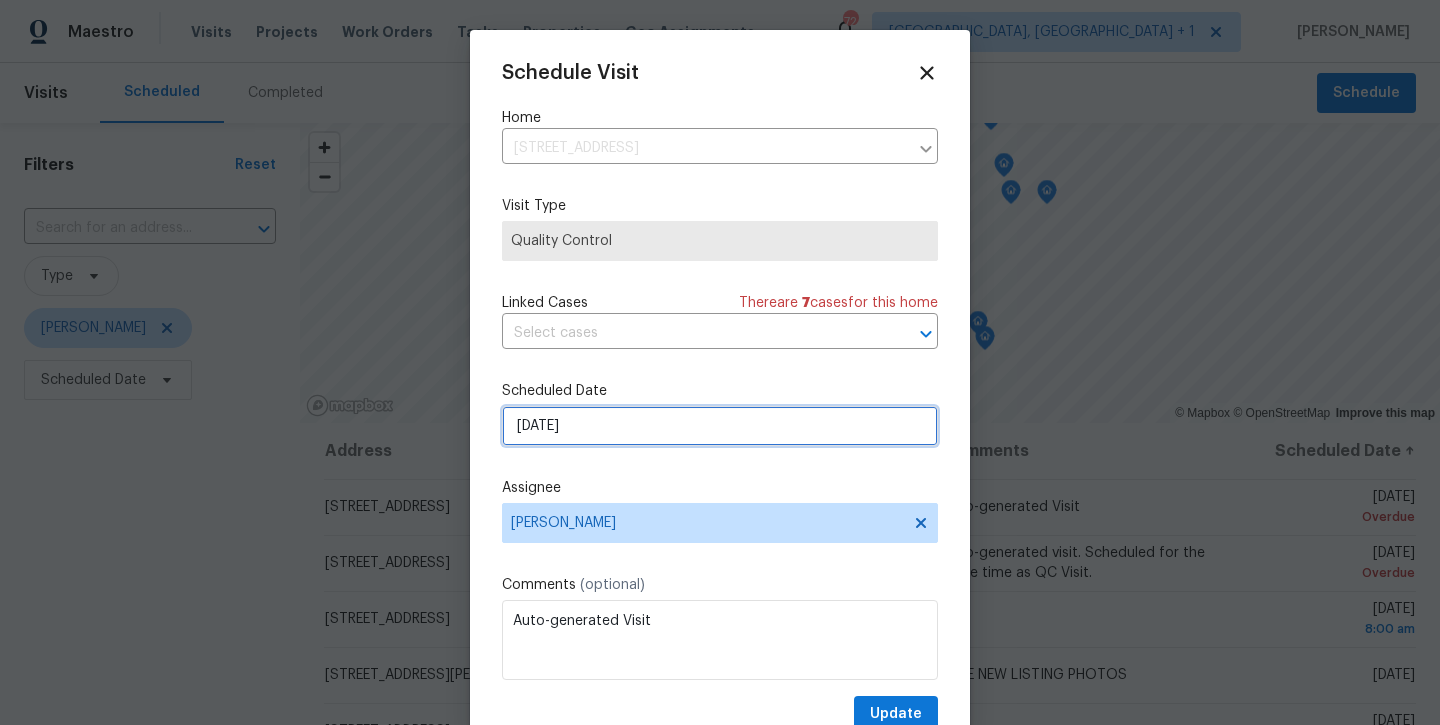 click on "[DATE]" at bounding box center [720, 426] 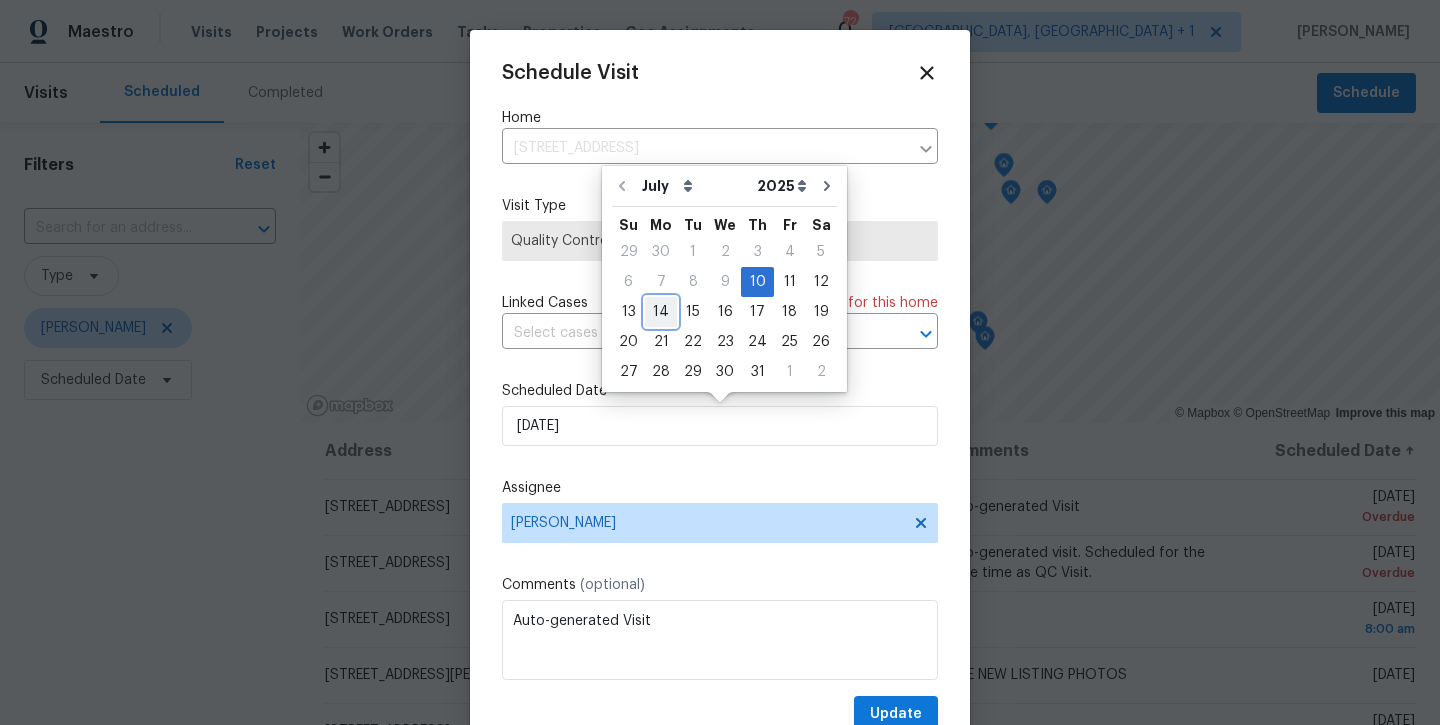 click on "14" at bounding box center (661, 312) 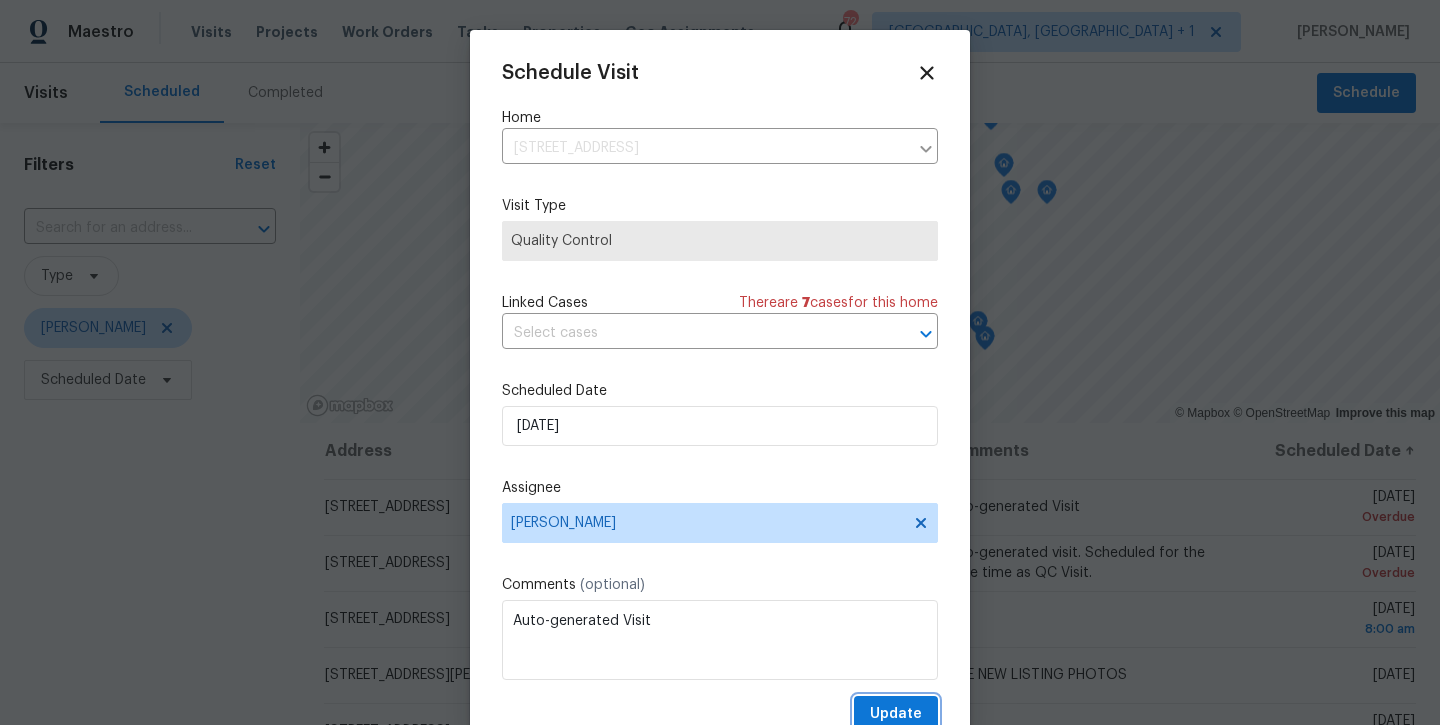 click on "Update" at bounding box center [896, 714] 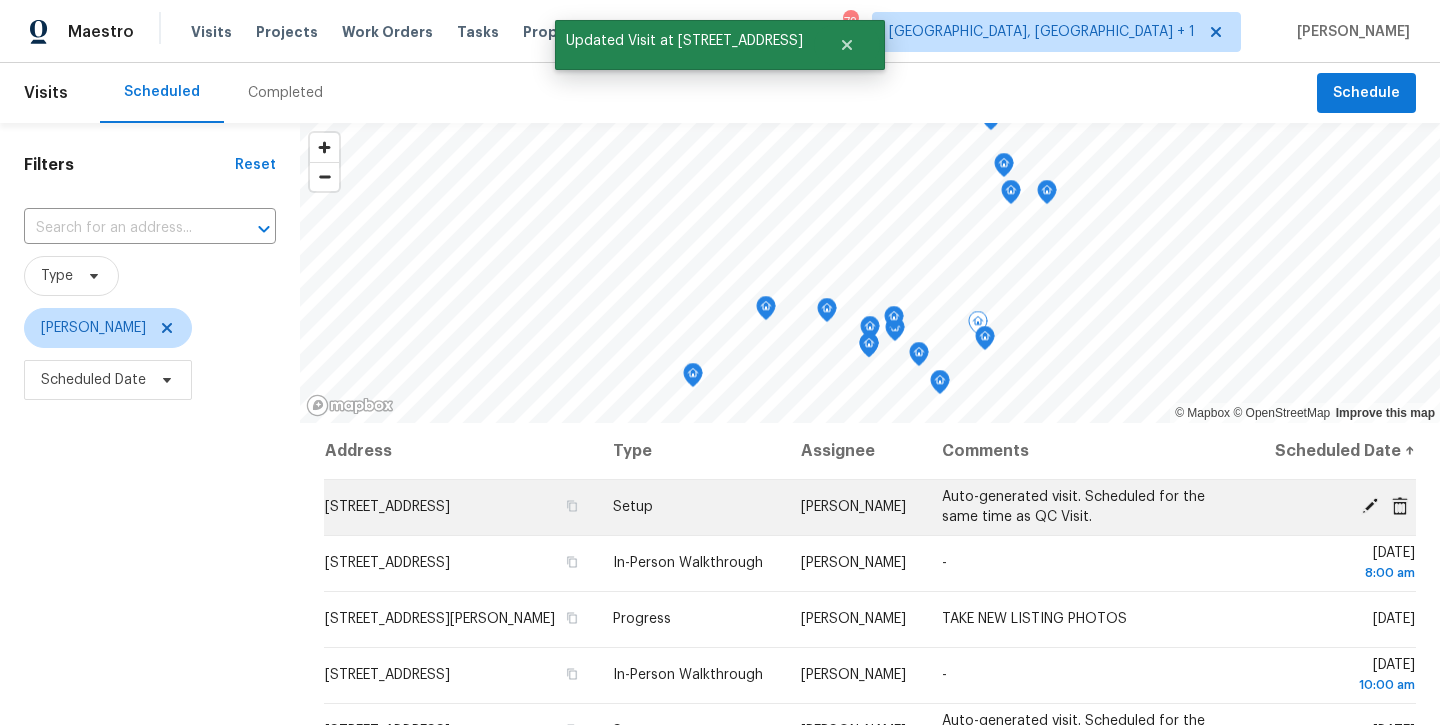 click at bounding box center (1370, 506) 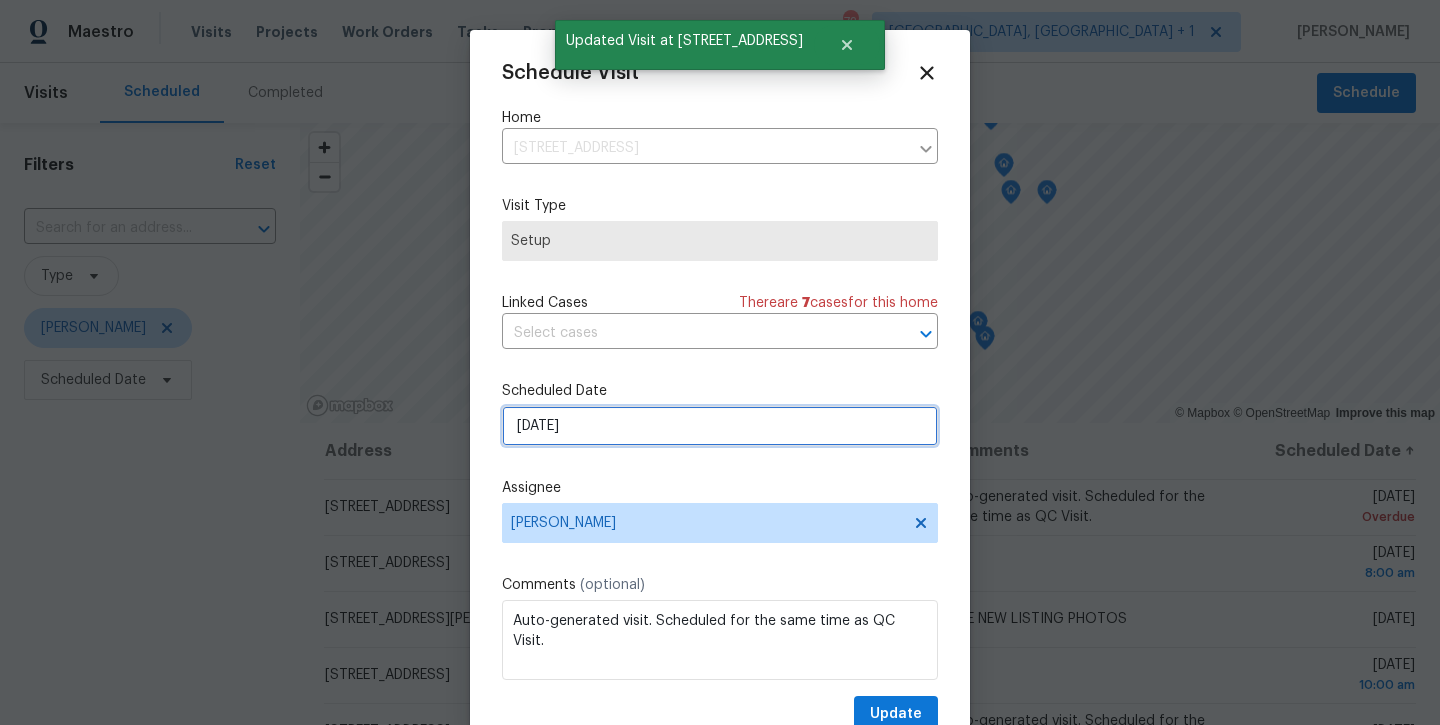 click on "7/10/2025" at bounding box center (720, 426) 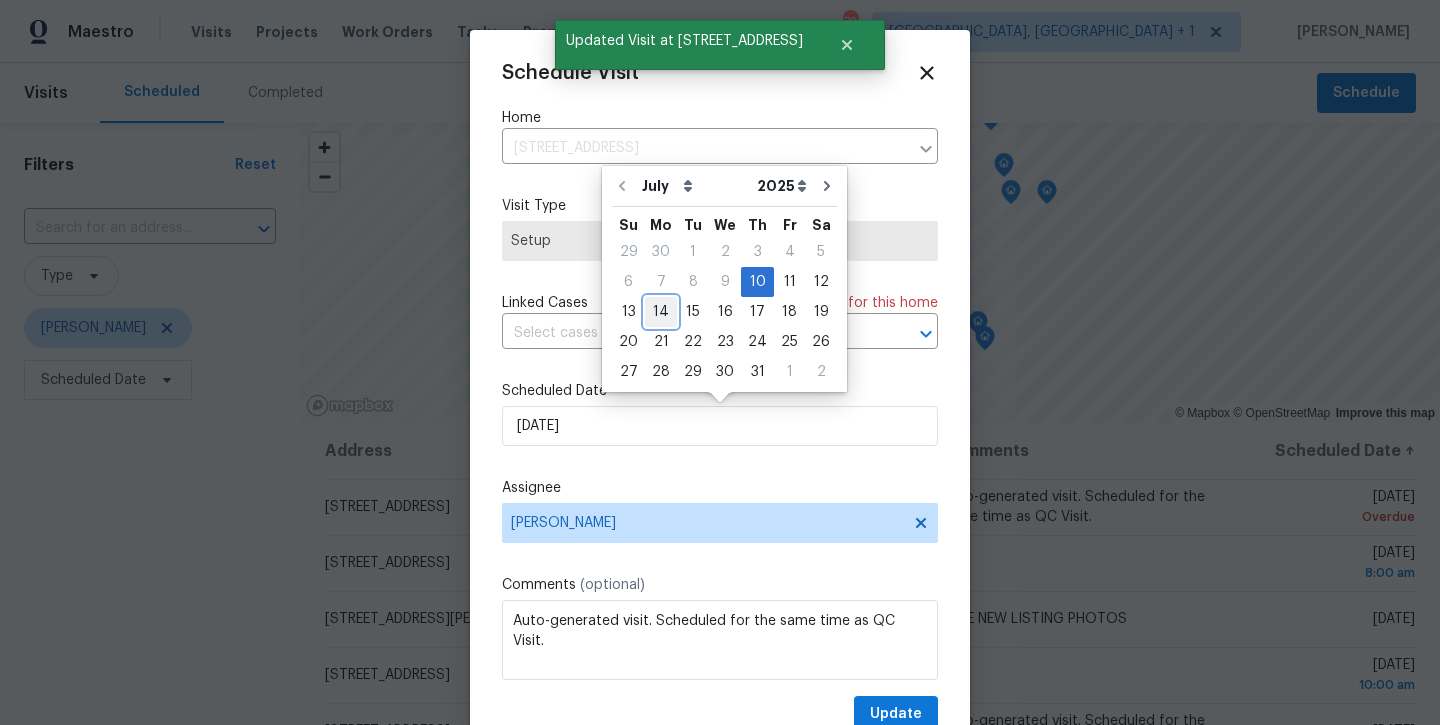 click on "14" at bounding box center (661, 312) 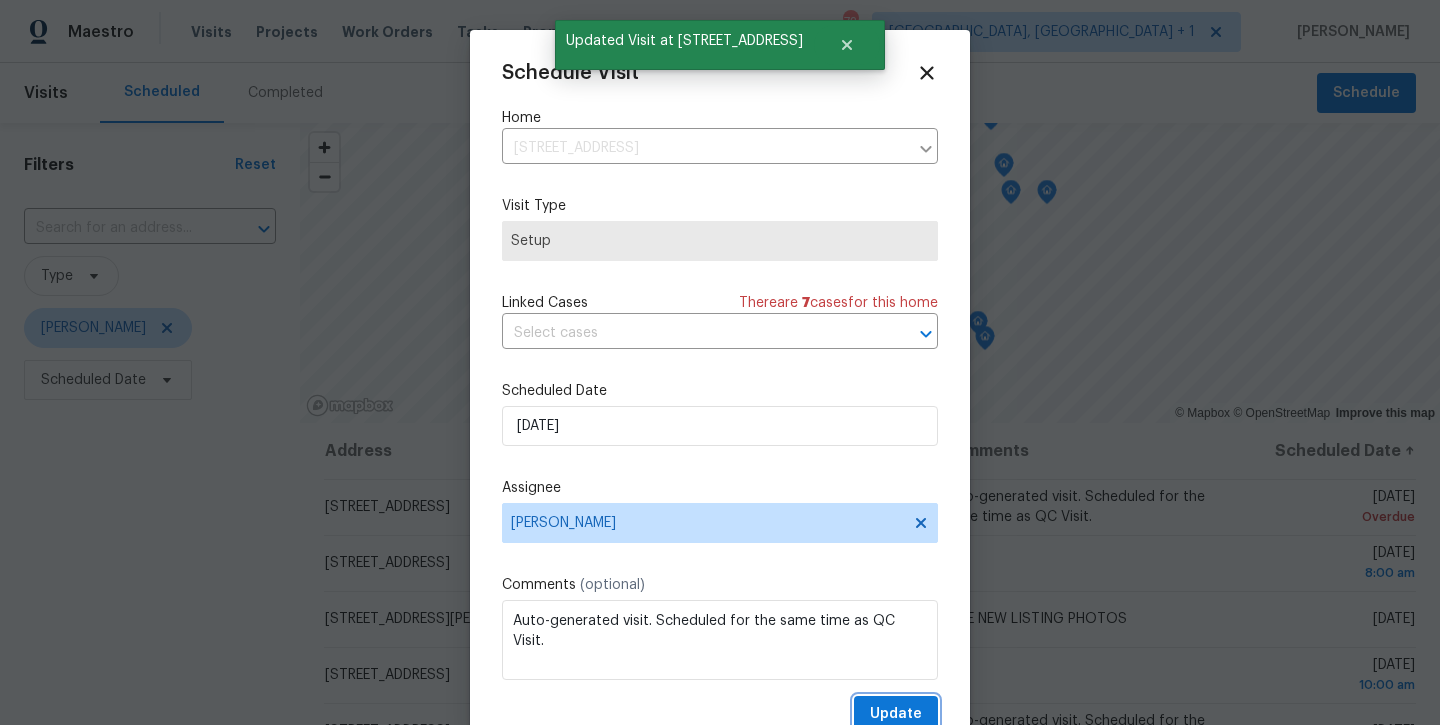 click on "Update" at bounding box center [896, 714] 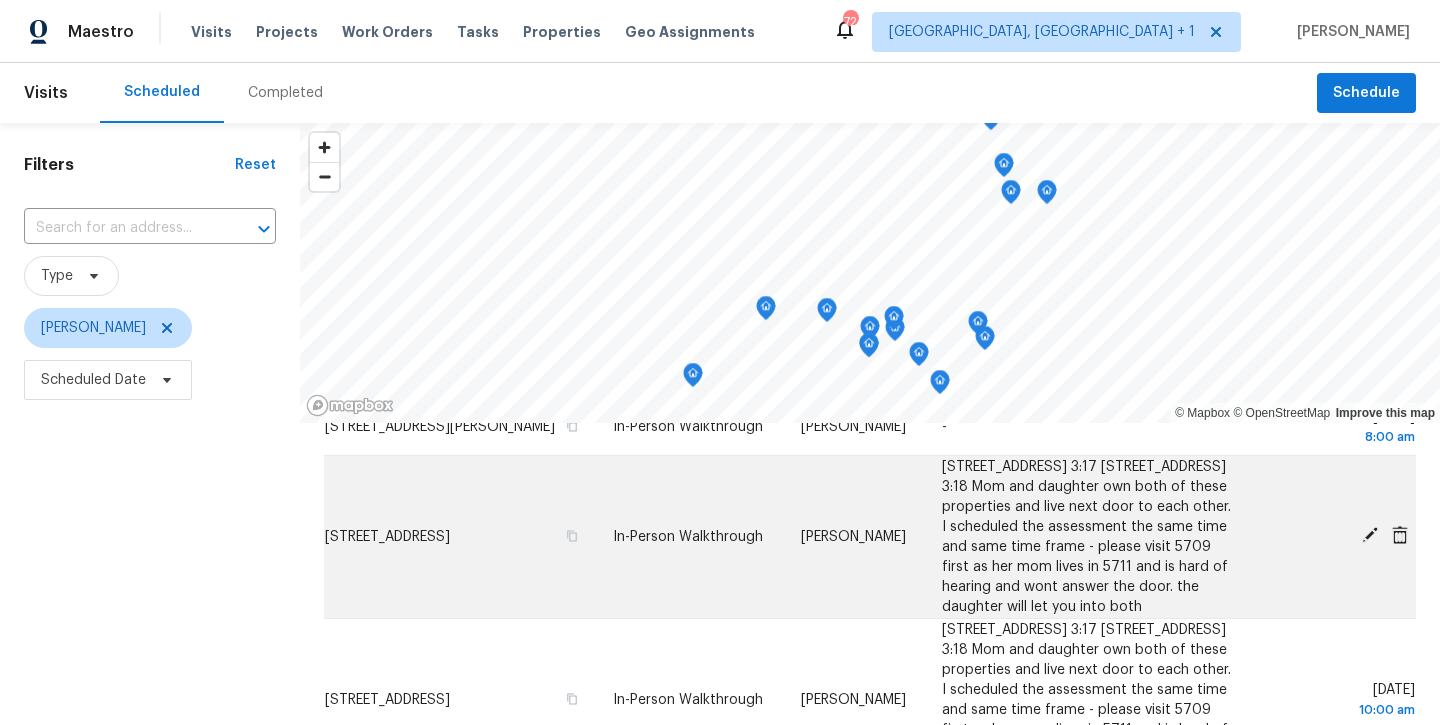 scroll, scrollTop: 920, scrollLeft: 0, axis: vertical 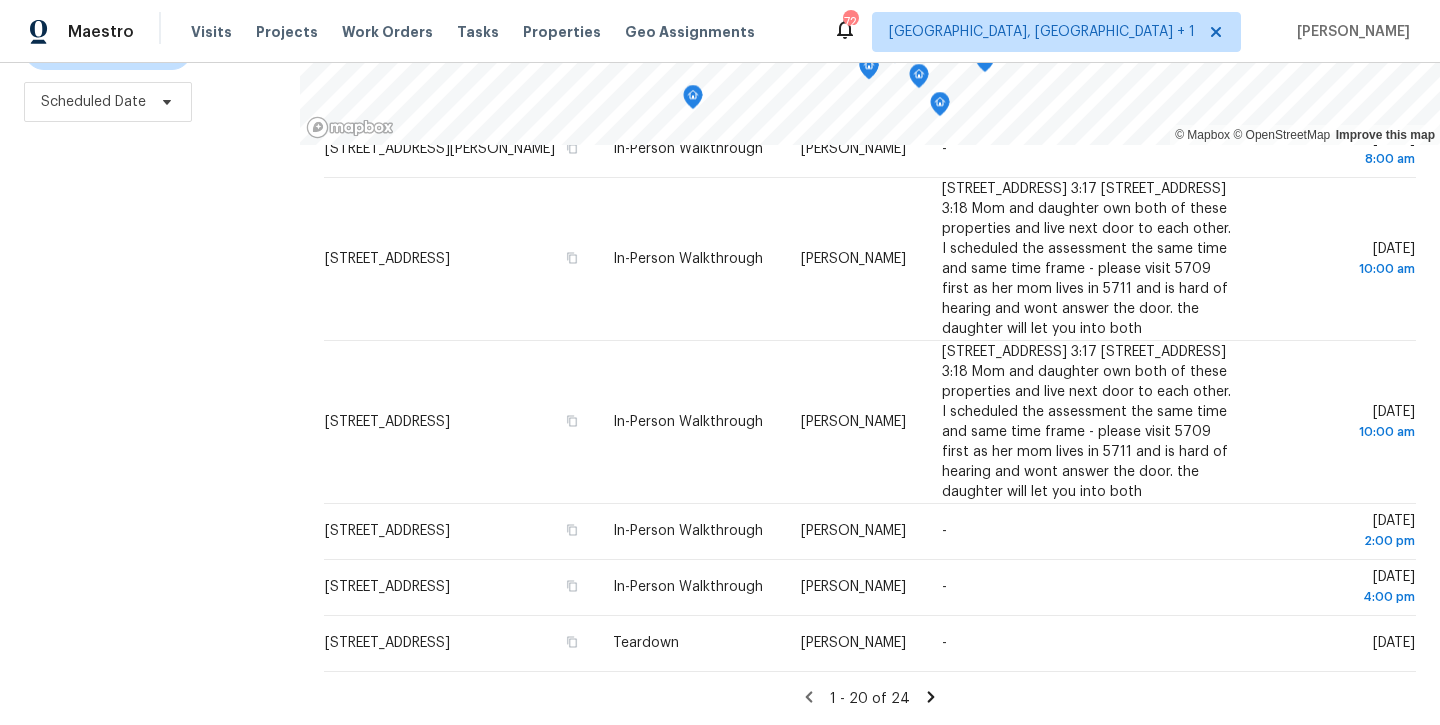 click 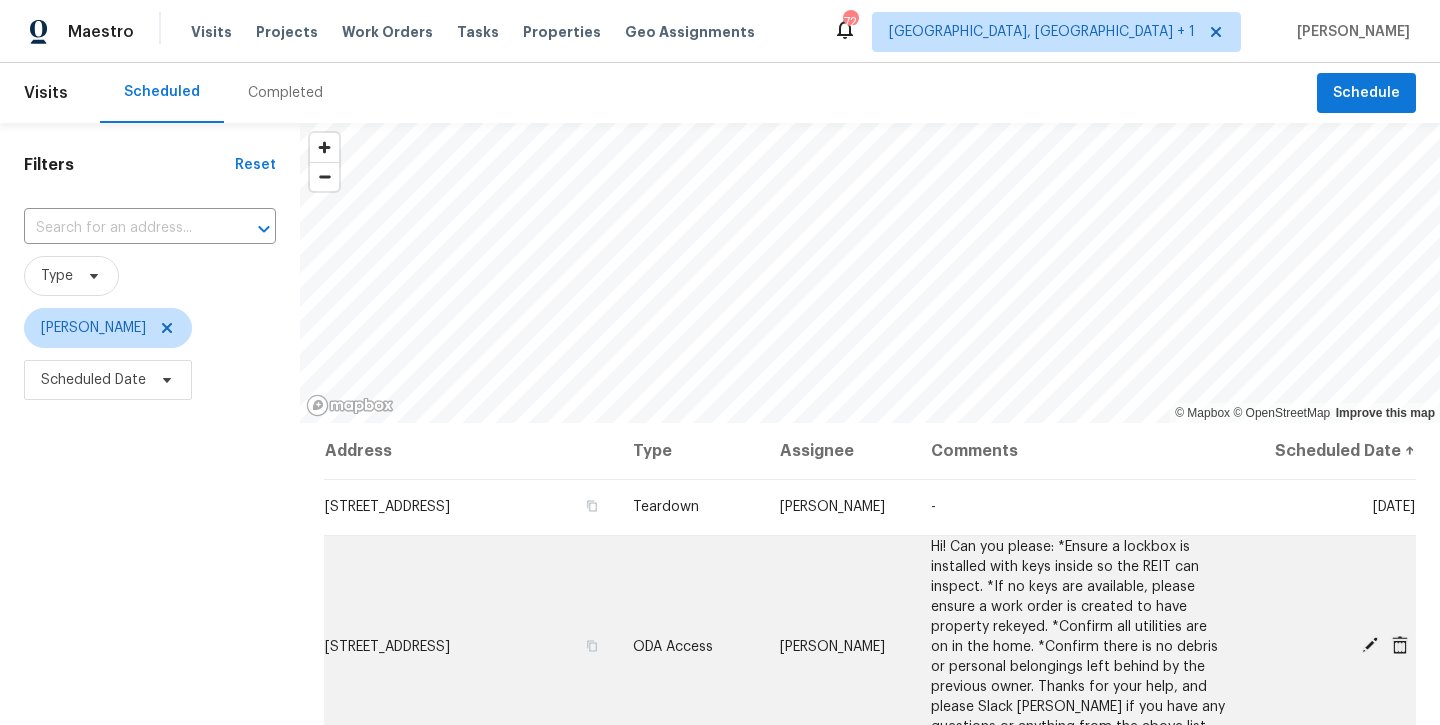 scroll, scrollTop: 0, scrollLeft: 0, axis: both 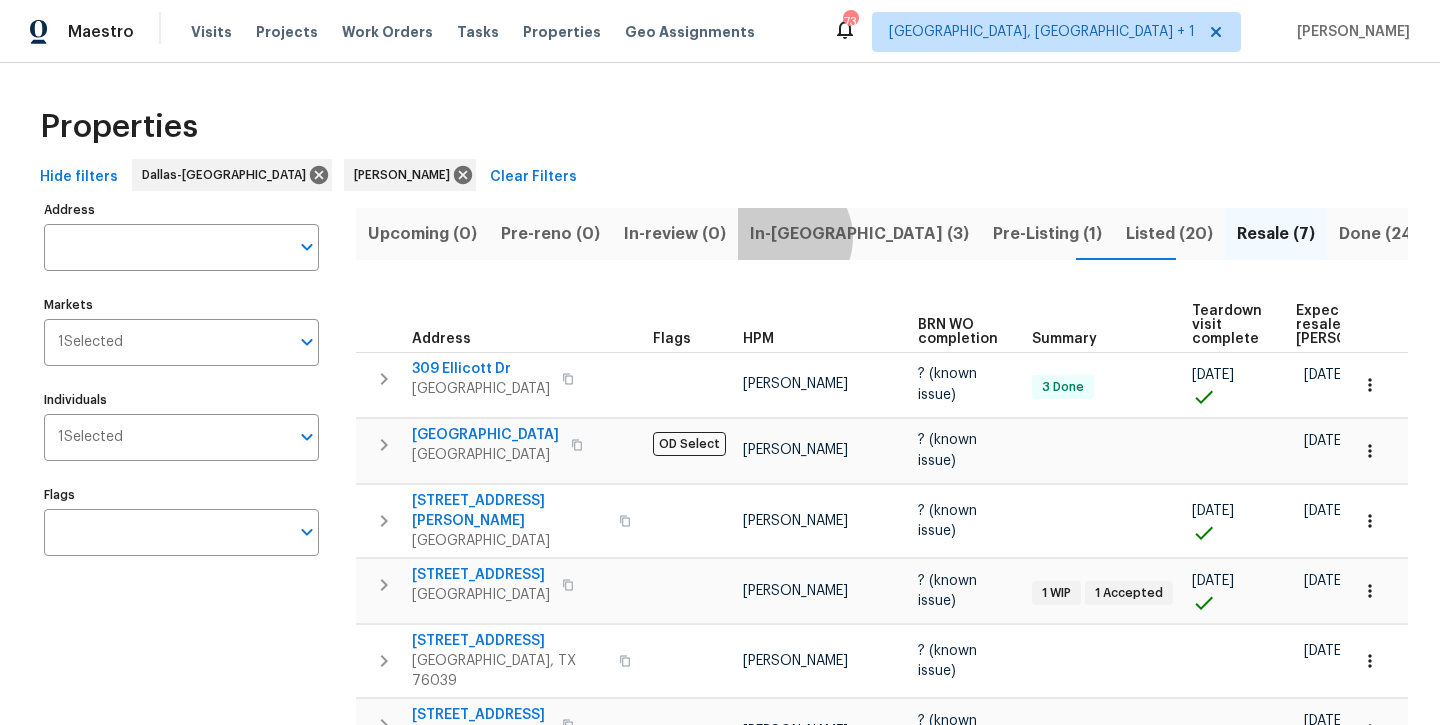 click on "In-[GEOGRAPHIC_DATA] (3)" at bounding box center [859, 234] 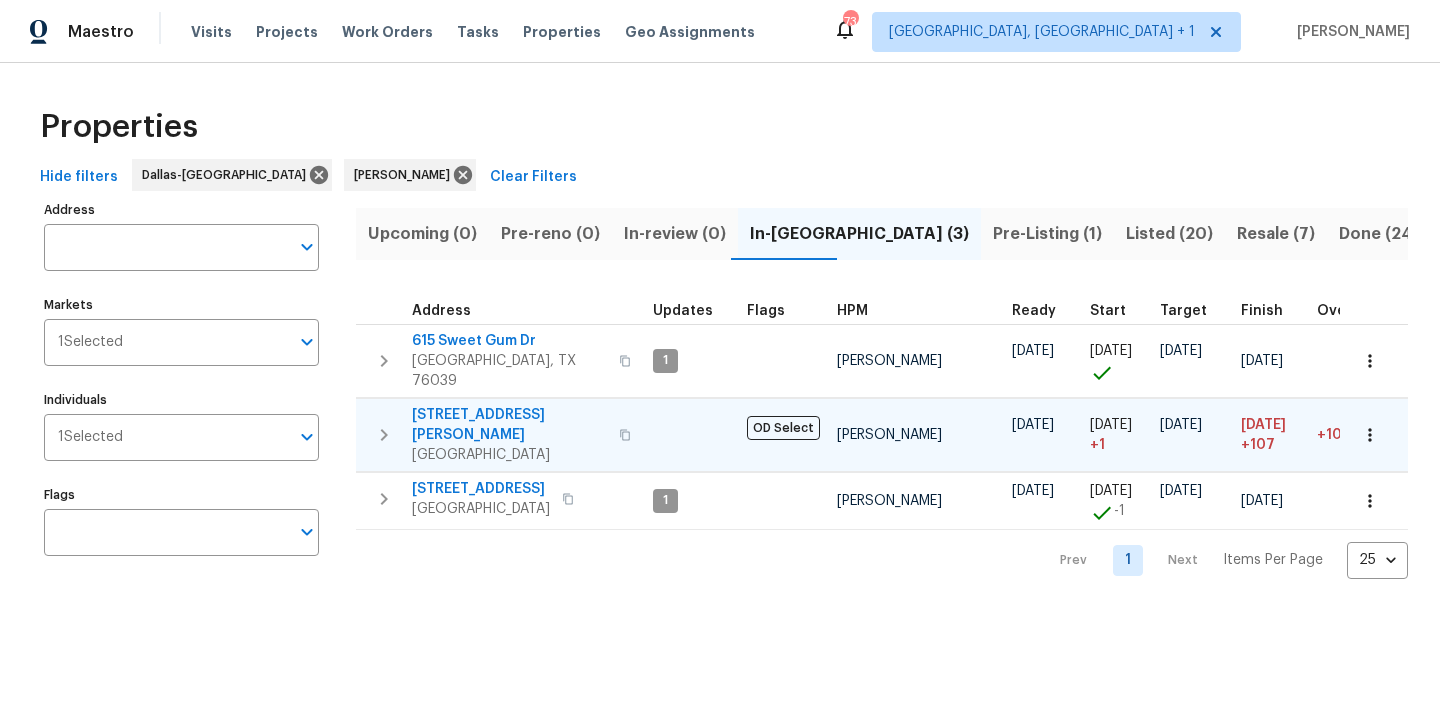 scroll, scrollTop: 0, scrollLeft: 0, axis: both 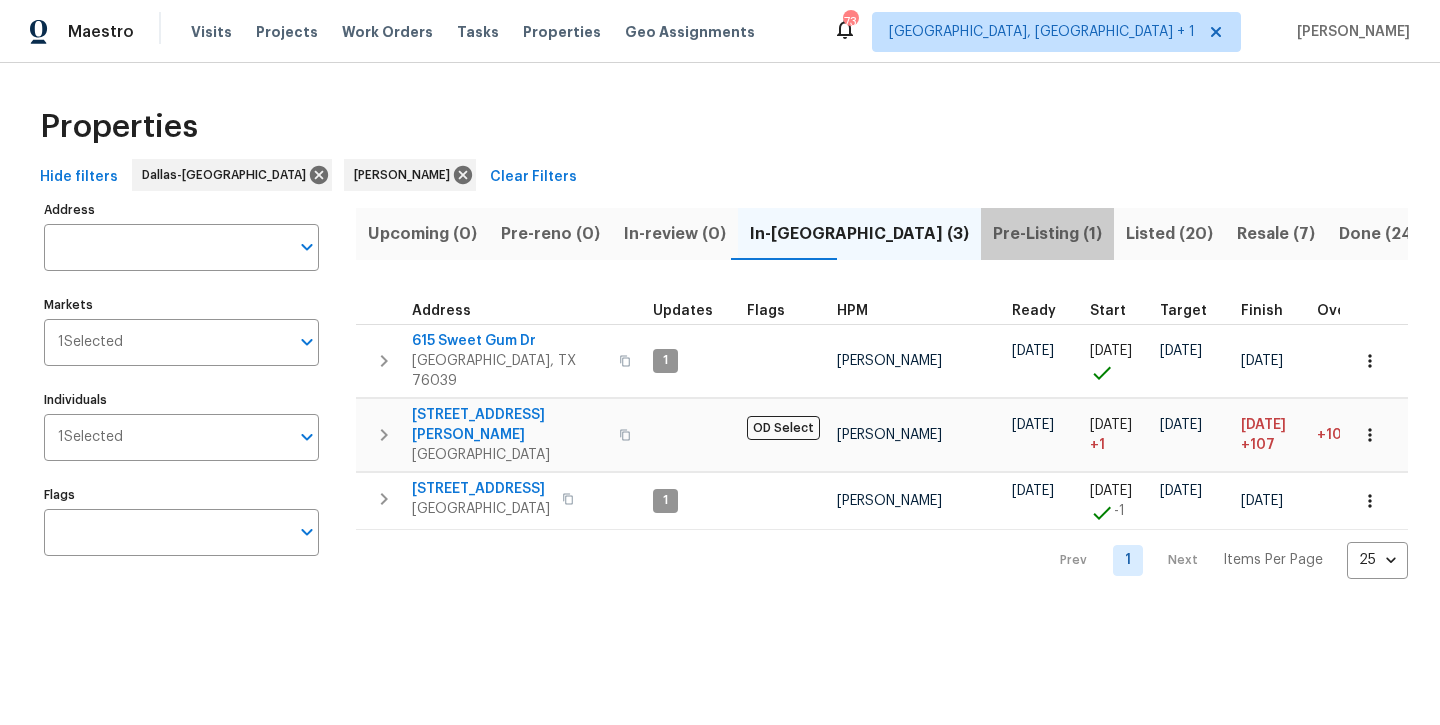 click on "Pre-Listing (1)" at bounding box center (1047, 234) 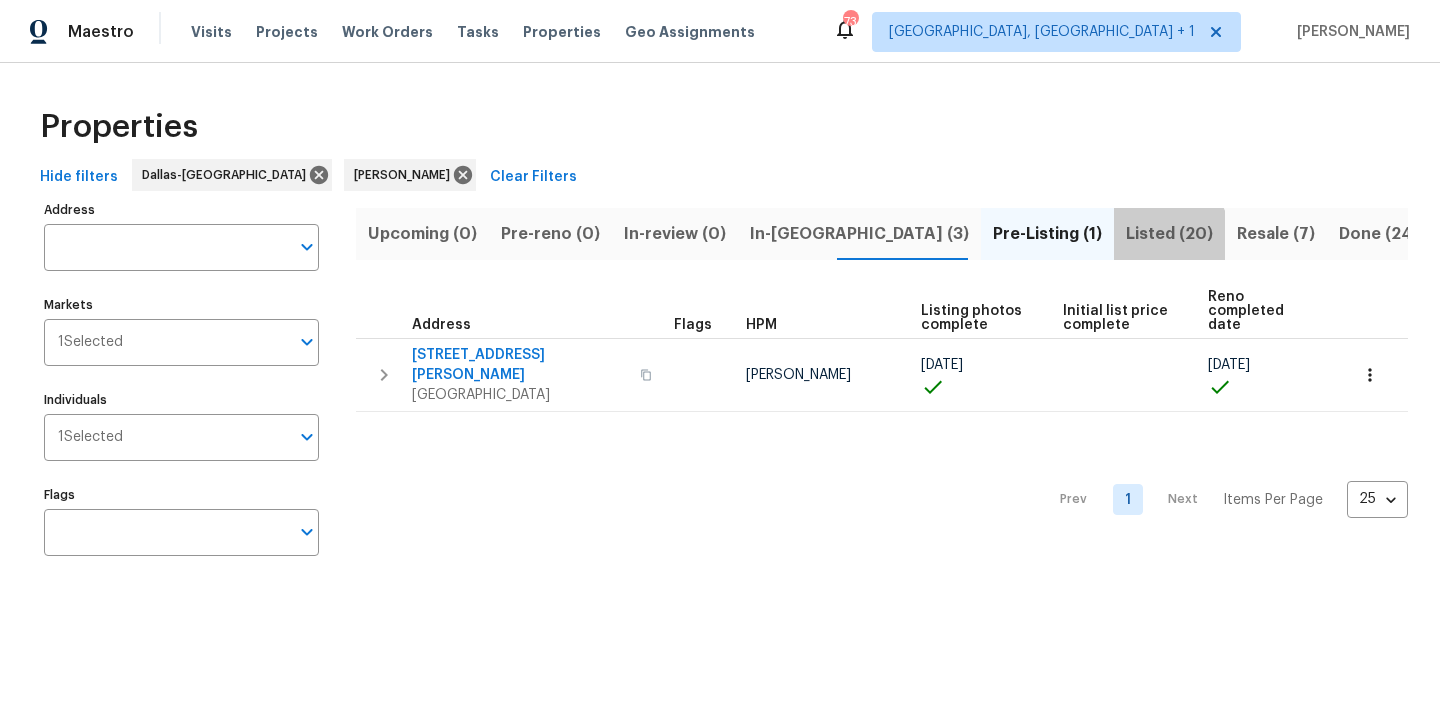 click on "Listed (20)" at bounding box center (1169, 234) 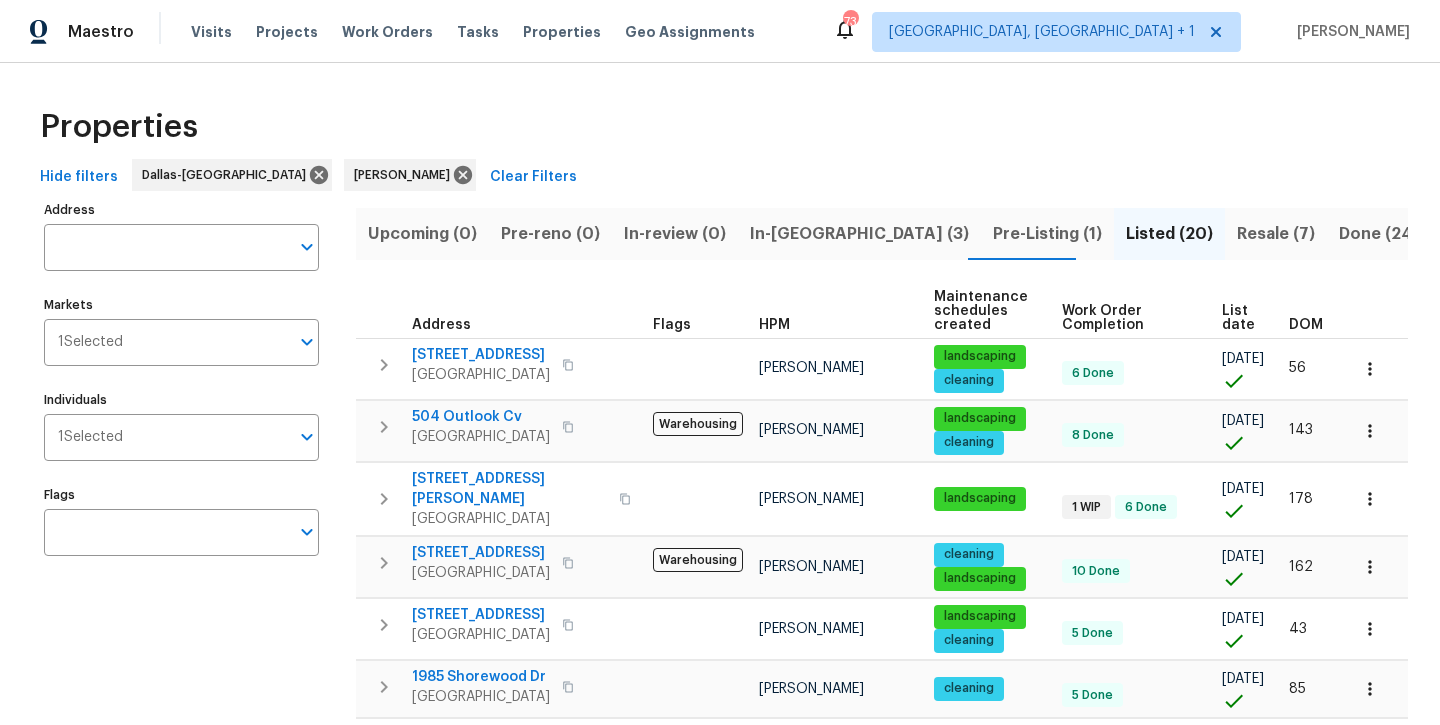 click on "Resale (7)" at bounding box center [1276, 234] 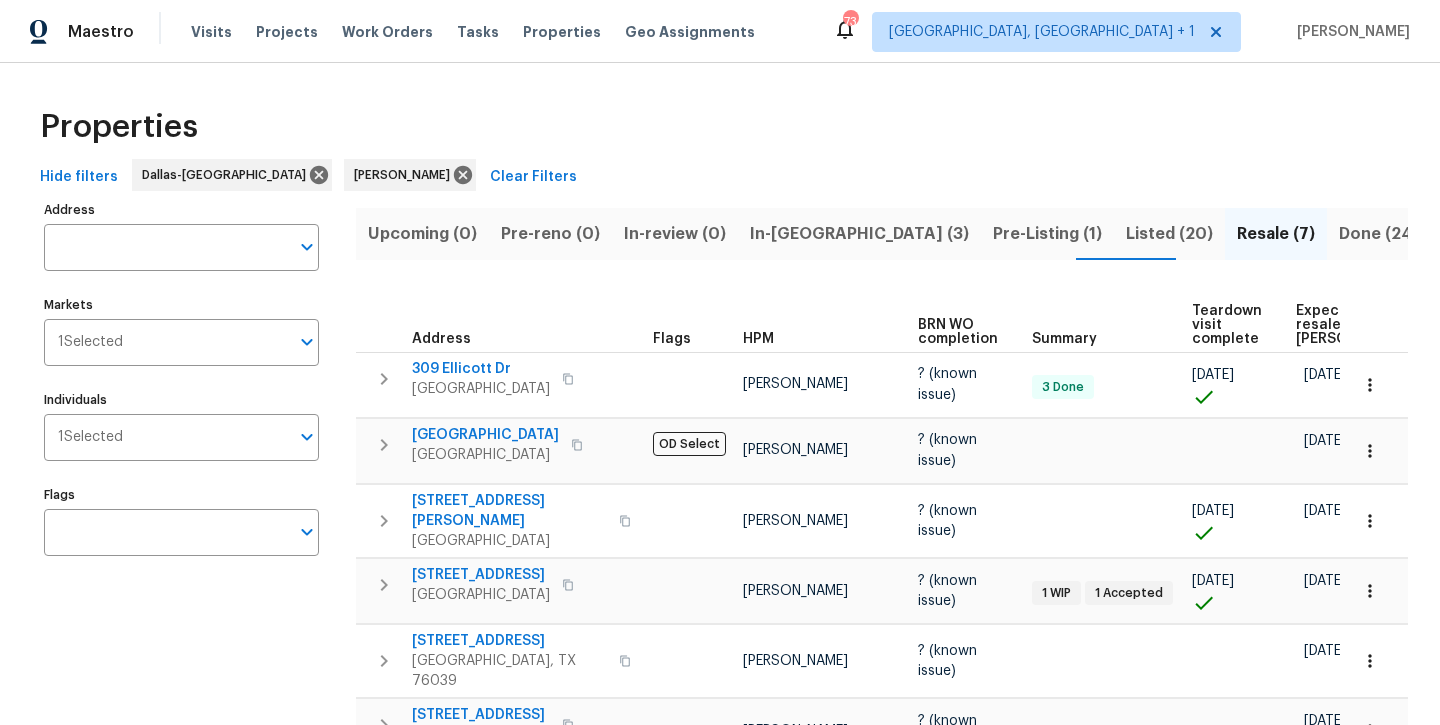 click on "Listed (20)" at bounding box center [1169, 234] 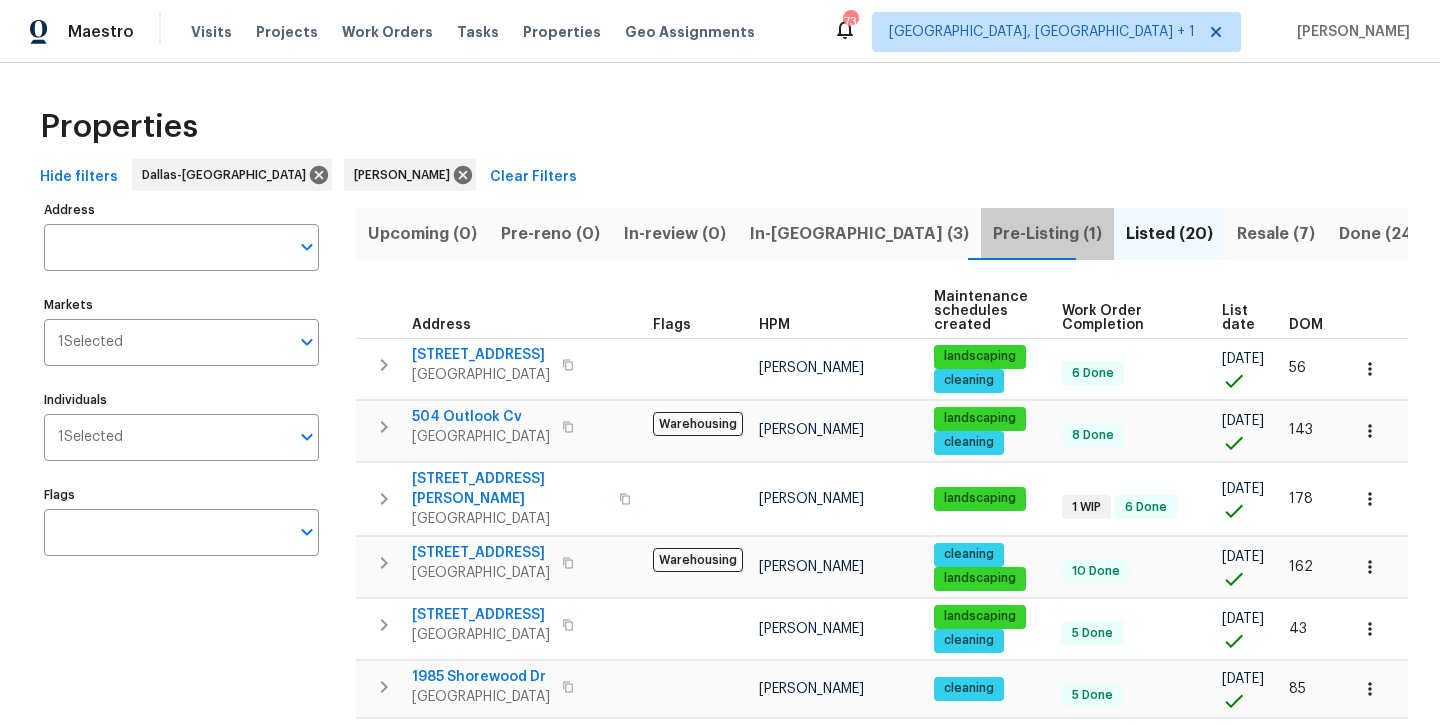 click on "Pre-Listing (1)" at bounding box center (1047, 234) 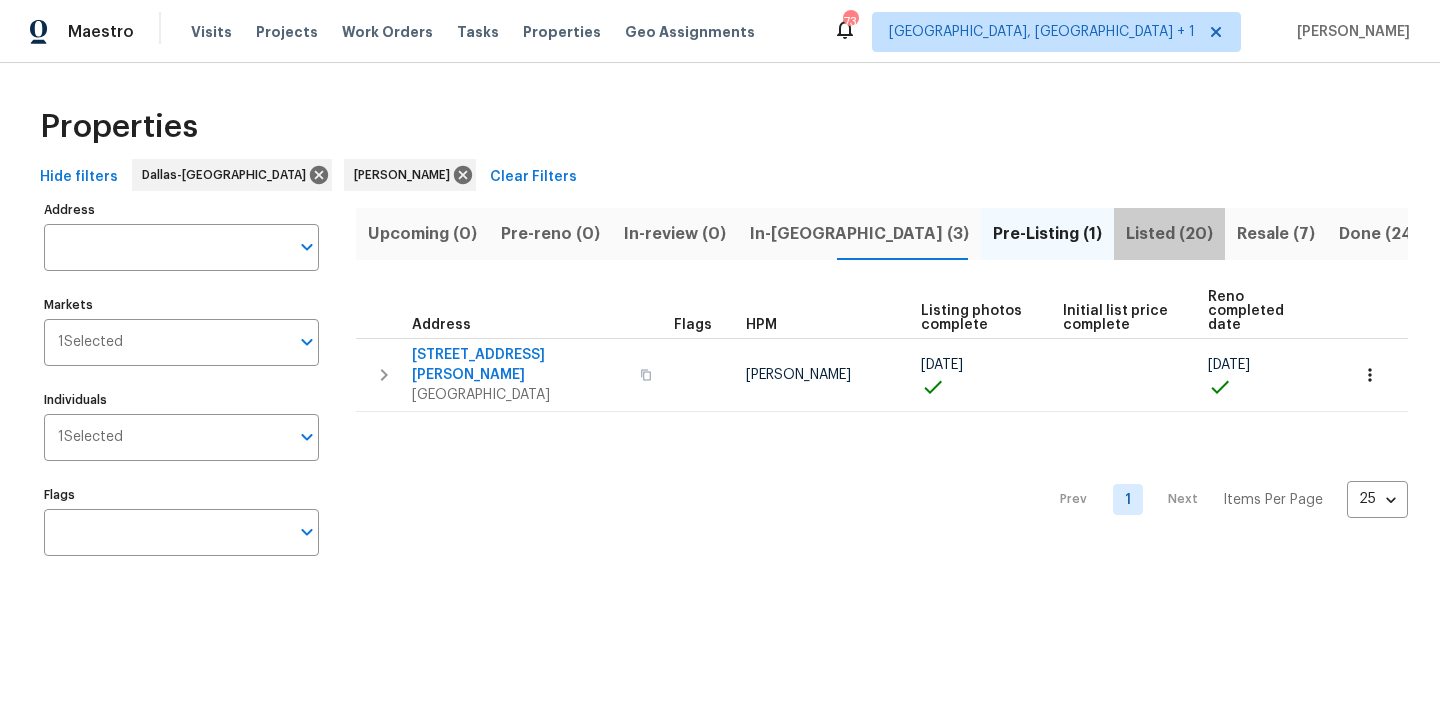 click on "Listed (20)" at bounding box center [1169, 234] 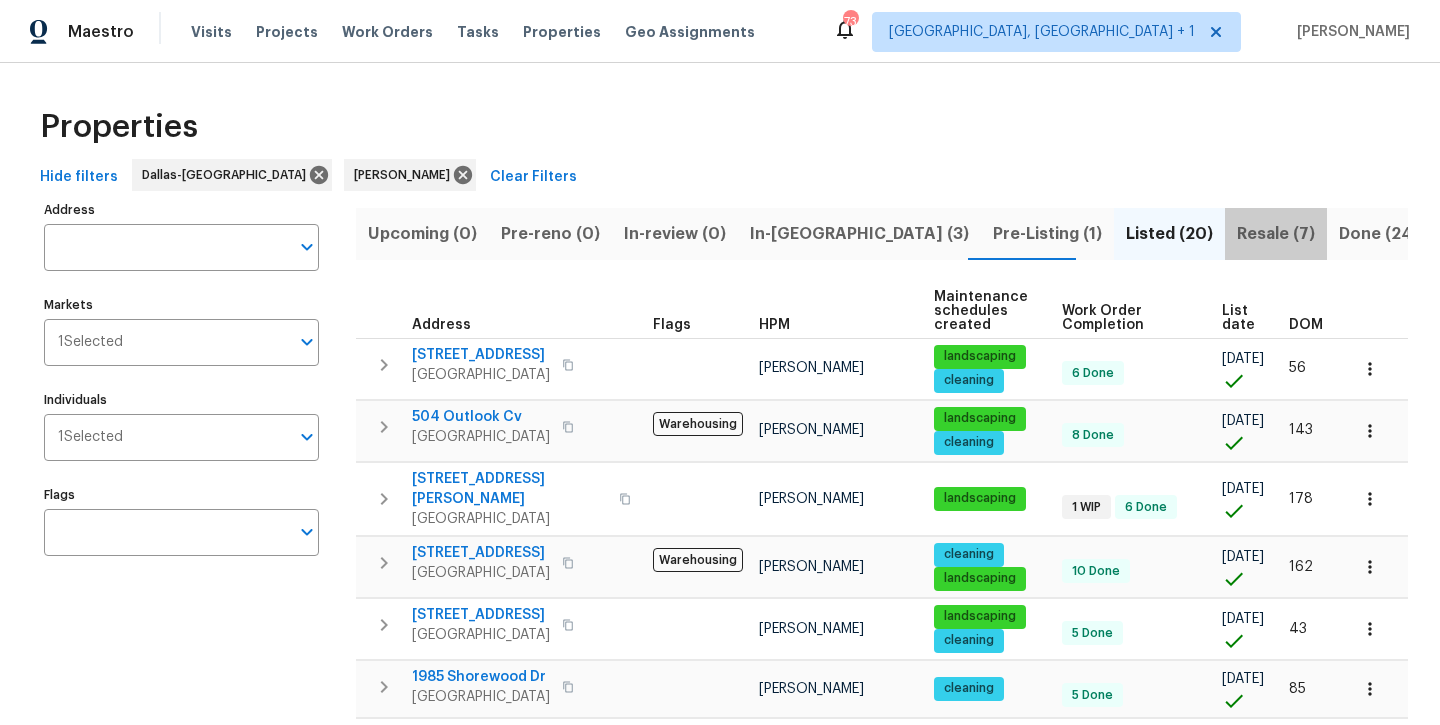 click on "Resale (7)" at bounding box center (1276, 234) 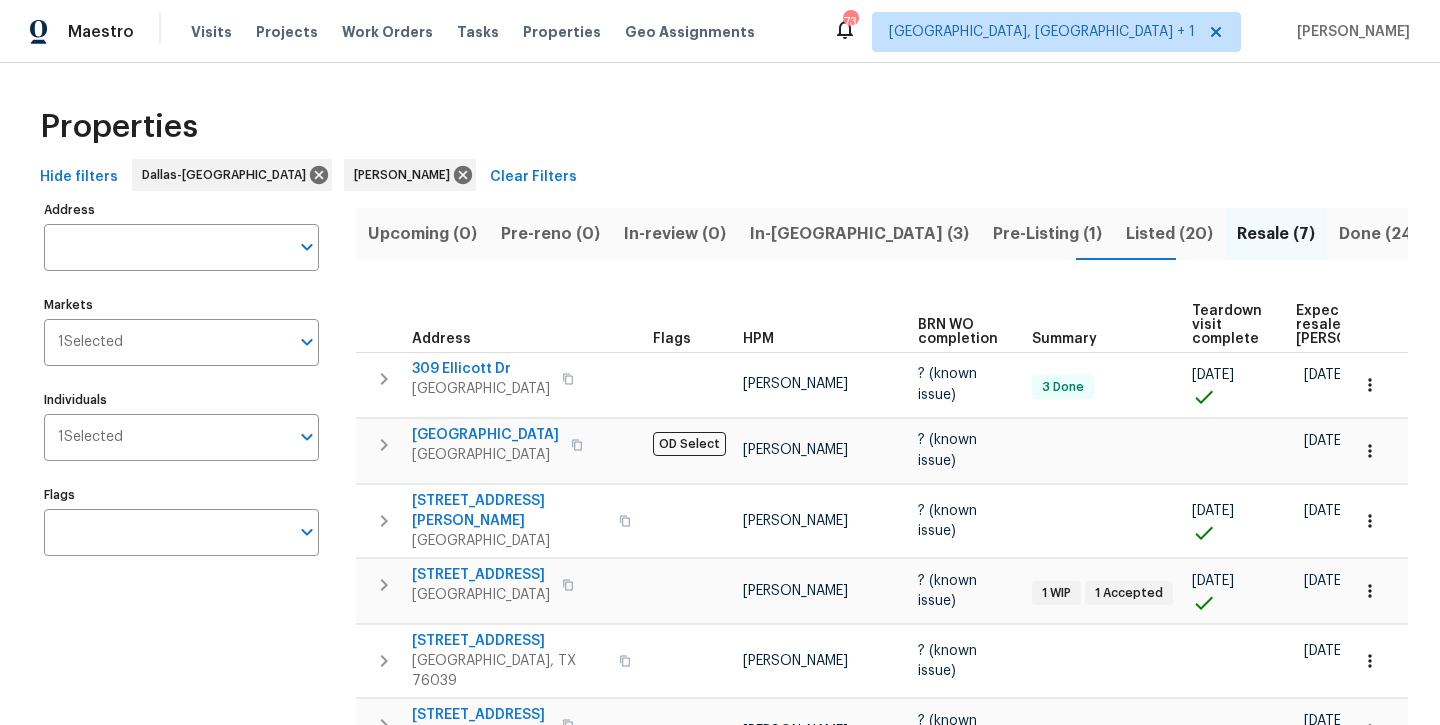 click on "Done (241)" at bounding box center (1382, 234) 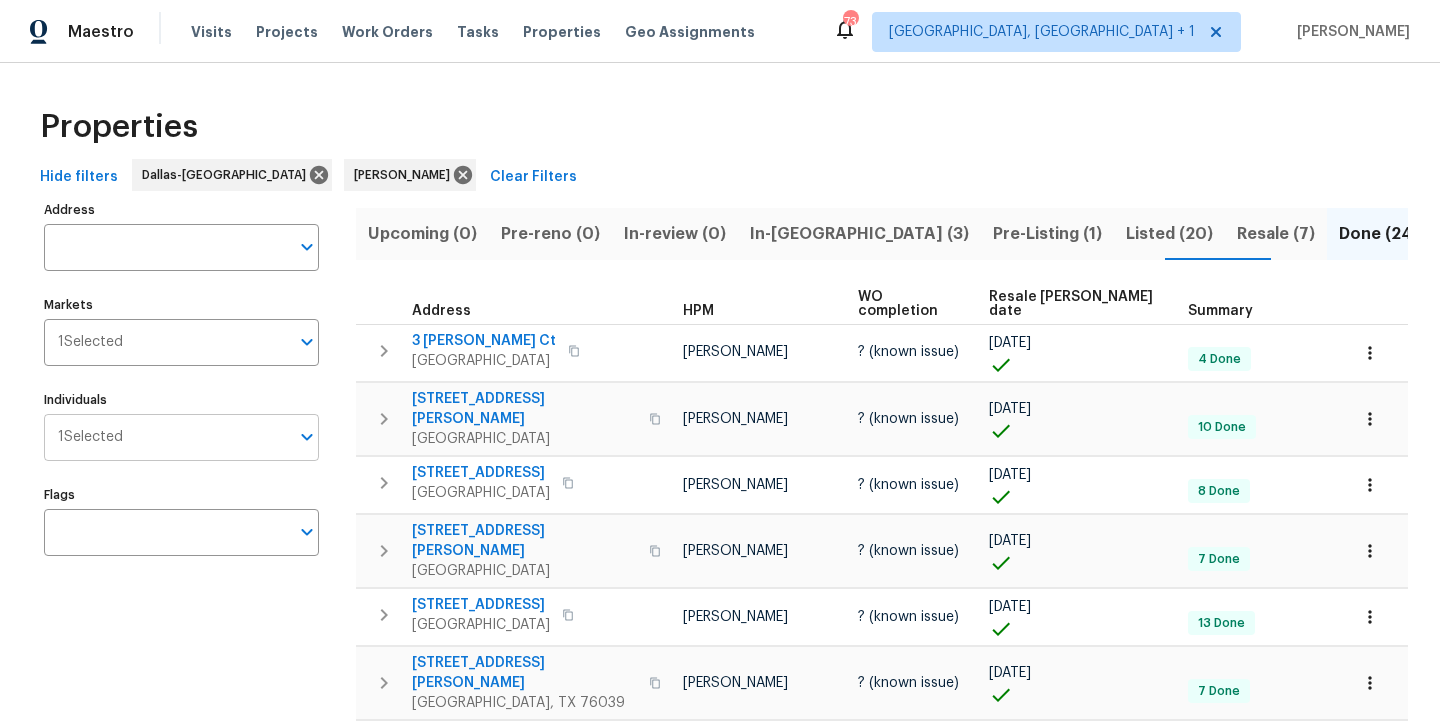click on "Individuals" at bounding box center (206, 437) 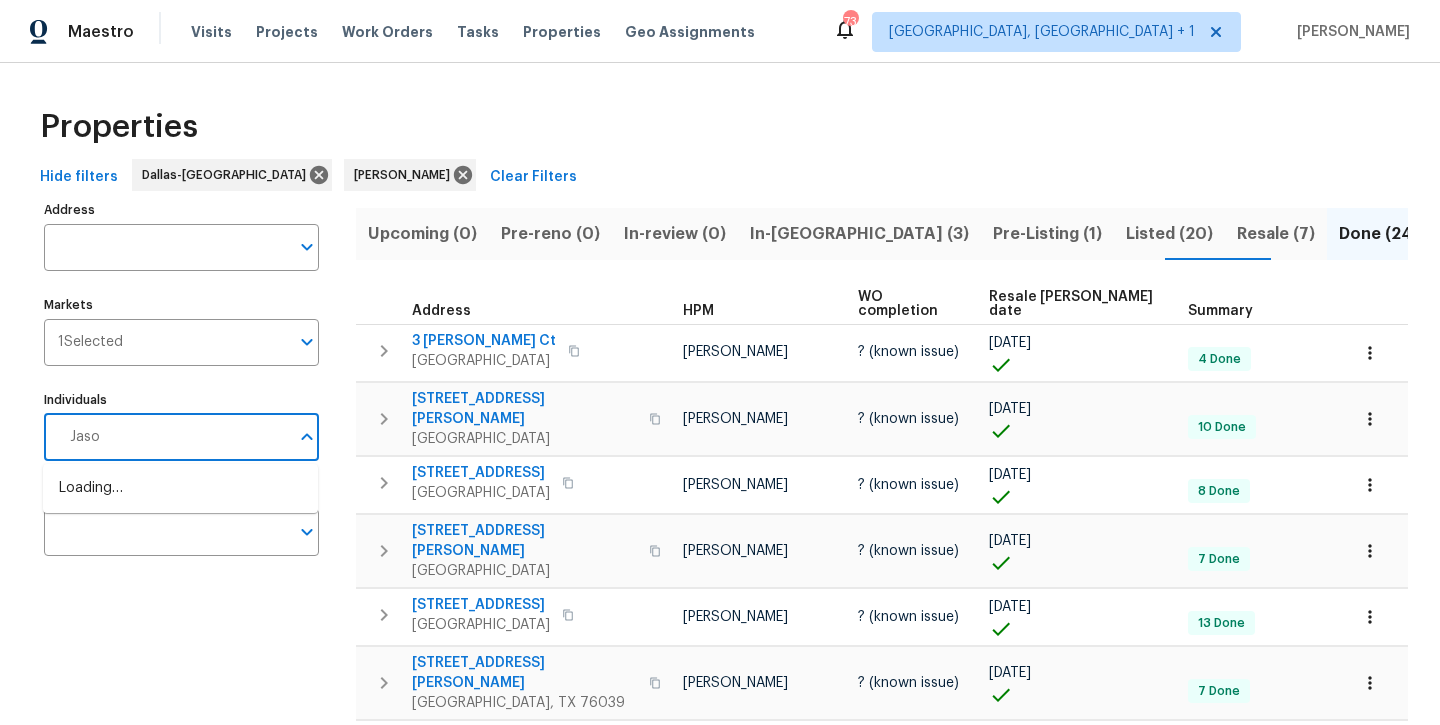 type on "Jason" 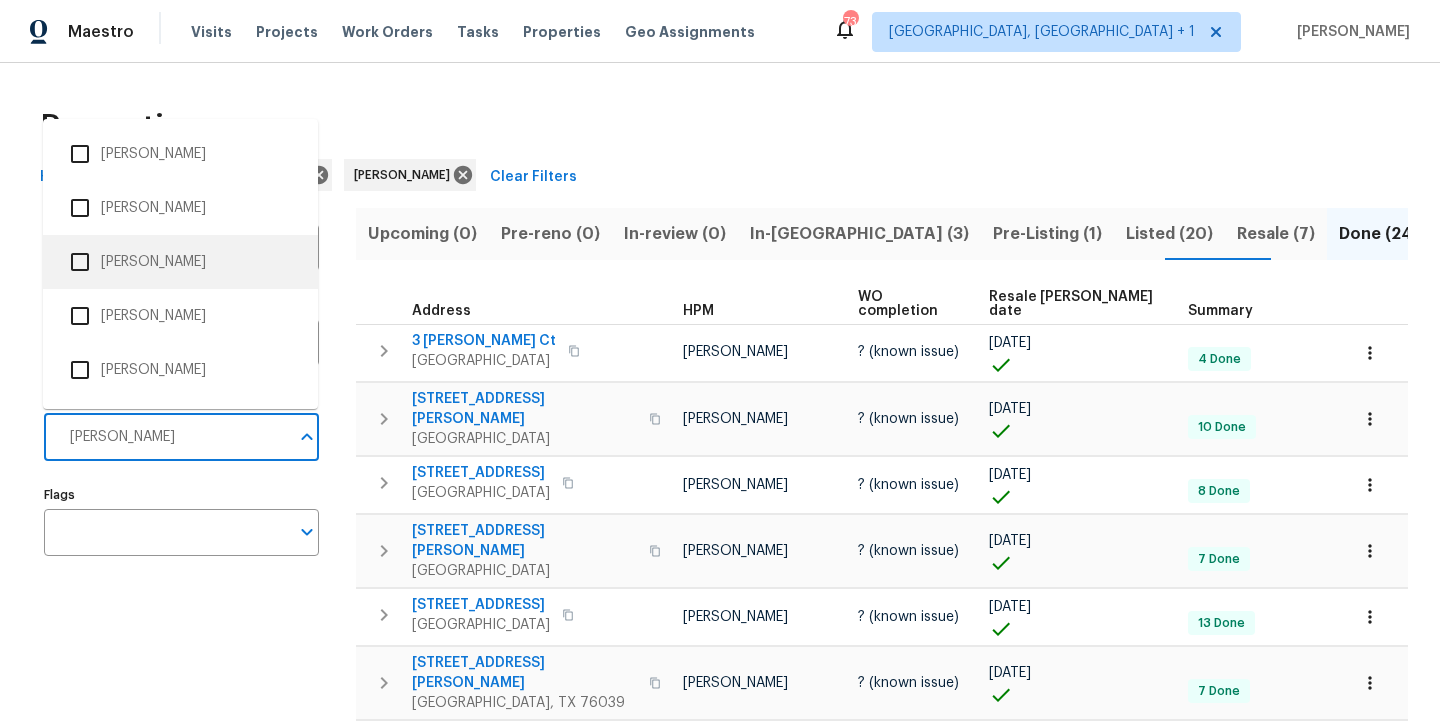 click at bounding box center (80, 262) 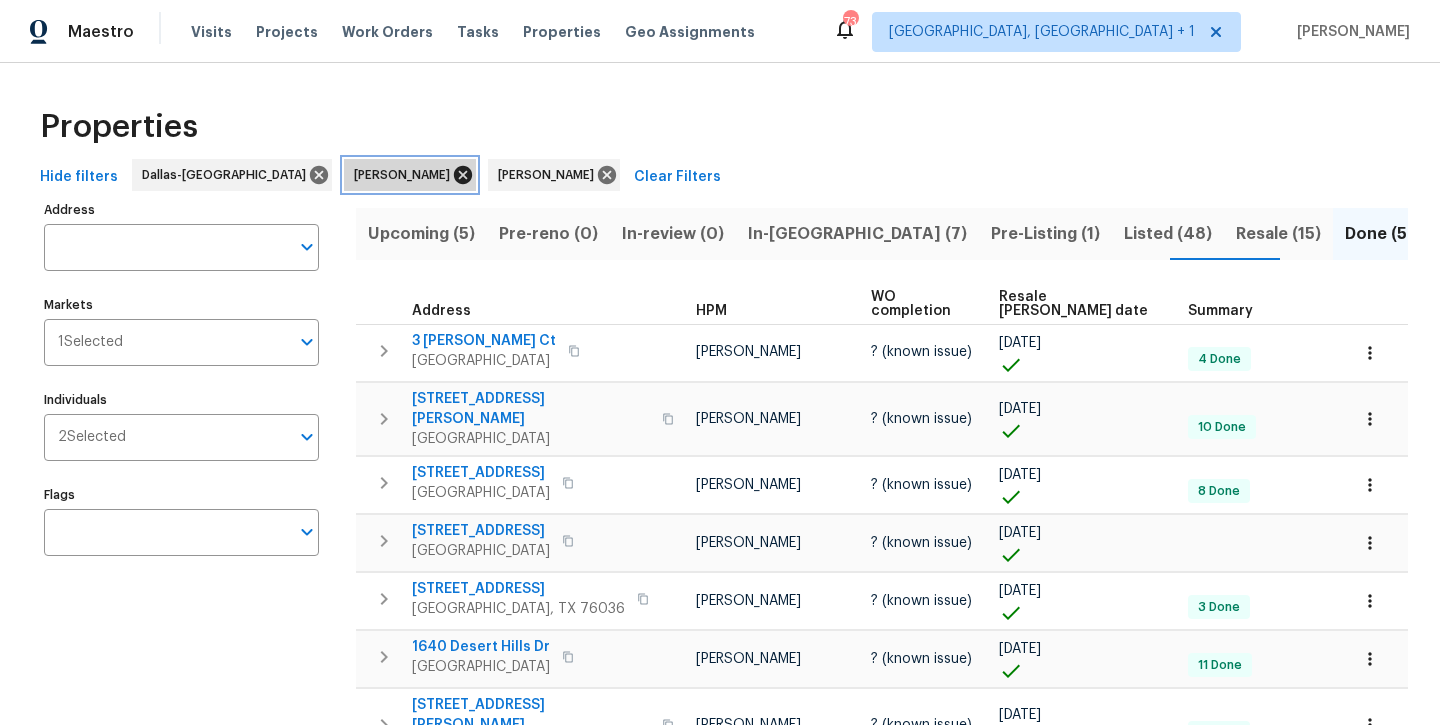 click 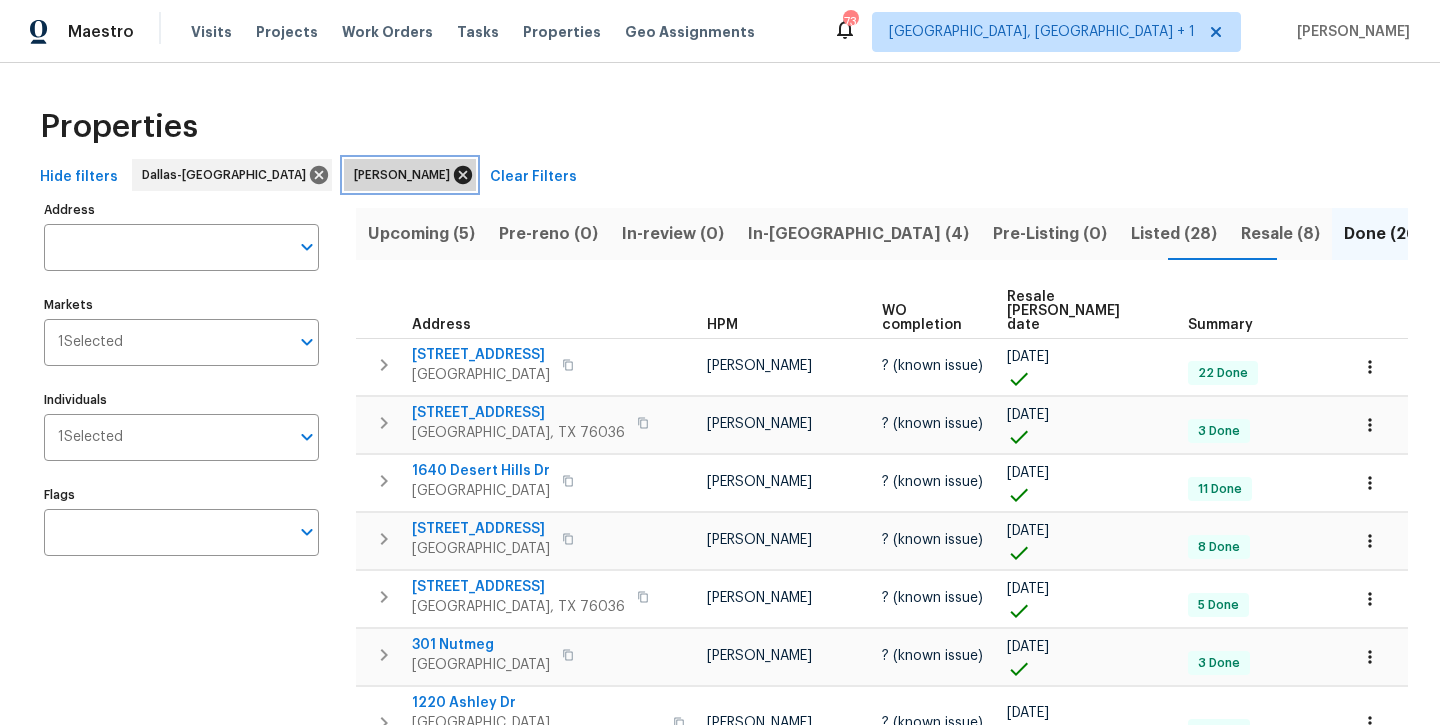 click 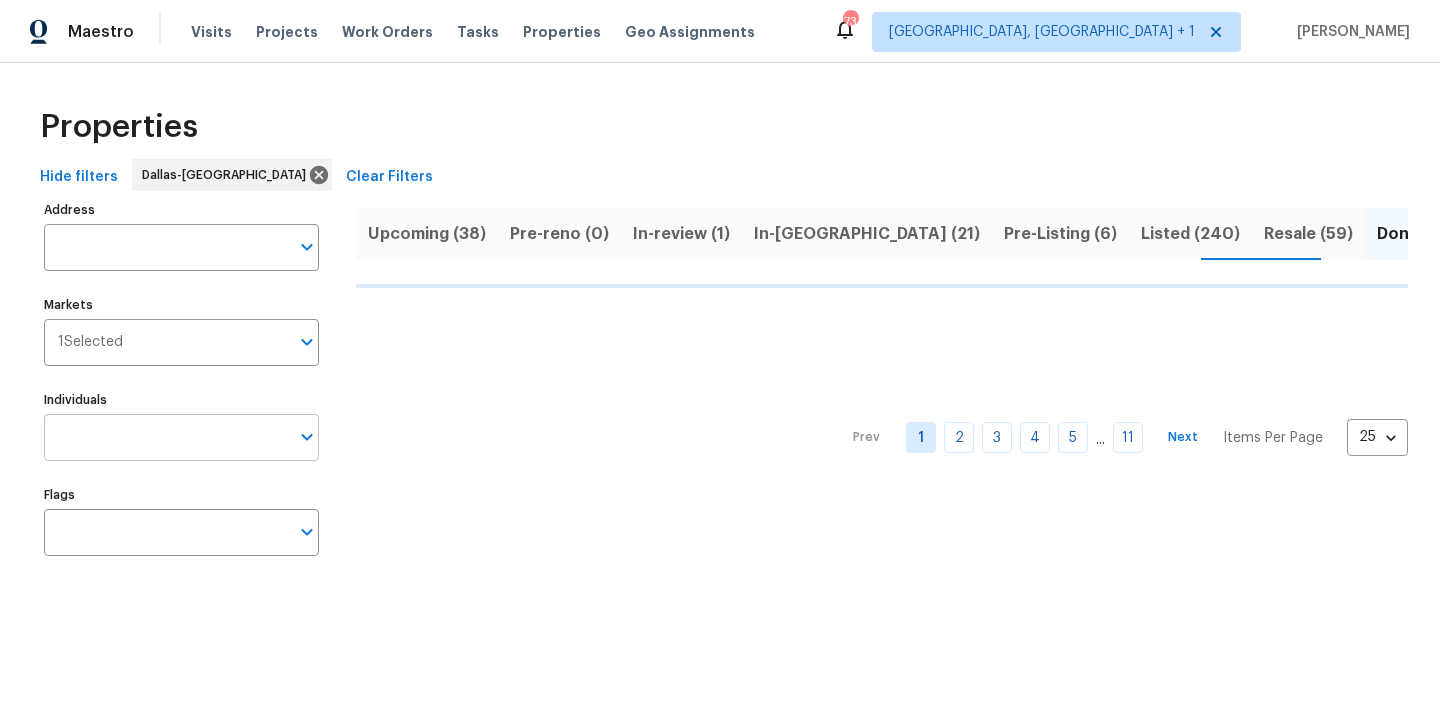 click on "Individuals" at bounding box center [166, 437] 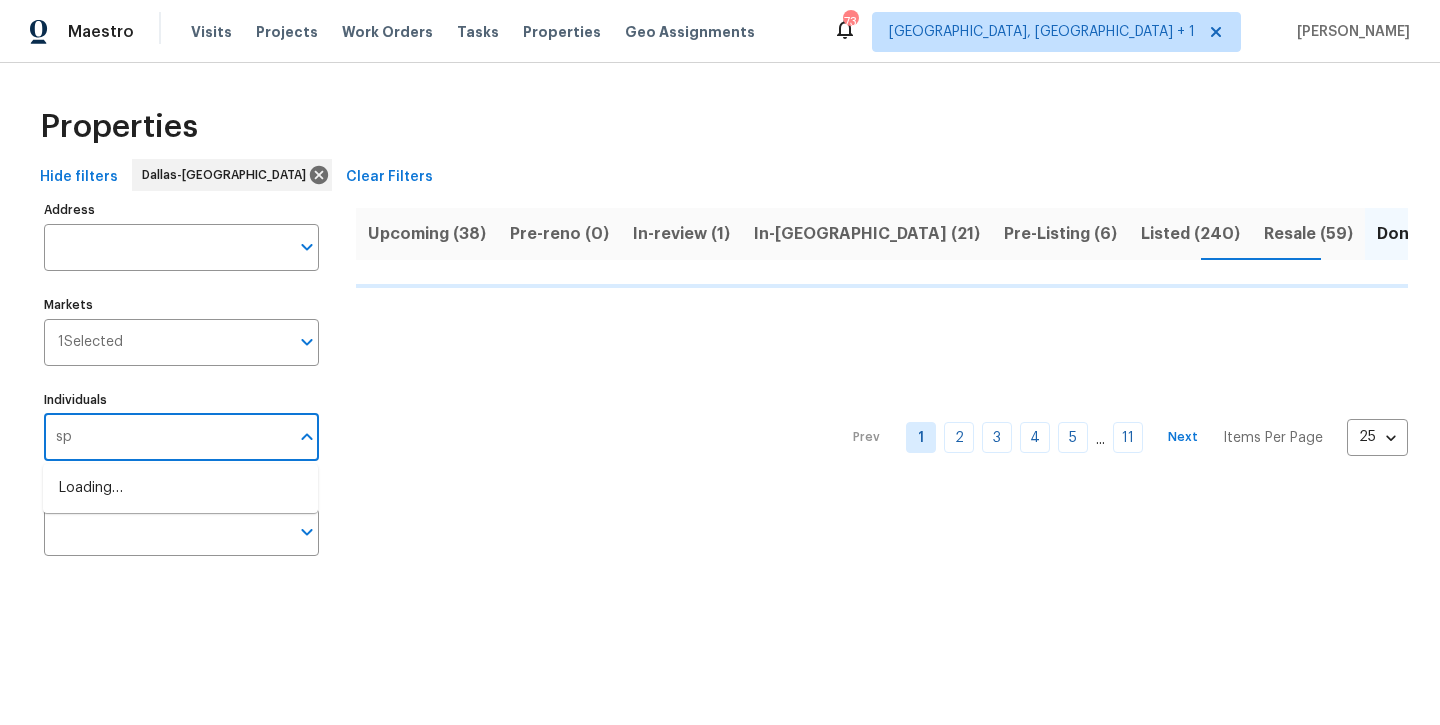 type on "spe" 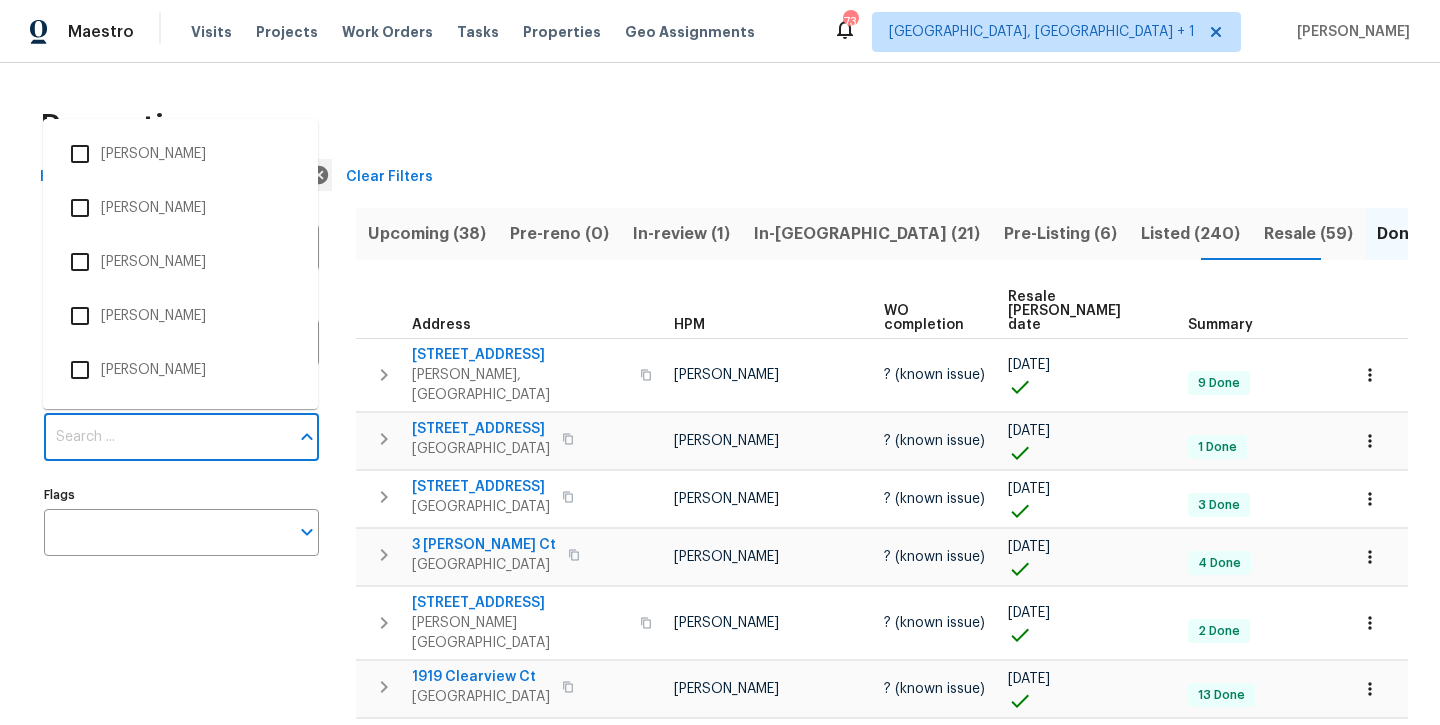 click on "Individuals" at bounding box center [166, 437] 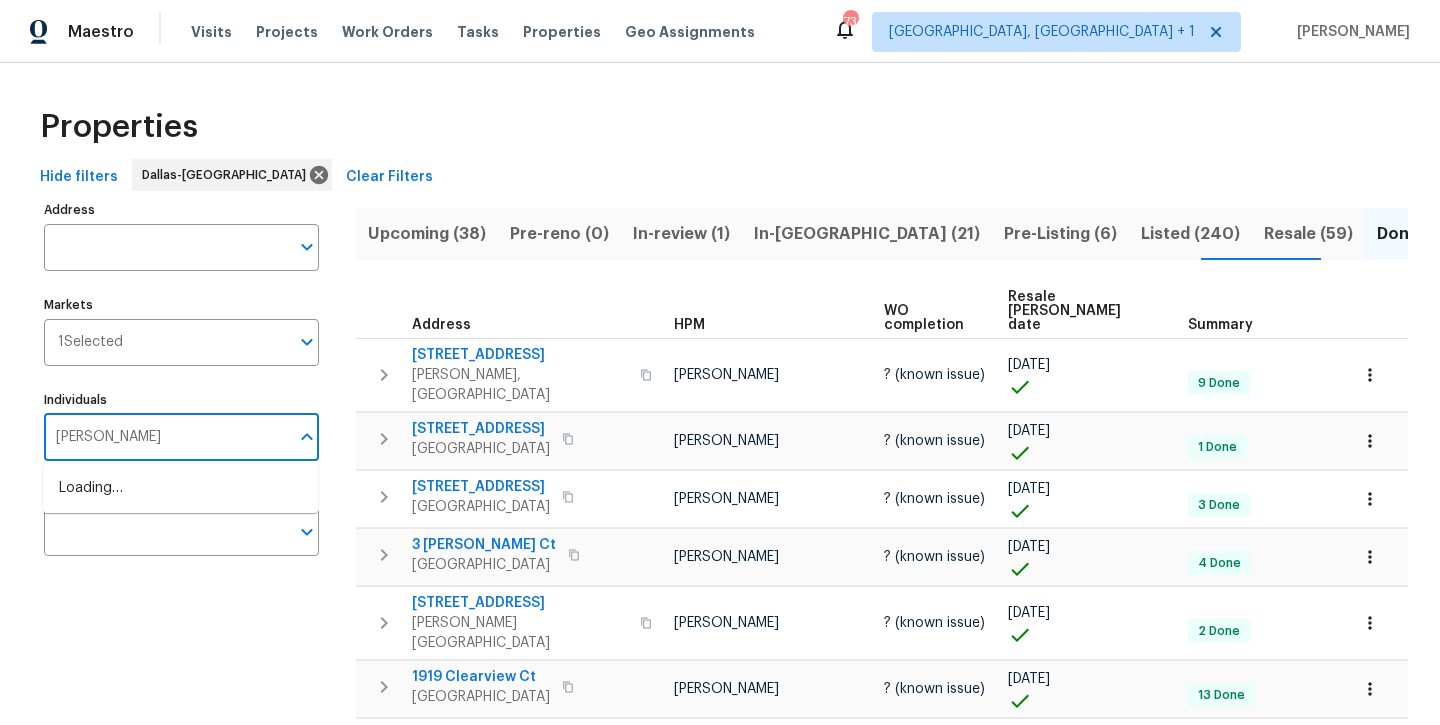 type on "spencer" 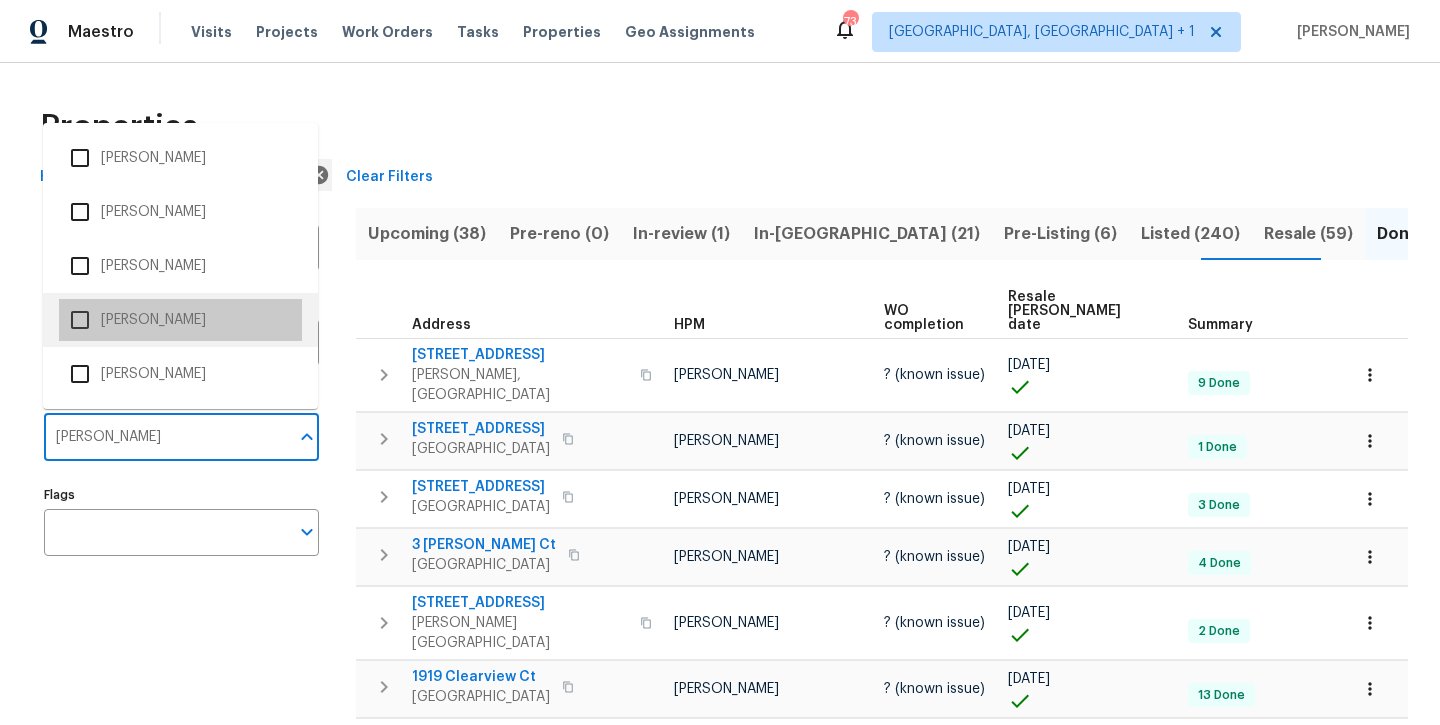 click on "Spencer Kleintop" at bounding box center [180, 320] 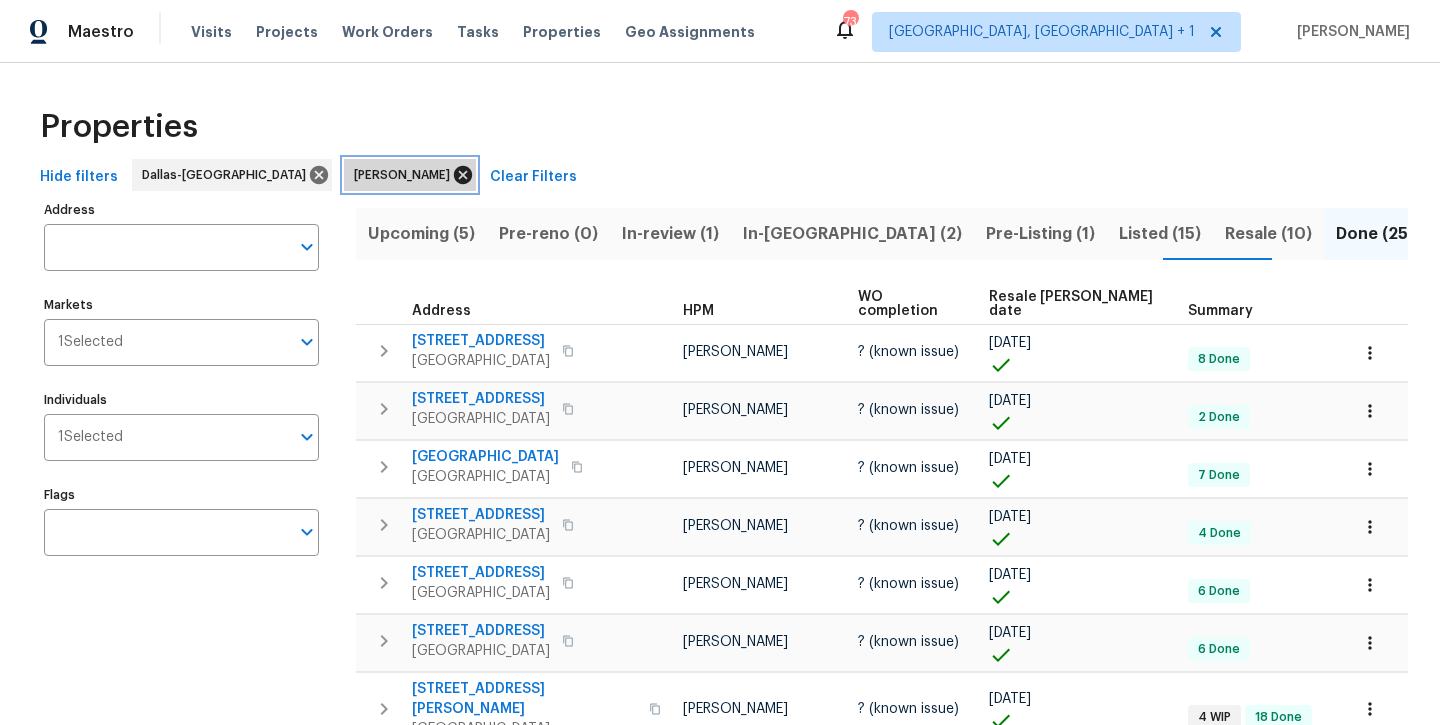 click 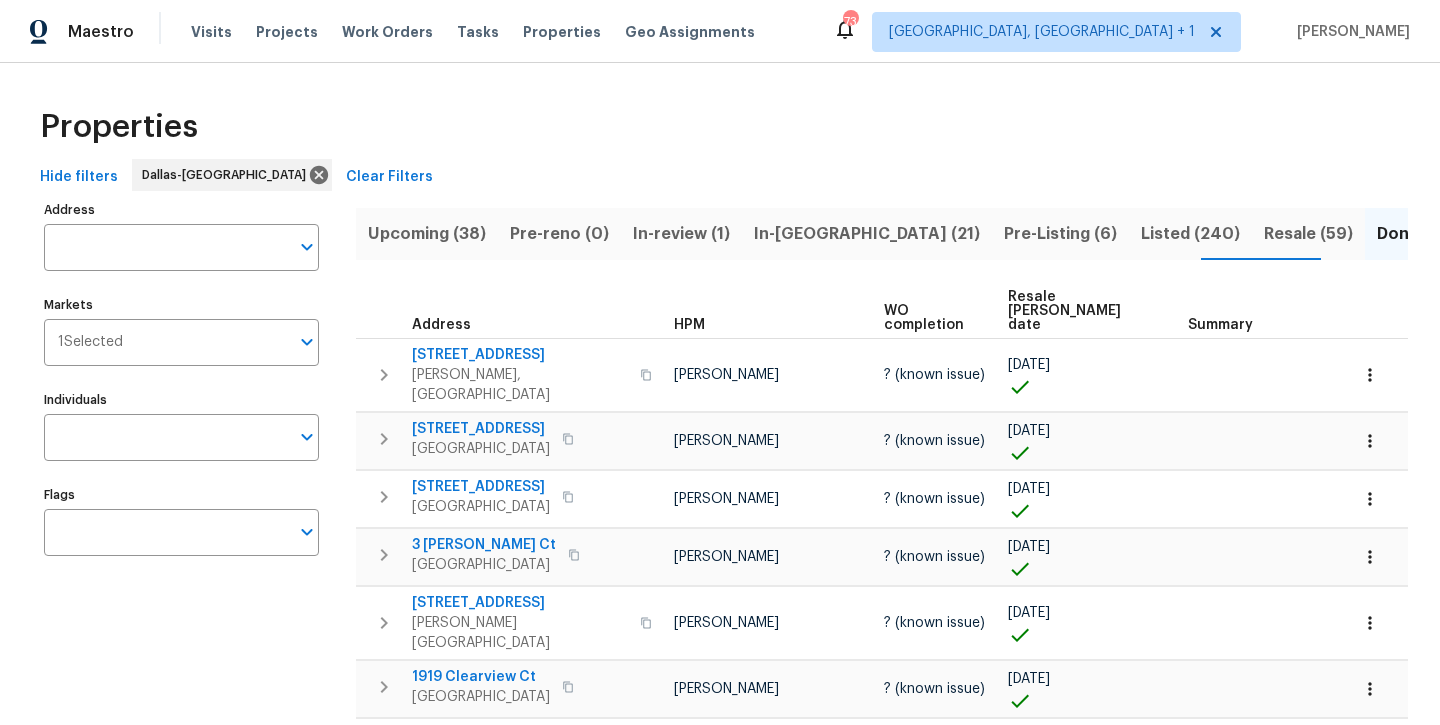 click at bounding box center (166, 437) 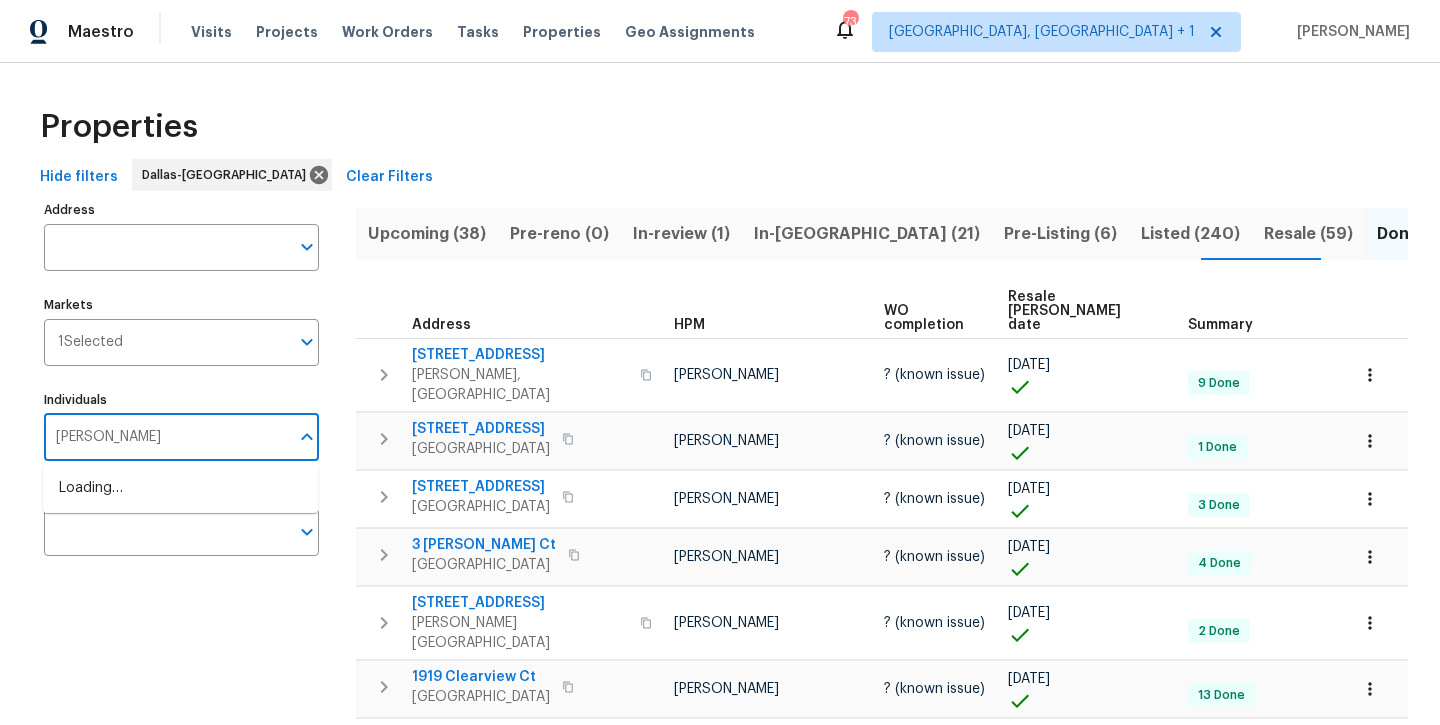 type on "todd" 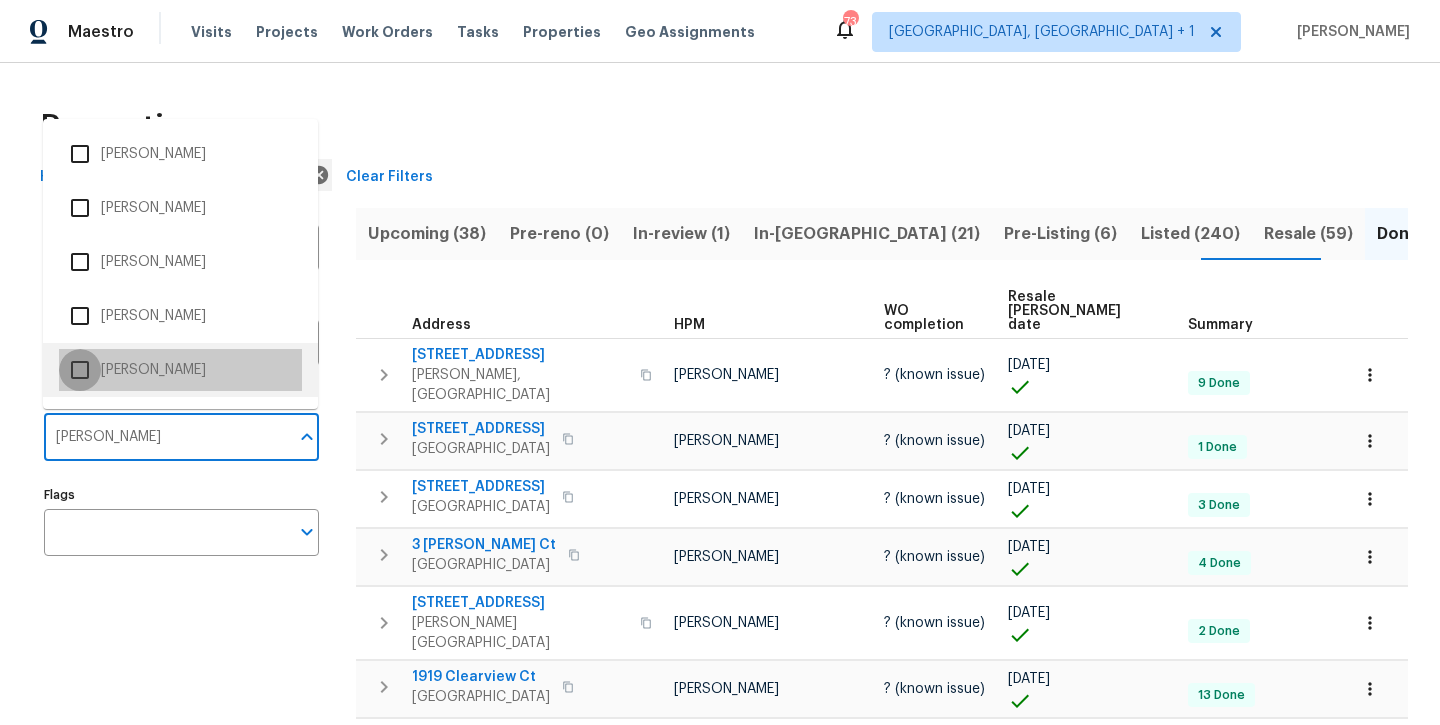 click at bounding box center (80, 370) 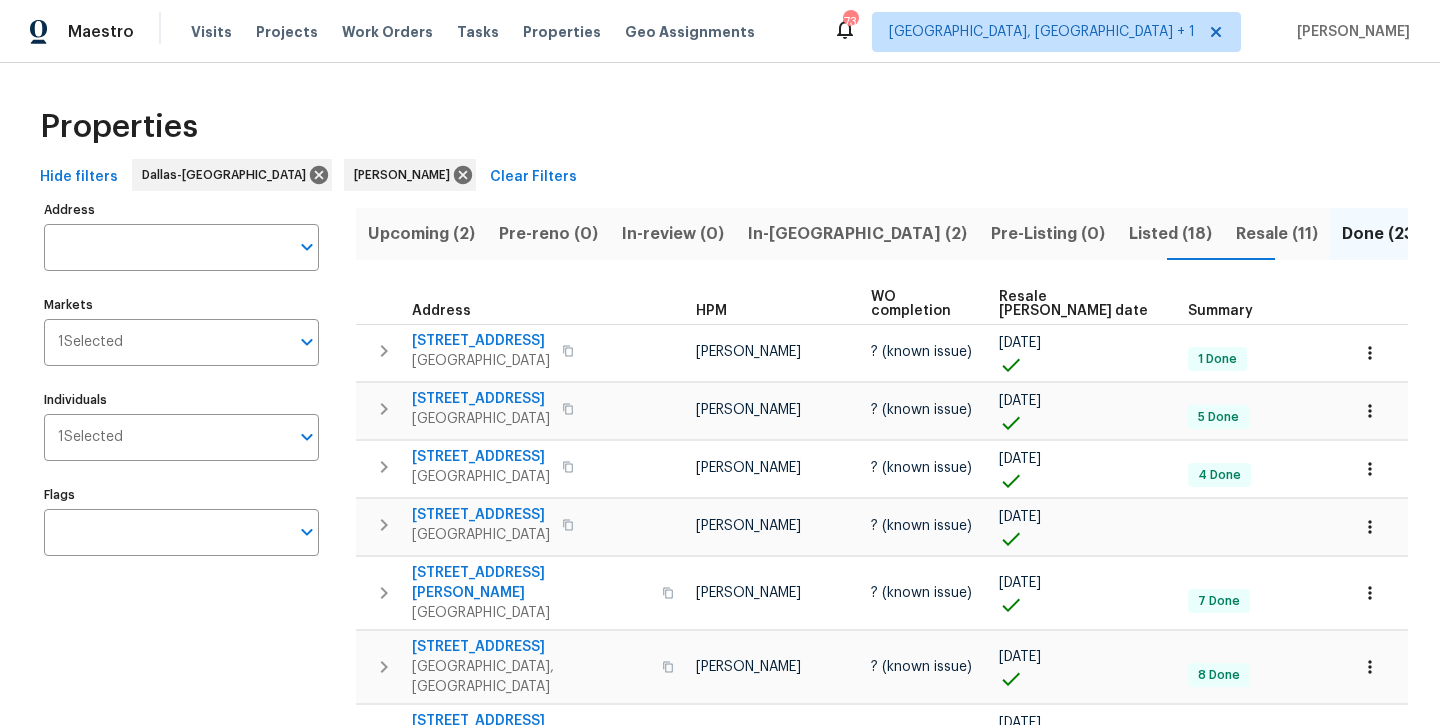 click on "In-reno (2)" at bounding box center [857, 234] 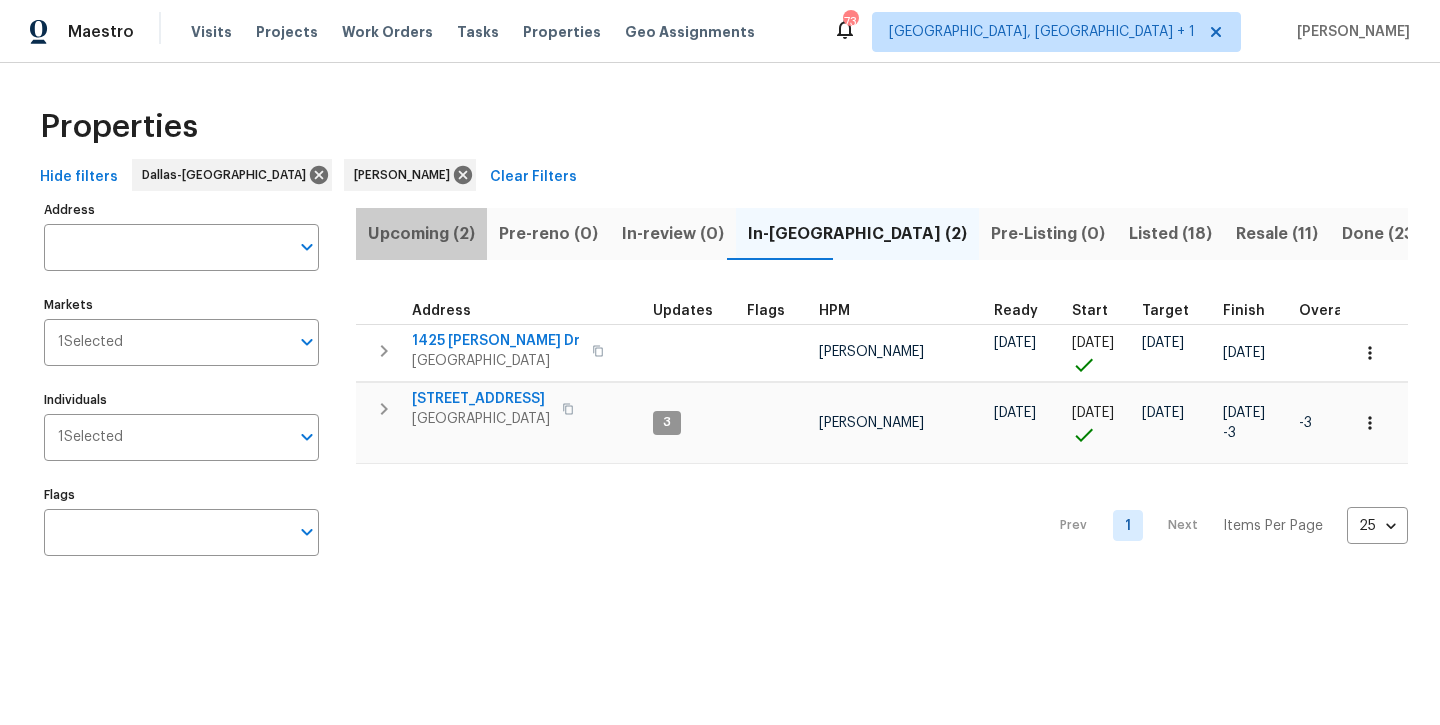 click on "Upcoming (2)" at bounding box center [421, 234] 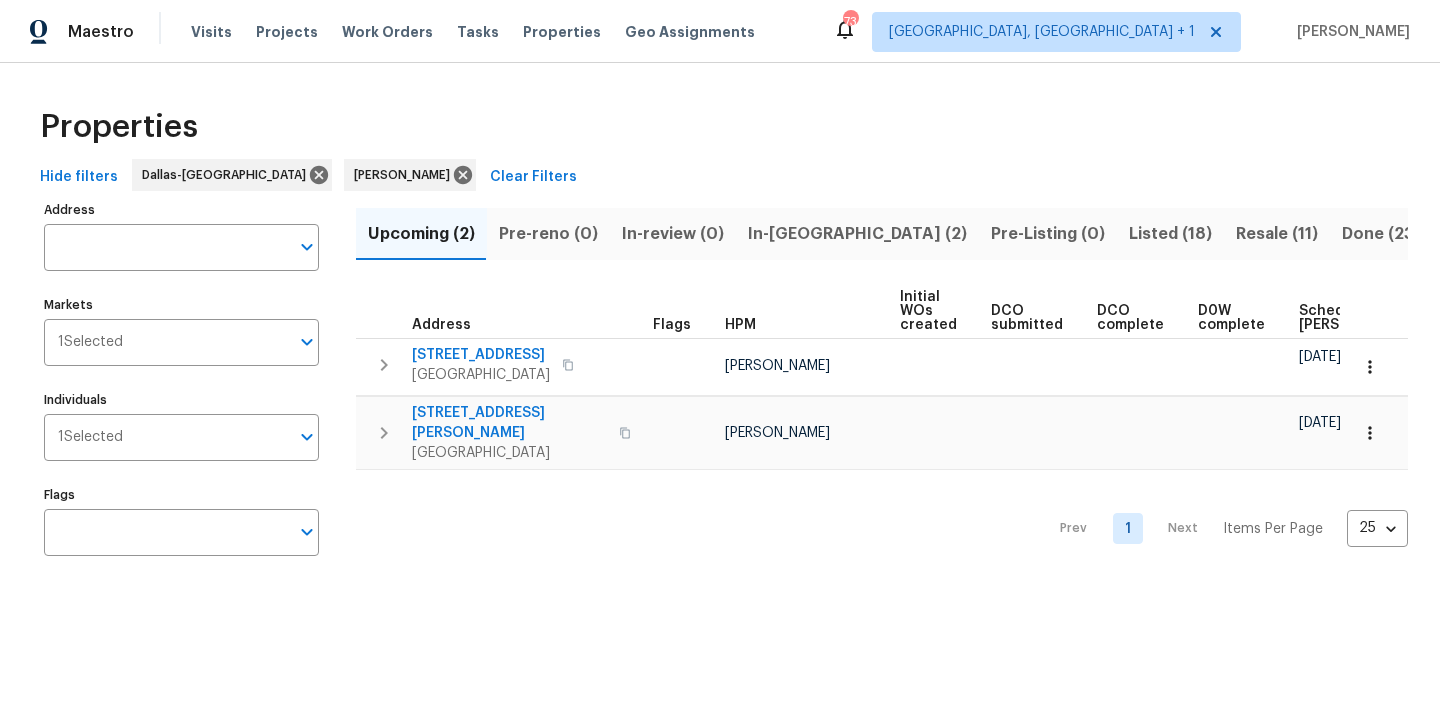 scroll, scrollTop: 0, scrollLeft: 0, axis: both 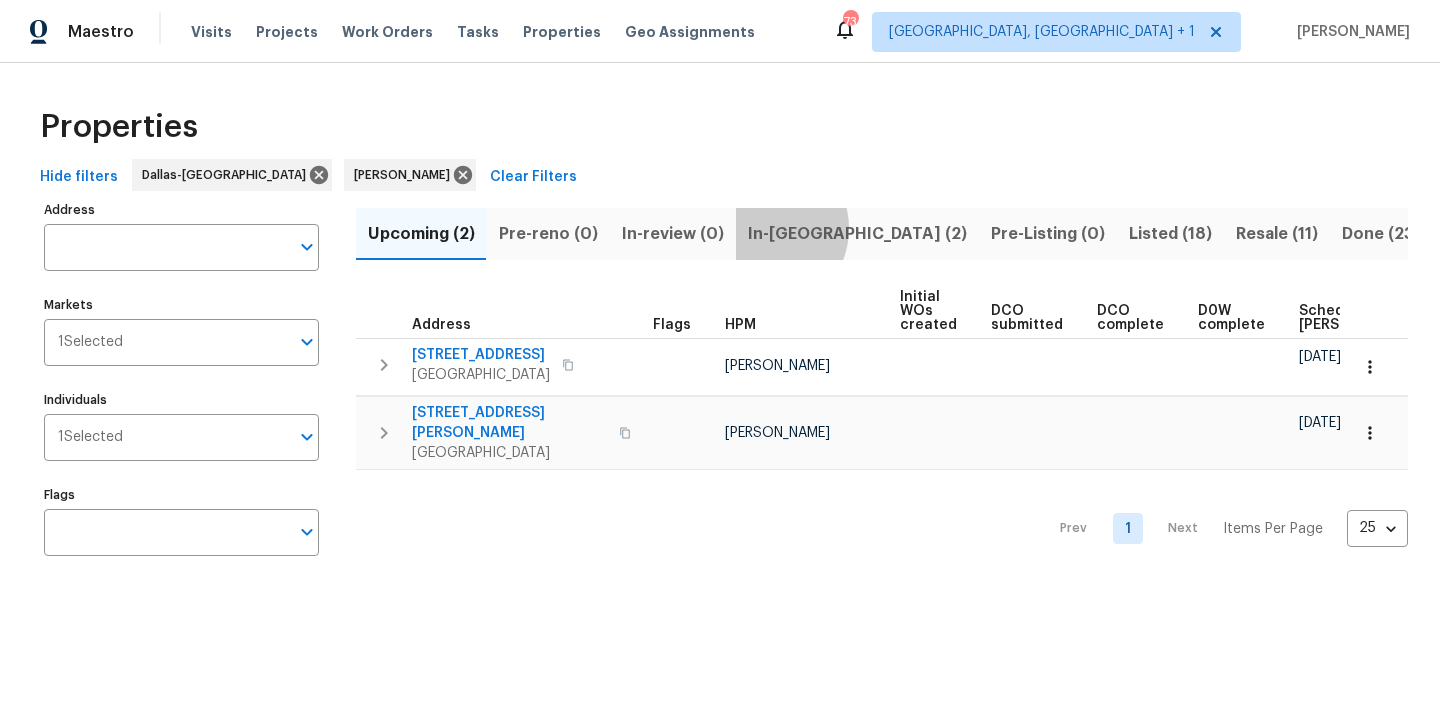 click on "In-reno (2)" at bounding box center (857, 234) 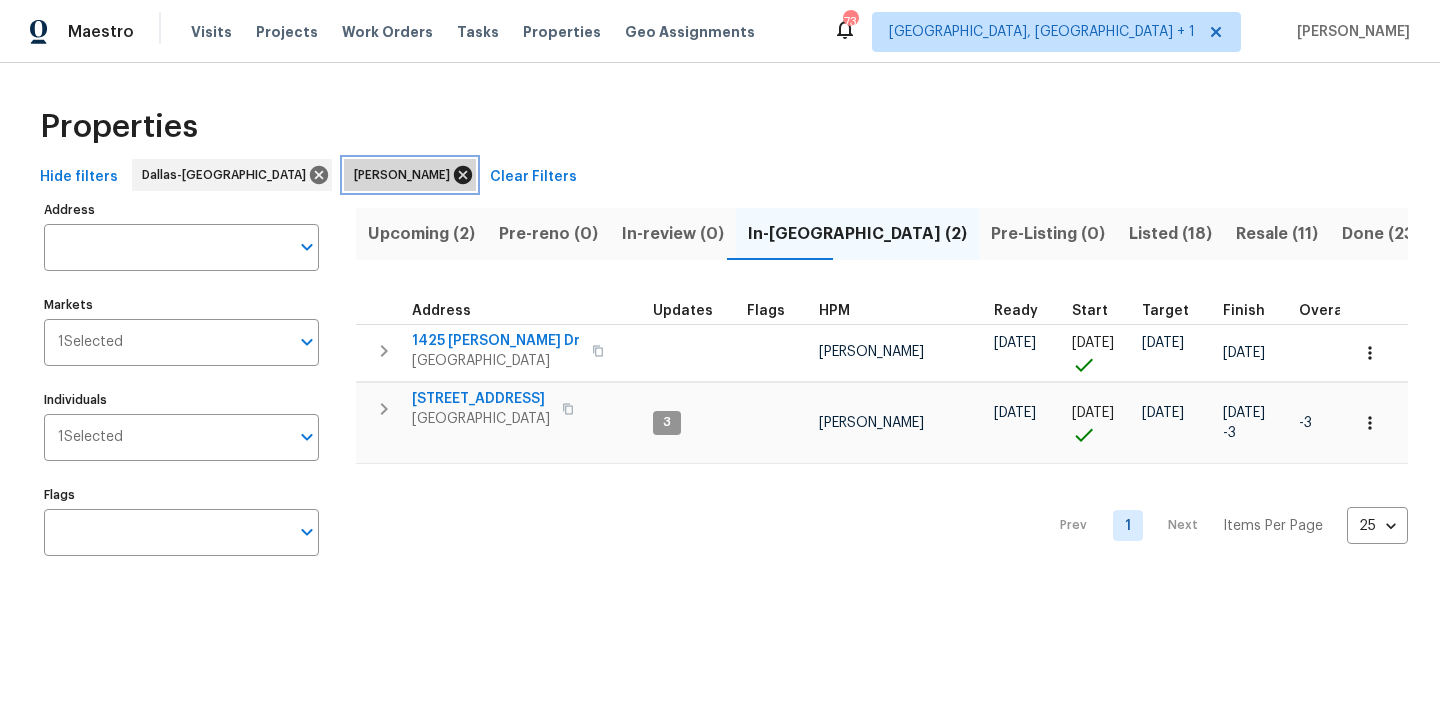 click 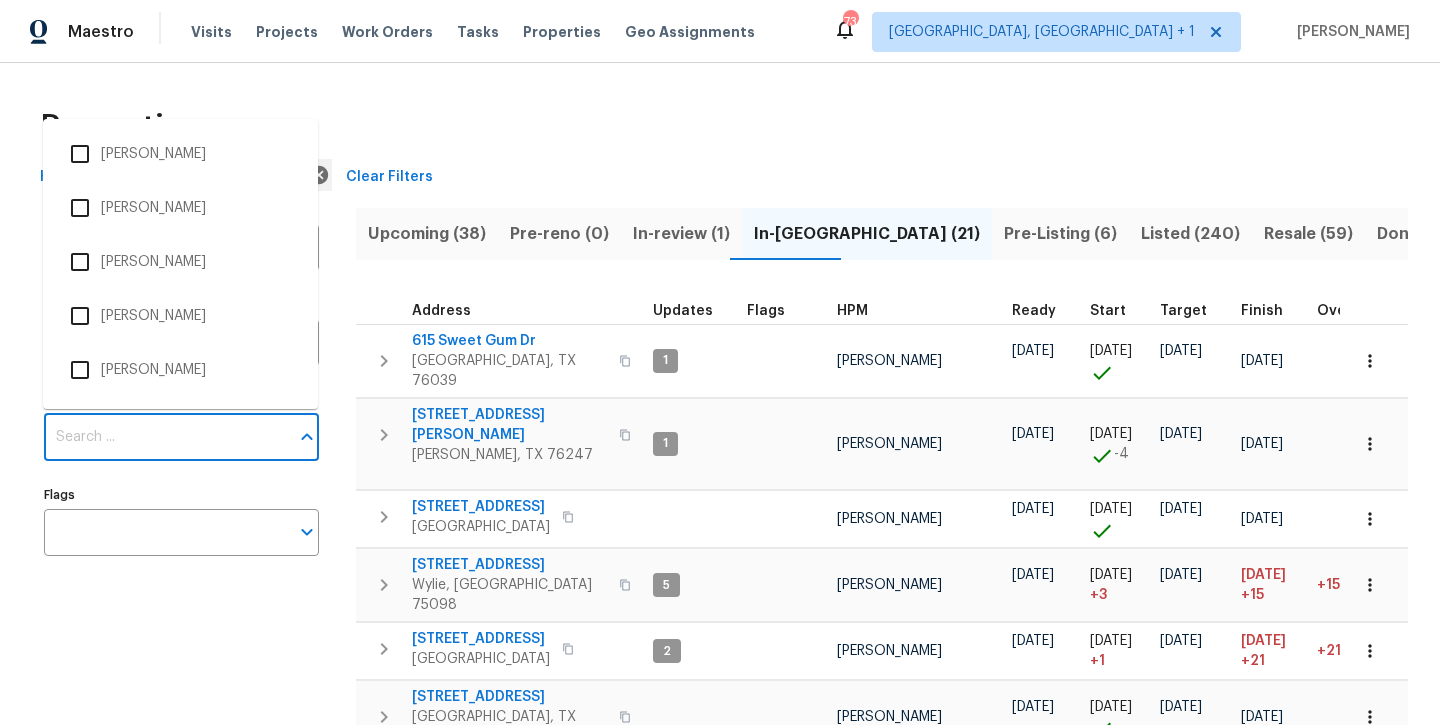 click on "Individuals" at bounding box center (166, 437) 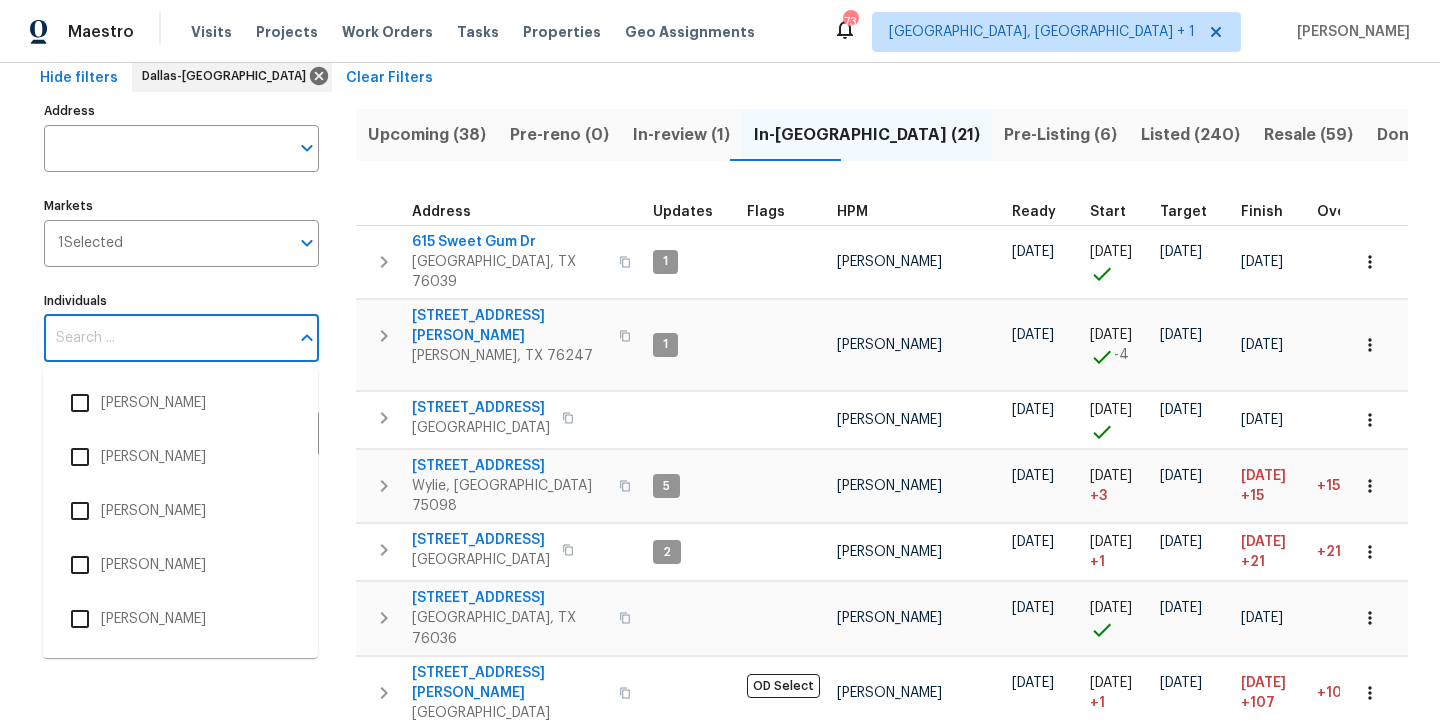 scroll, scrollTop: 101, scrollLeft: 0, axis: vertical 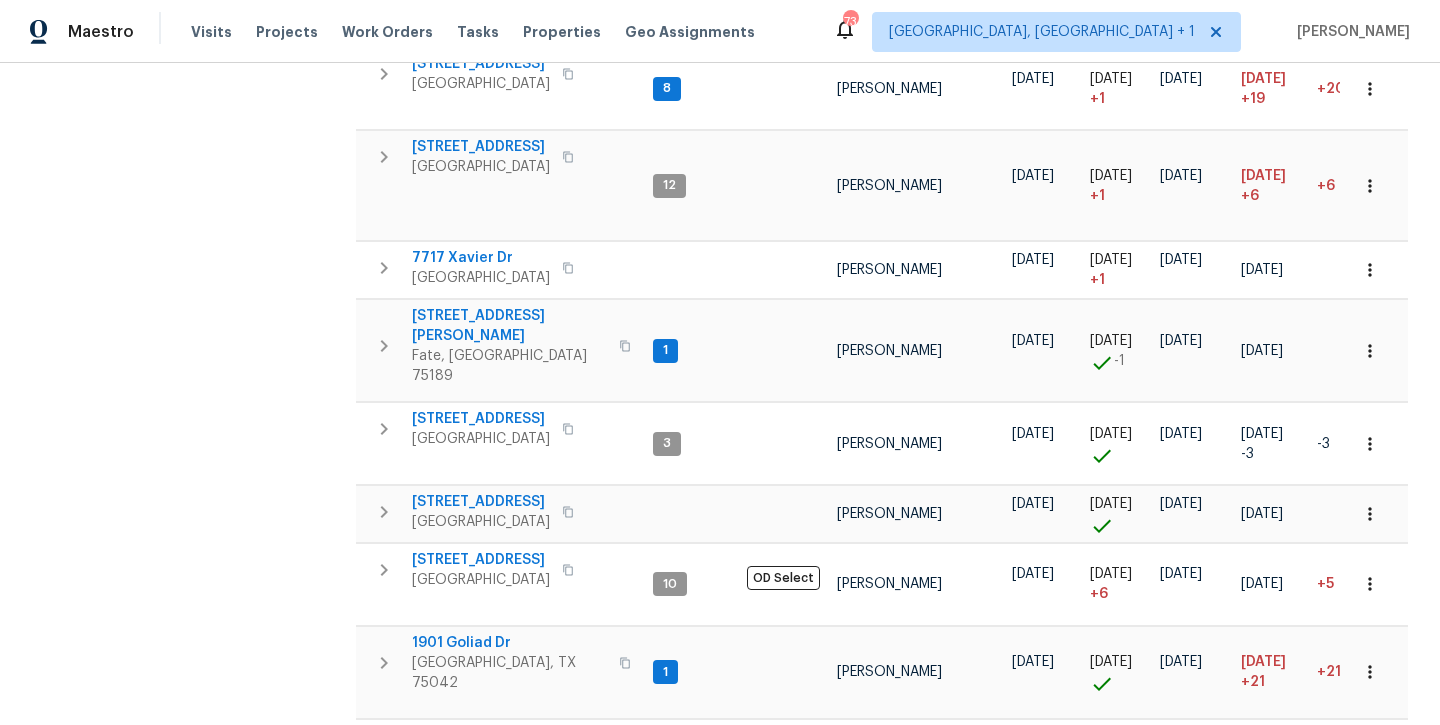 click on "1102 Cain Ct" at bounding box center (509, 857) 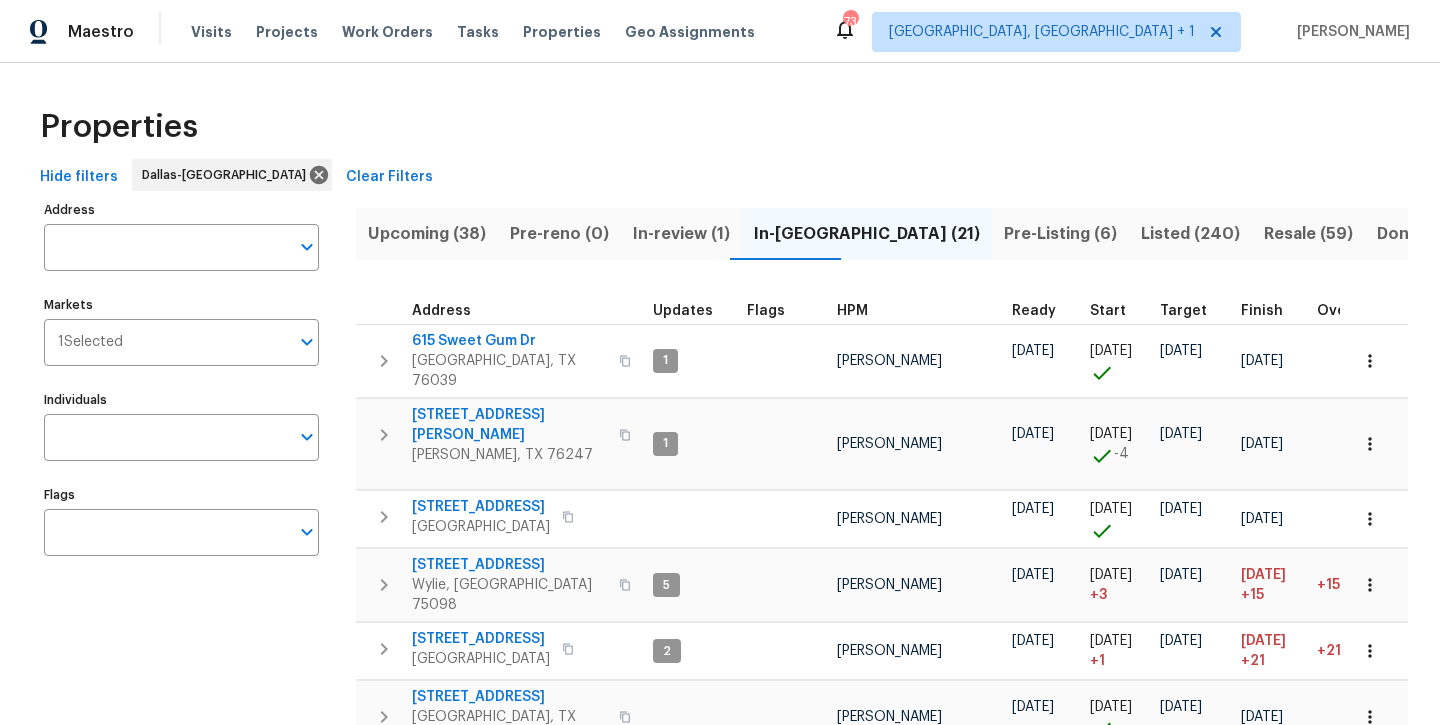 scroll, scrollTop: 0, scrollLeft: 0, axis: both 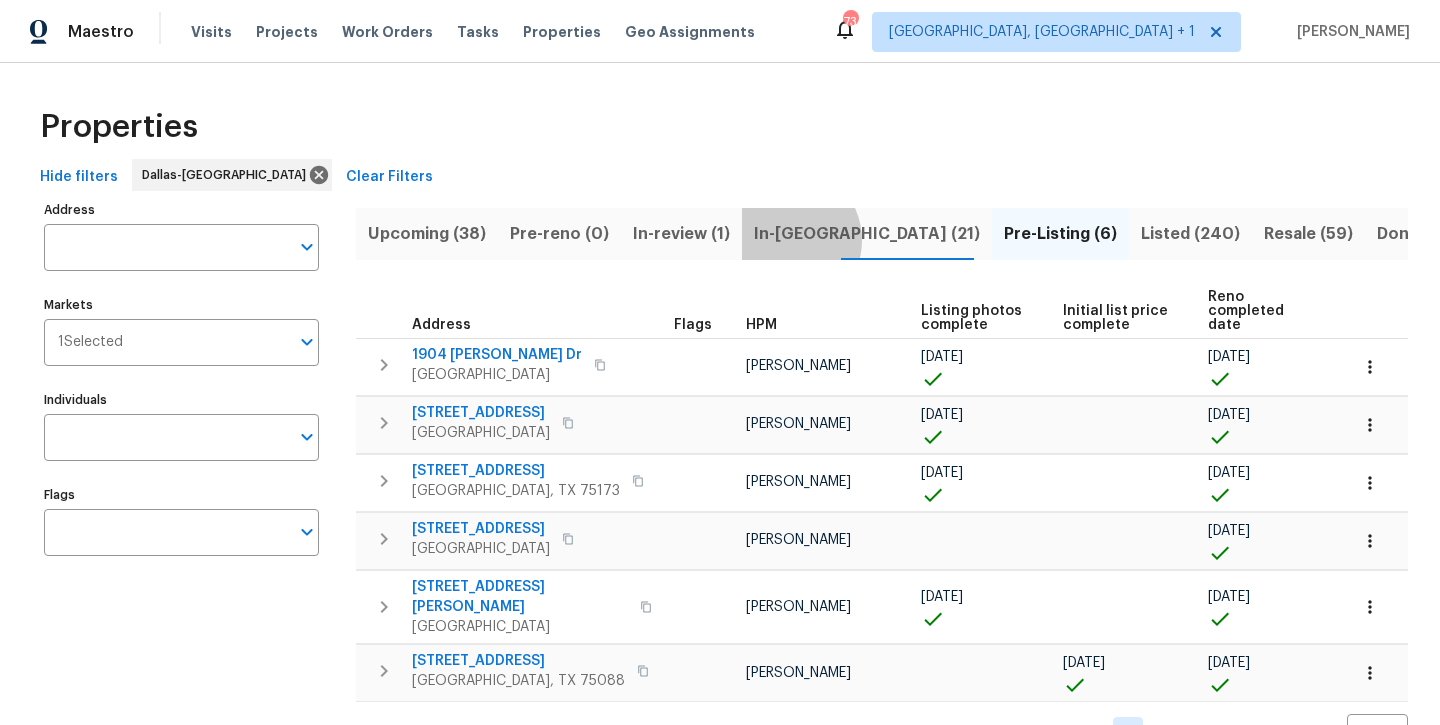 click on "In-reno (21)" at bounding box center [867, 234] 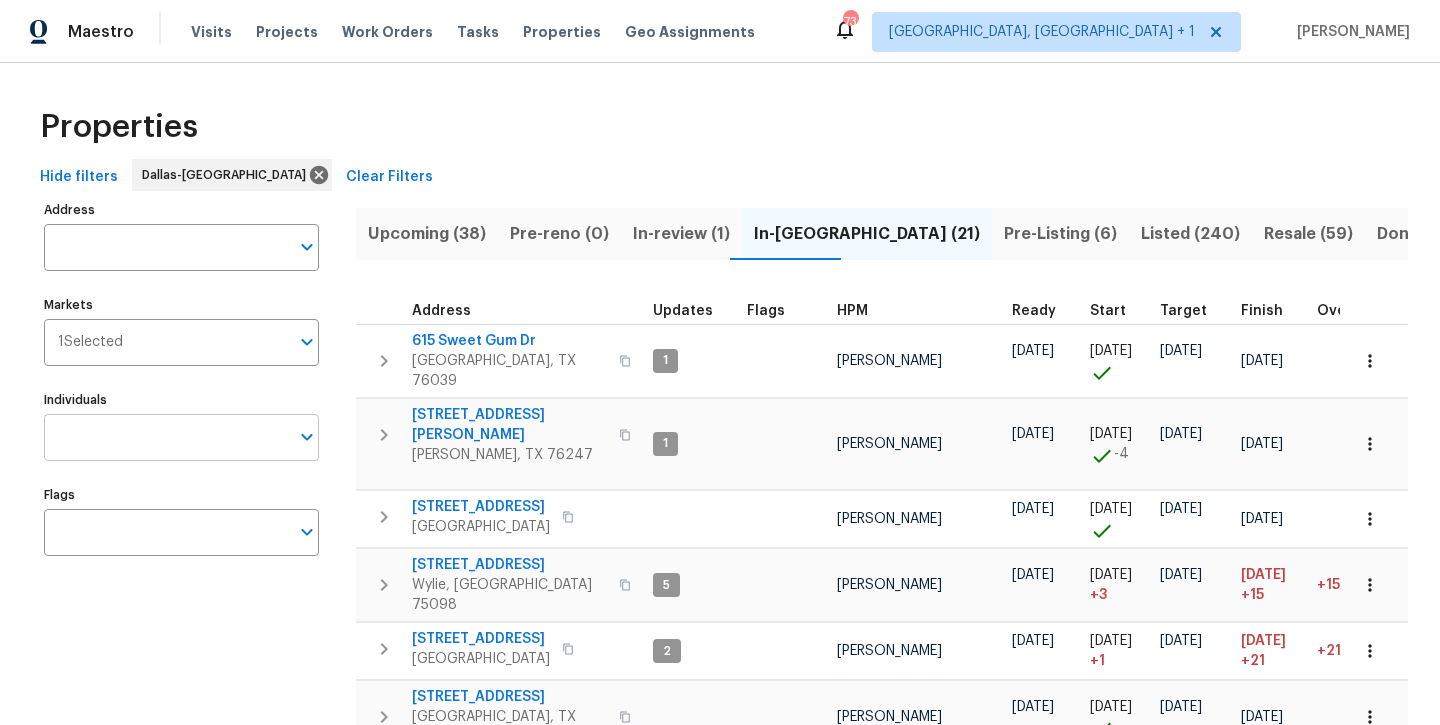 click on "Individuals" at bounding box center (166, 437) 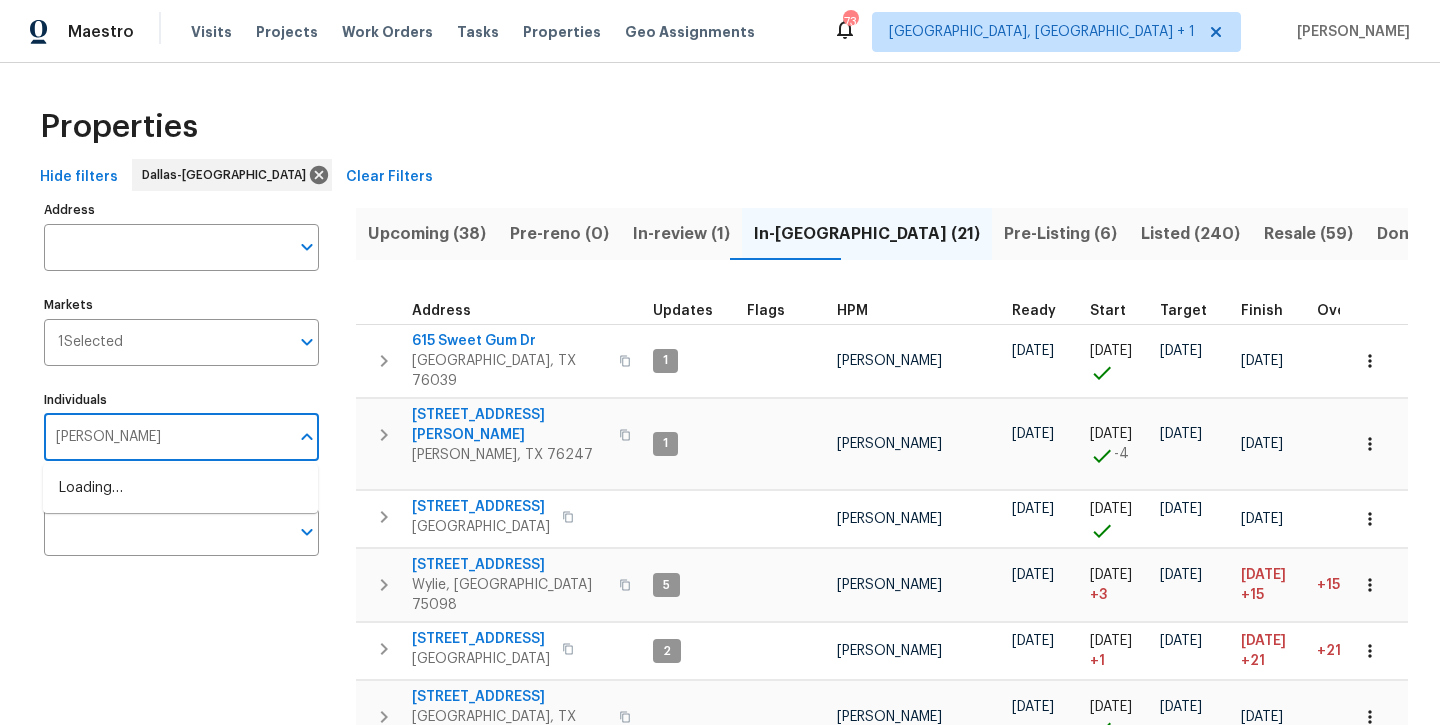 type on "andrew kempka" 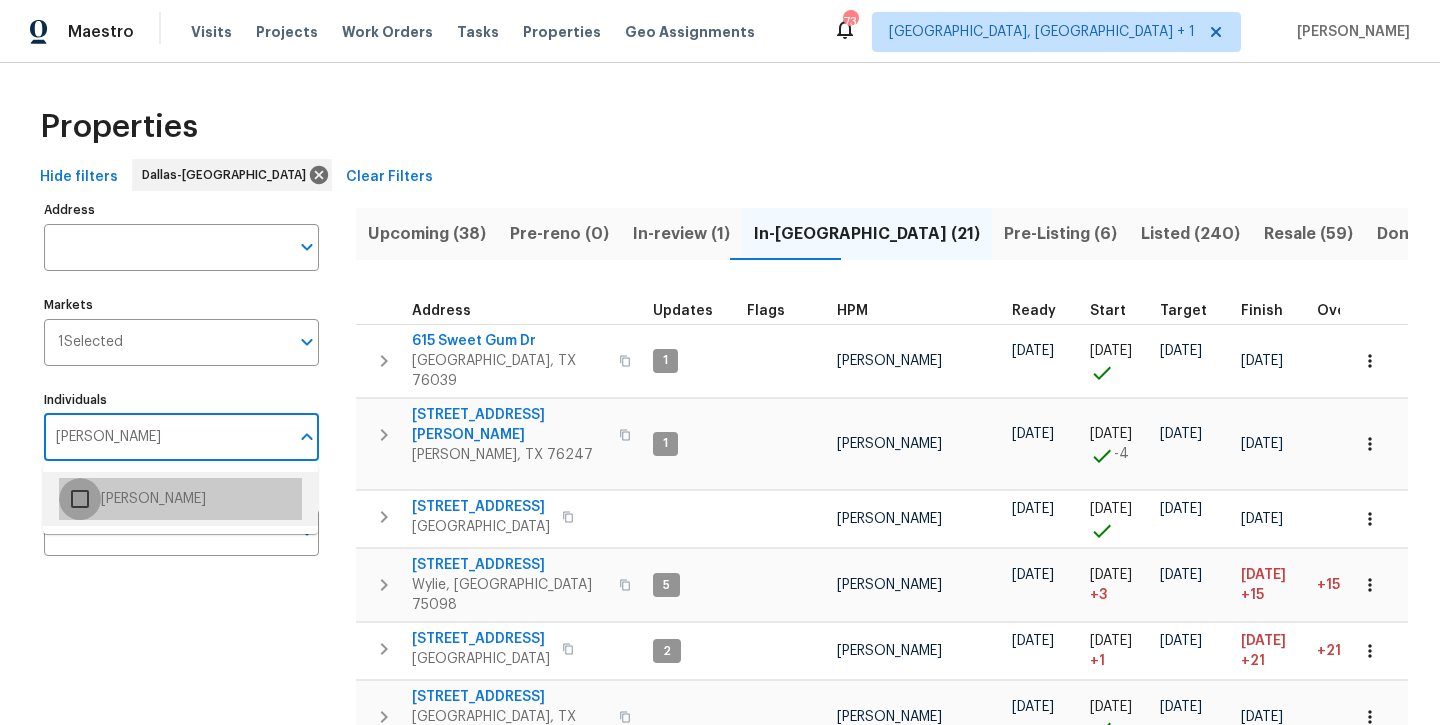 click at bounding box center (80, 499) 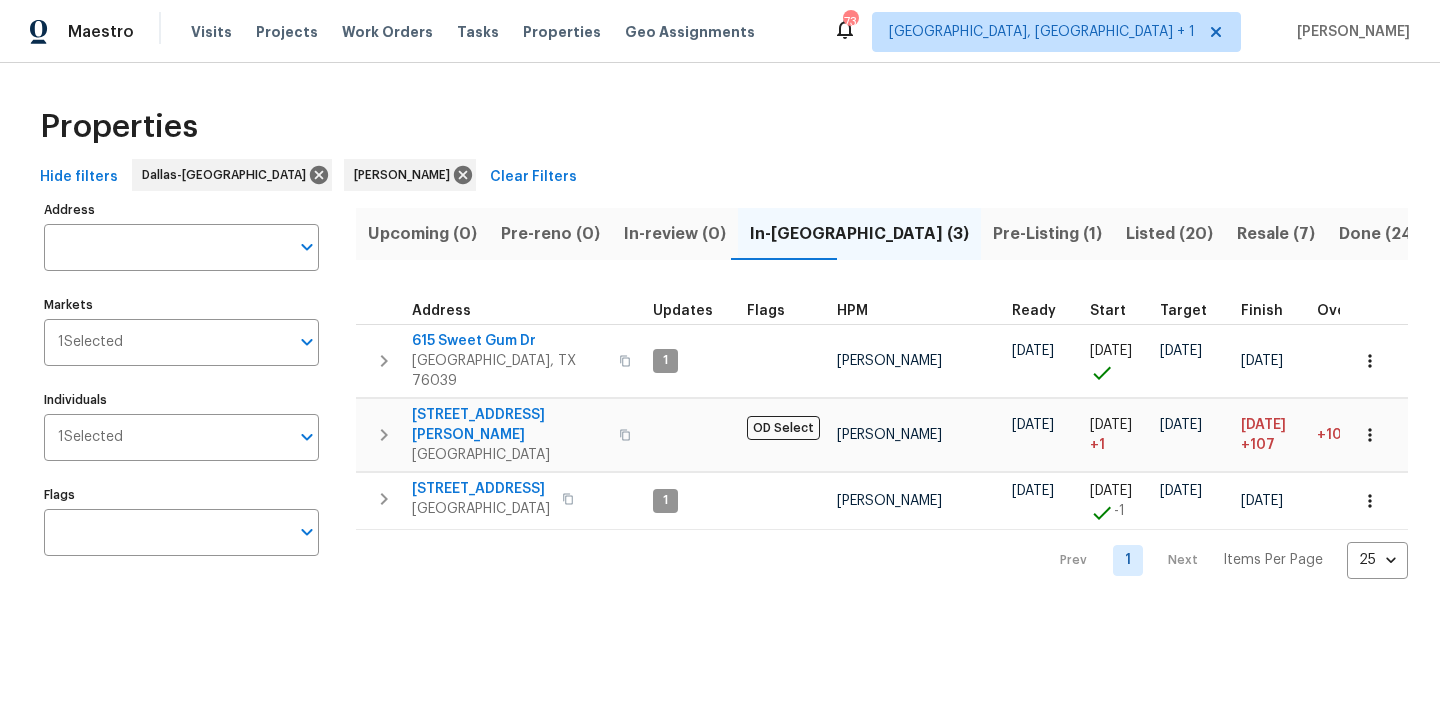 click on "Pre-Listing (1)" at bounding box center (1047, 234) 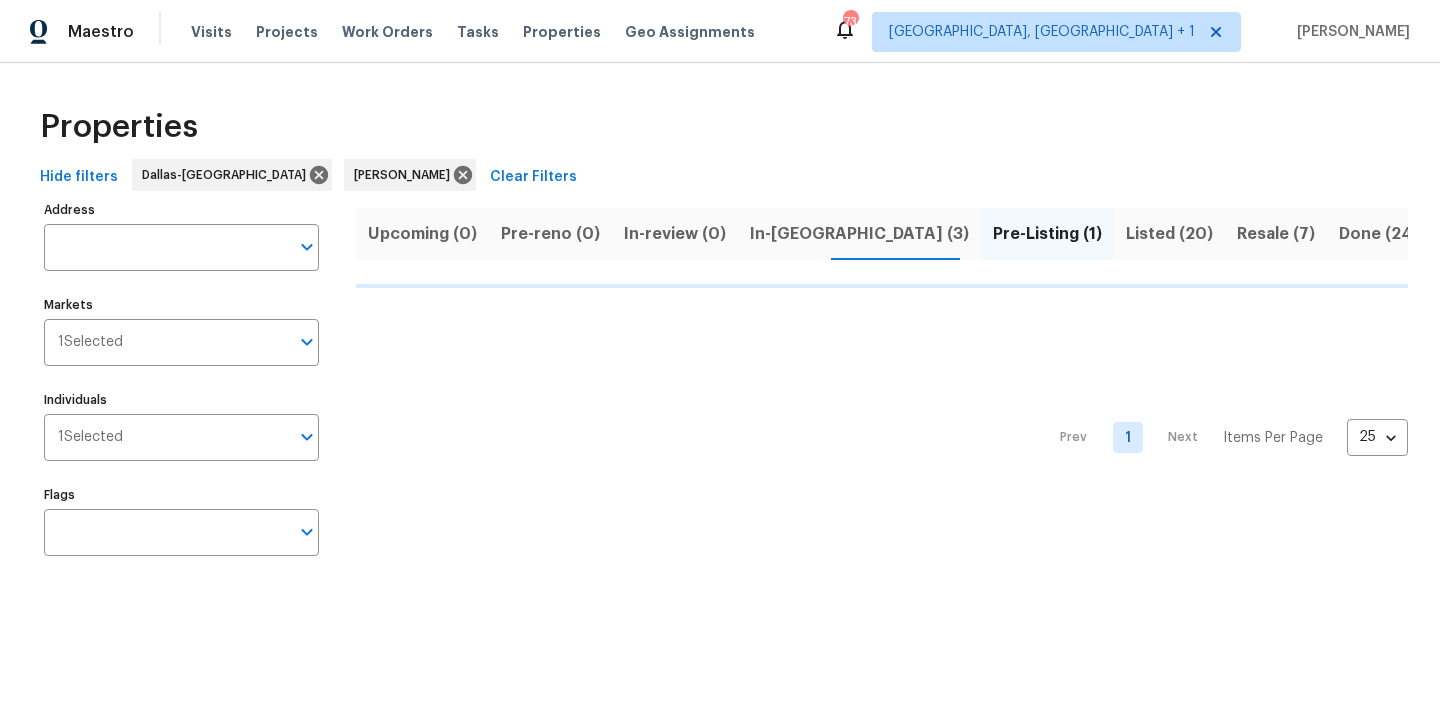 click on "Listed (20)" at bounding box center [1169, 234] 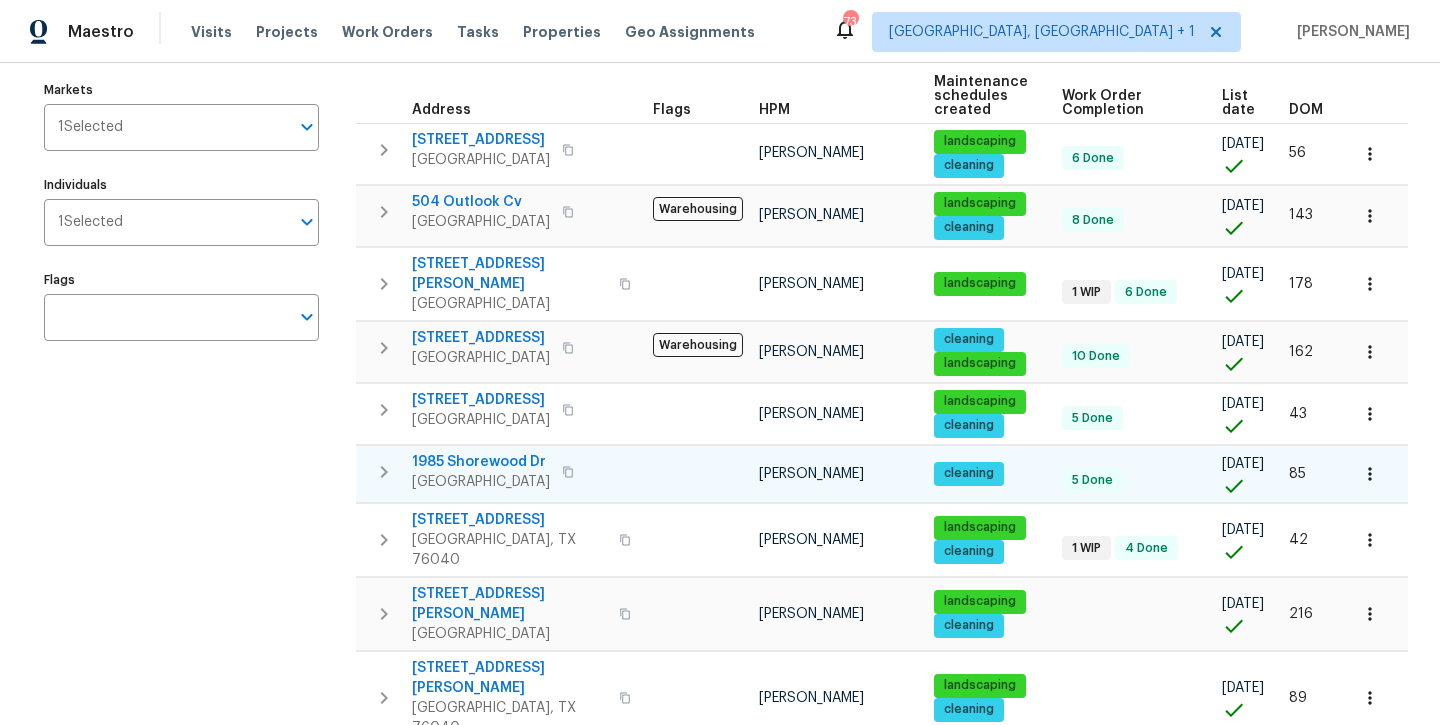 scroll, scrollTop: 213, scrollLeft: 0, axis: vertical 